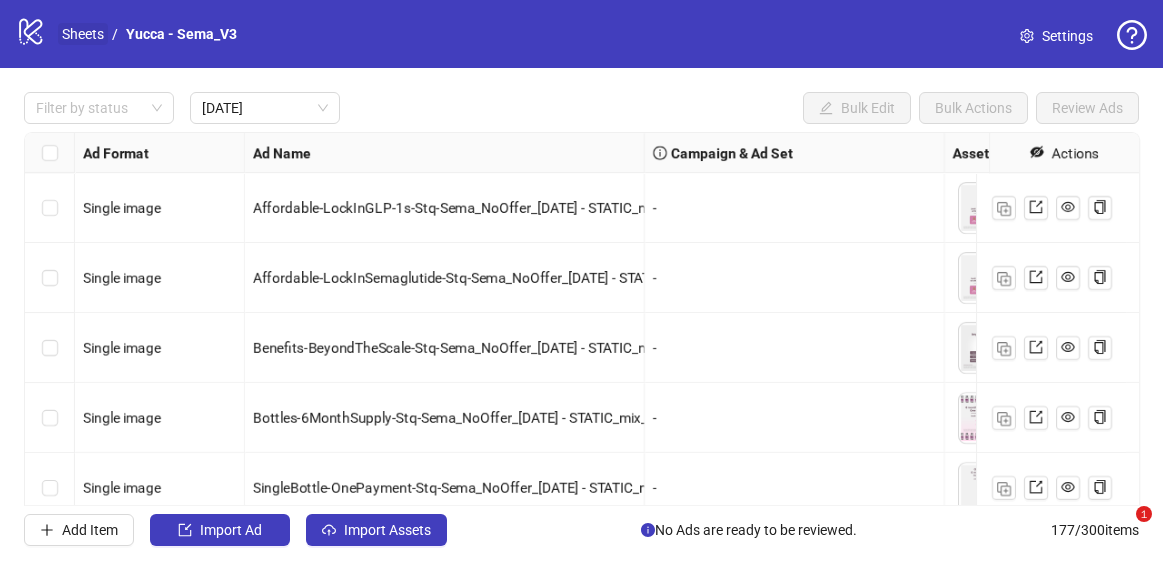 scroll, scrollTop: 0, scrollLeft: 0, axis: both 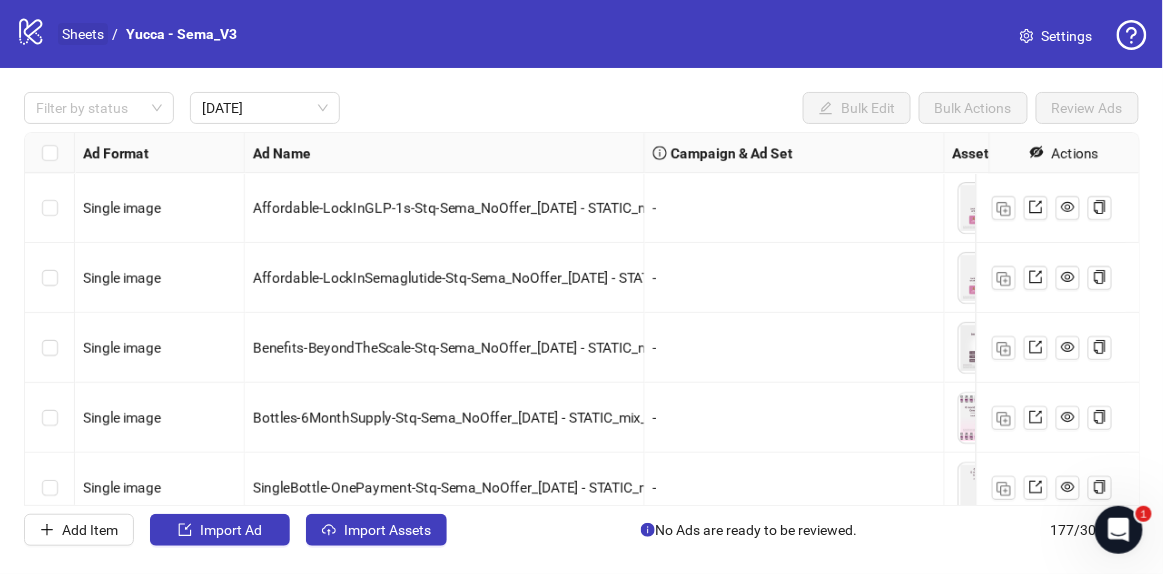 click on "Sheets" at bounding box center (83, 34) 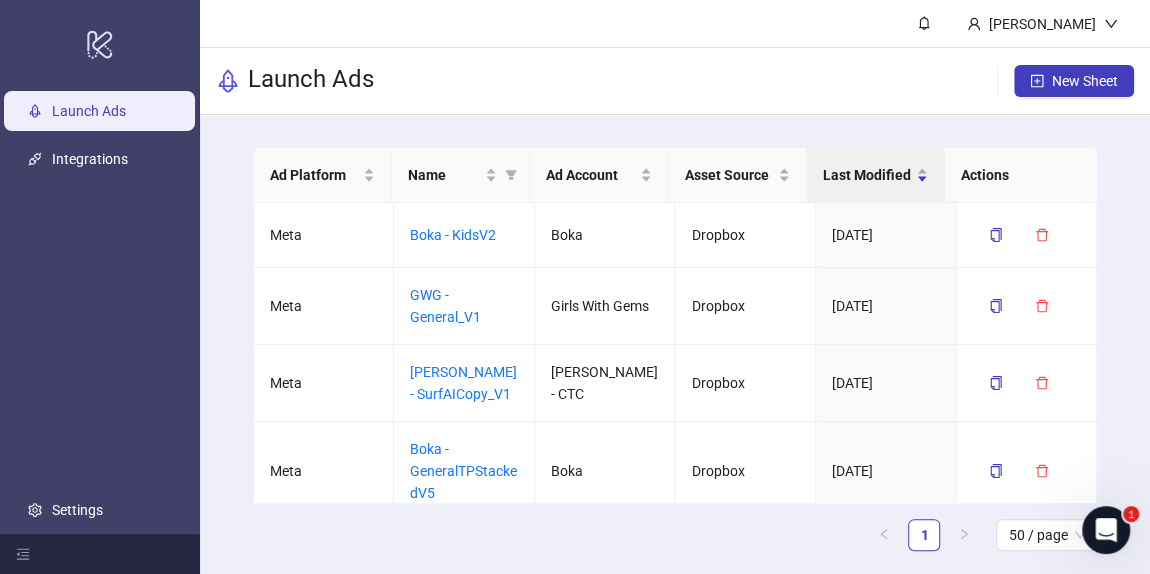 click on "Launch Ads" at bounding box center [311, 81] 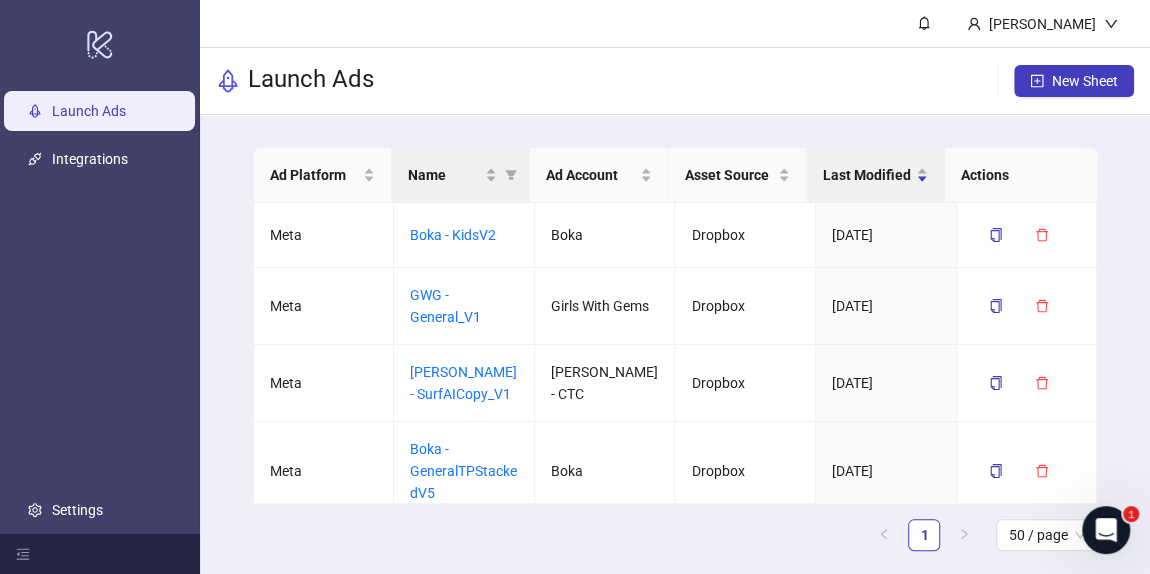 click on "Name" at bounding box center (461, 175) 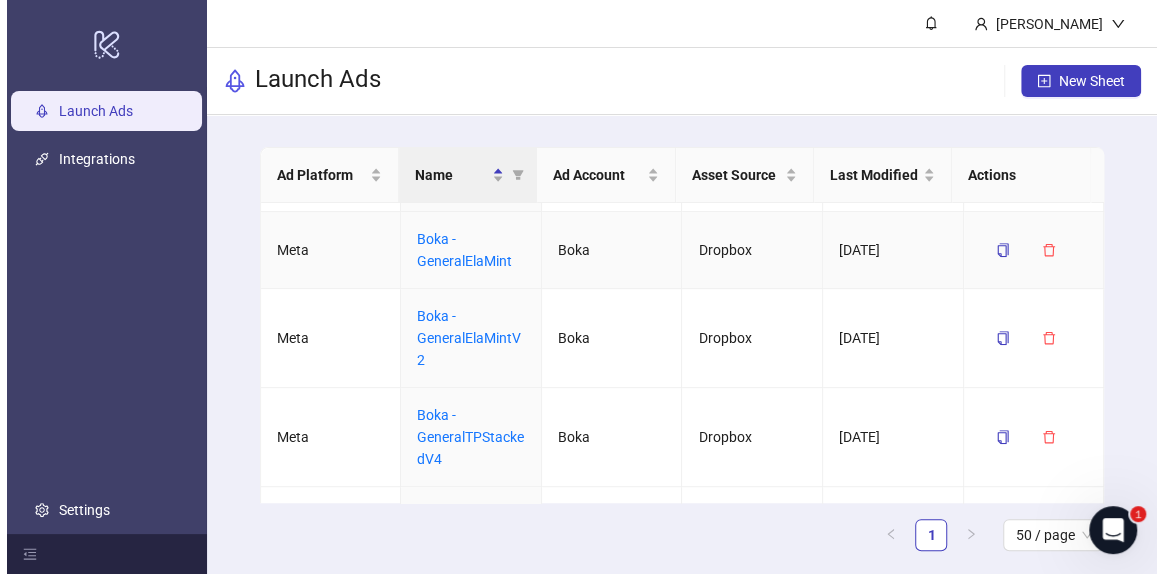 scroll, scrollTop: 272, scrollLeft: 0, axis: vertical 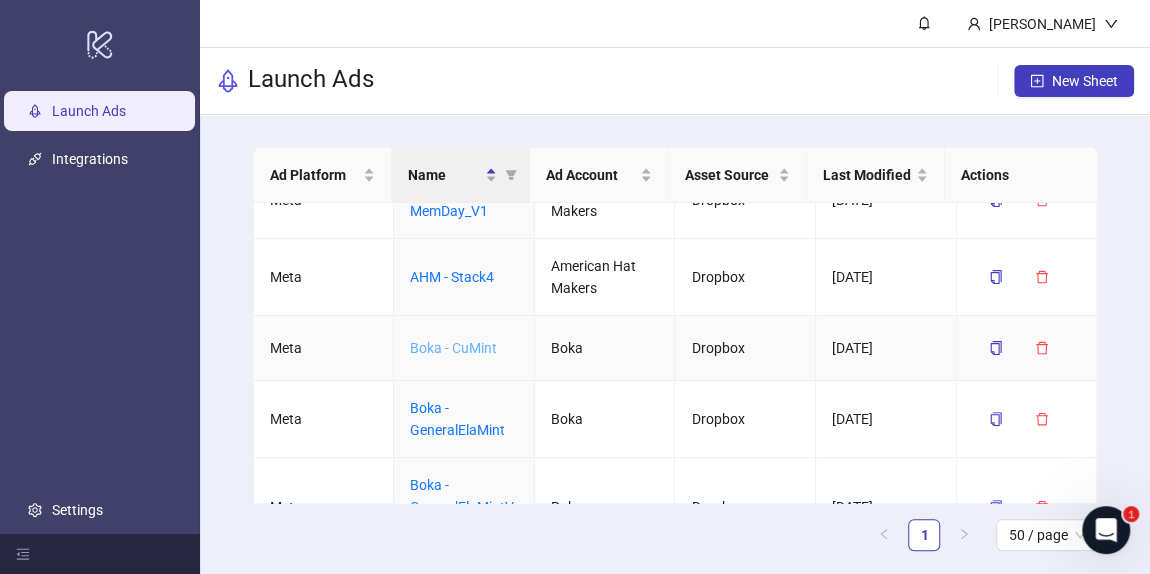 click on "Boka - CuMint" at bounding box center [453, 348] 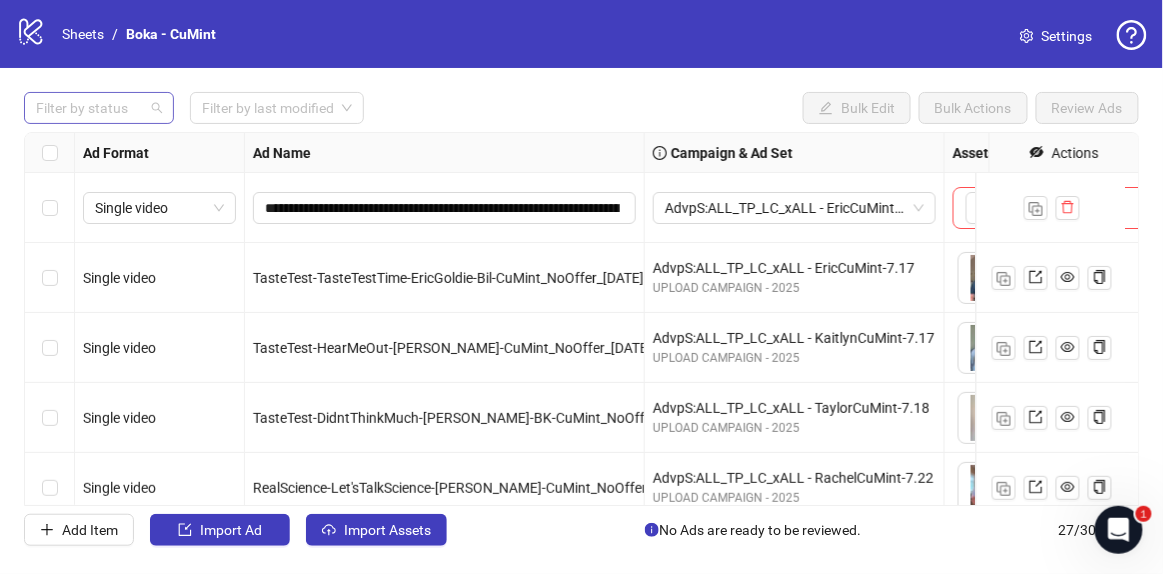click at bounding box center (88, 108) 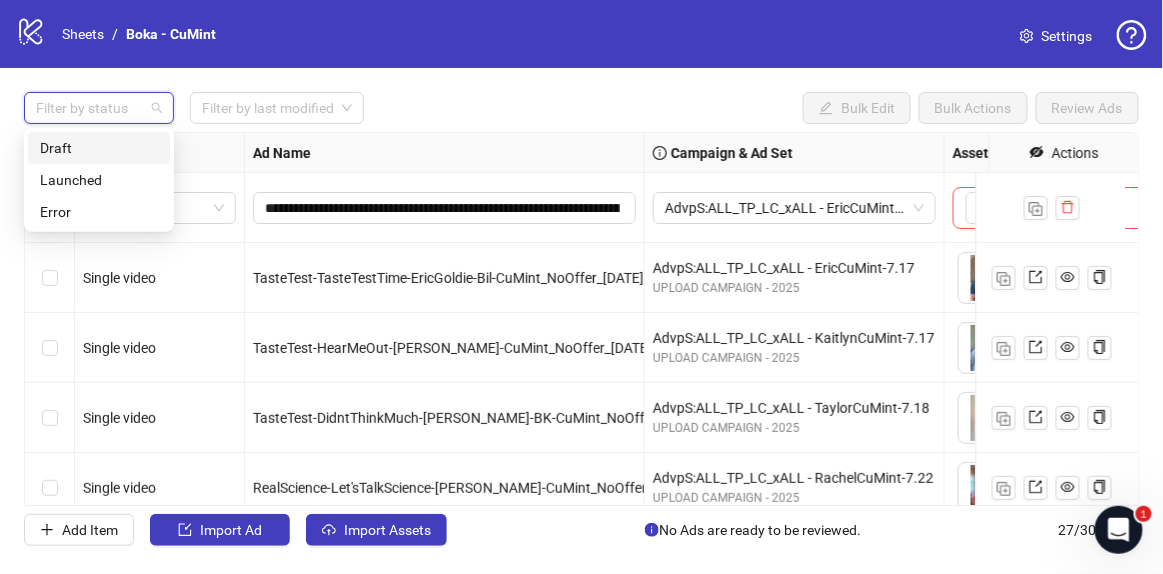click on "Draft" at bounding box center [99, 148] 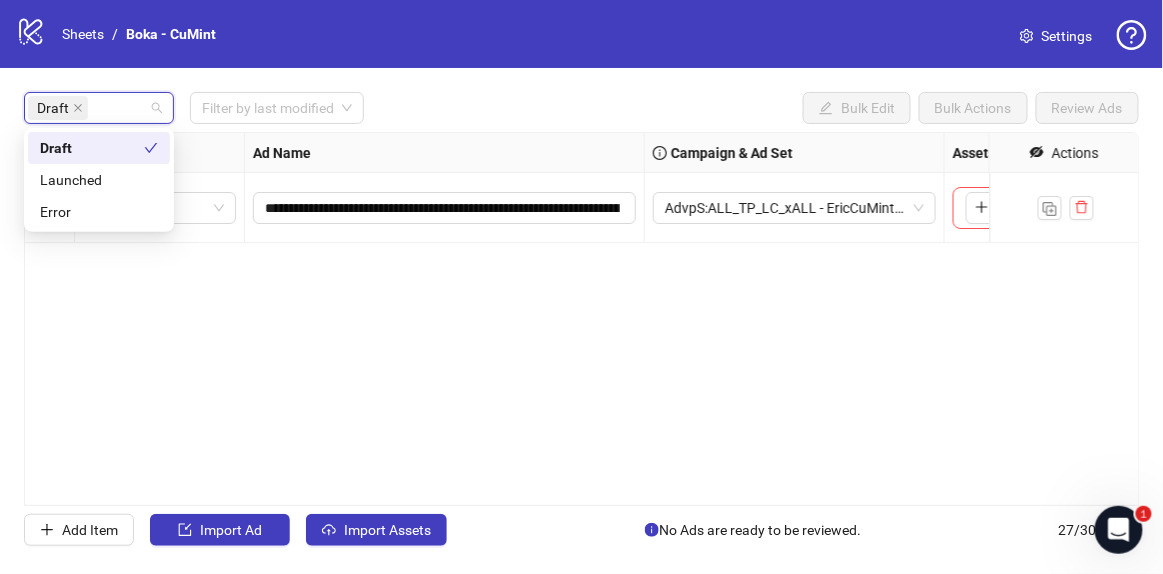 click on "Draft   Filter by last modified Bulk Edit Bulk Actions Review Ads" at bounding box center (581, 108) 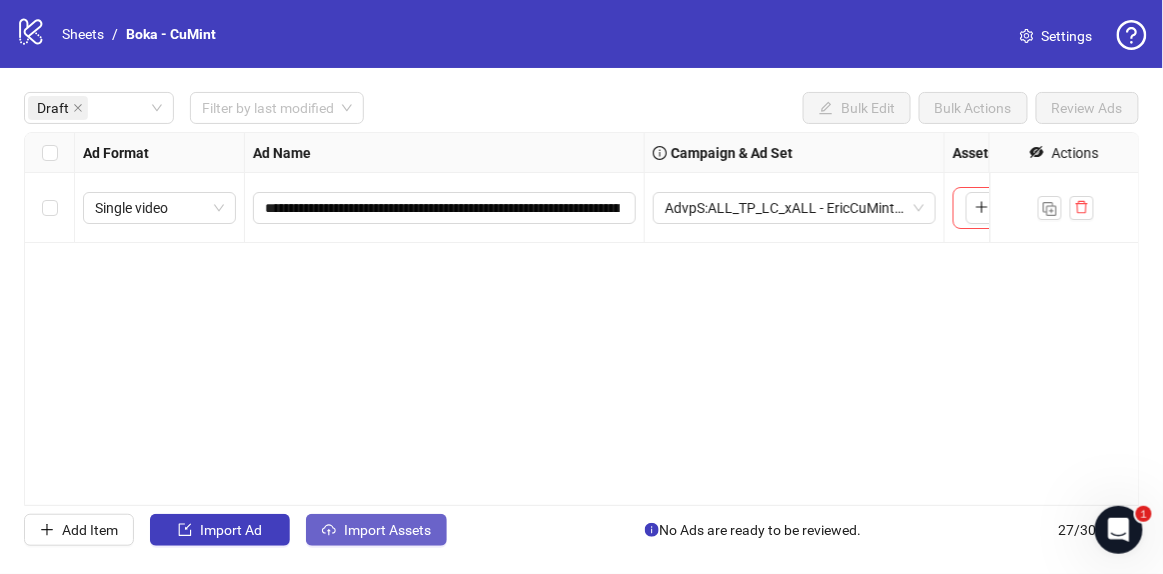 click on "Import Assets" at bounding box center (376, 530) 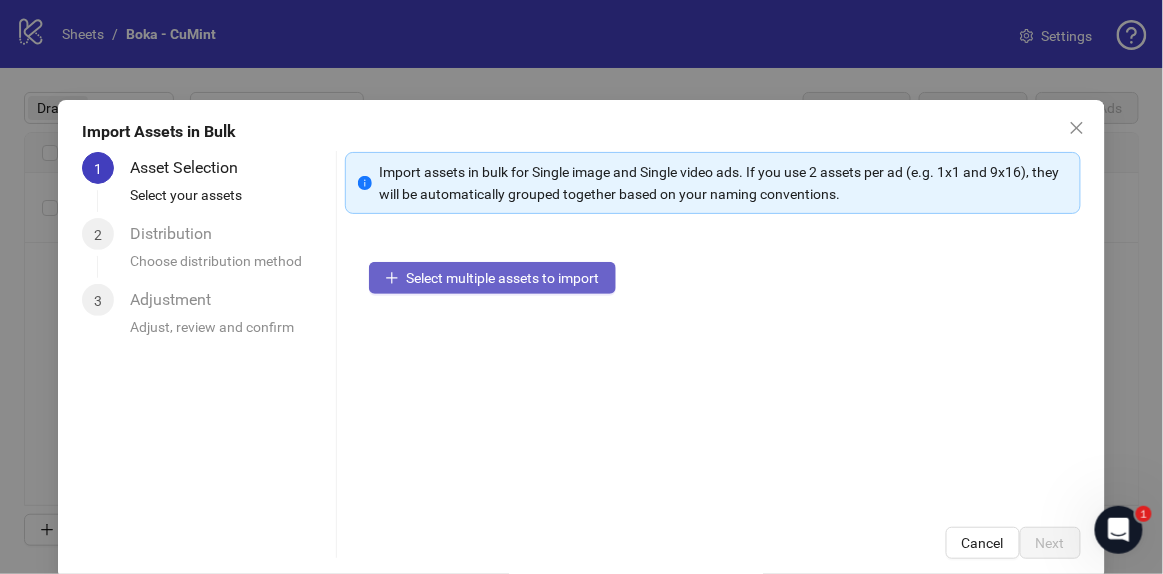 click on "Select multiple assets to import" at bounding box center [503, 278] 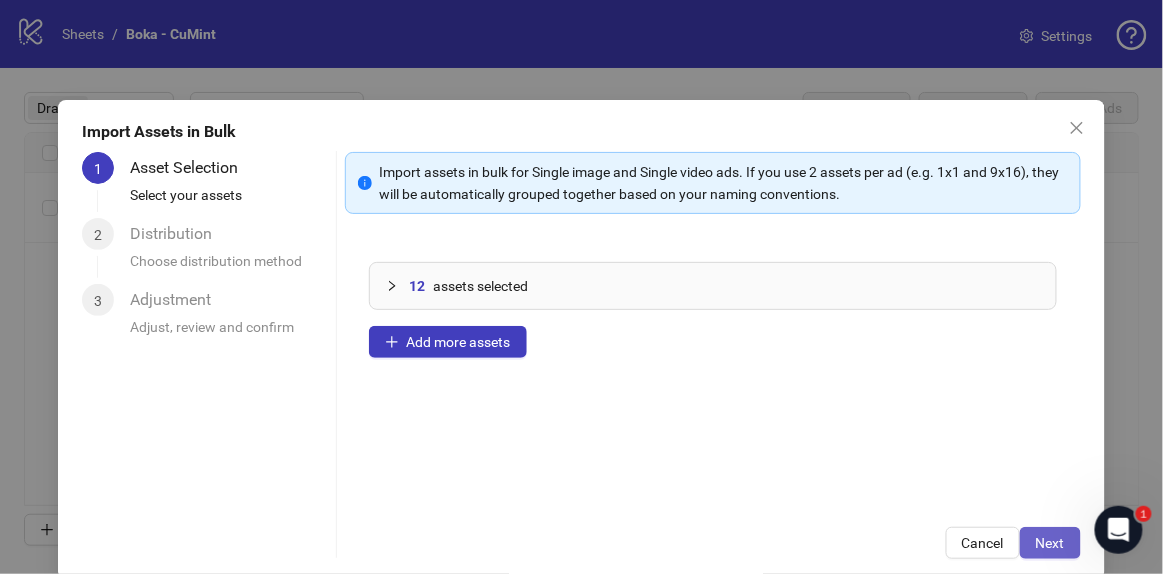 click on "Next" at bounding box center [1050, 543] 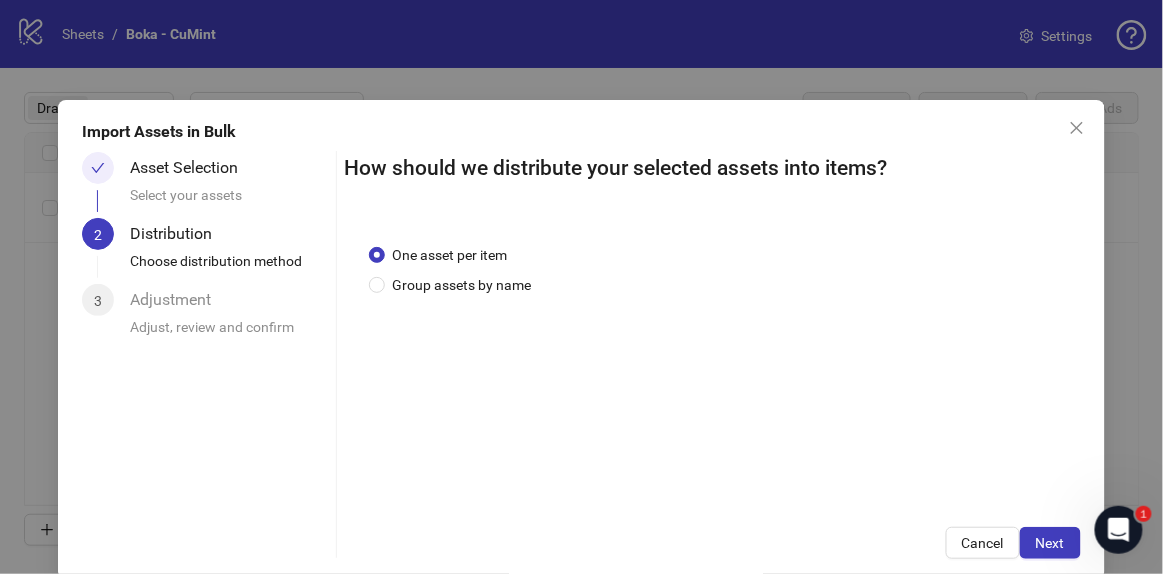 click on "Next" at bounding box center [1050, 543] 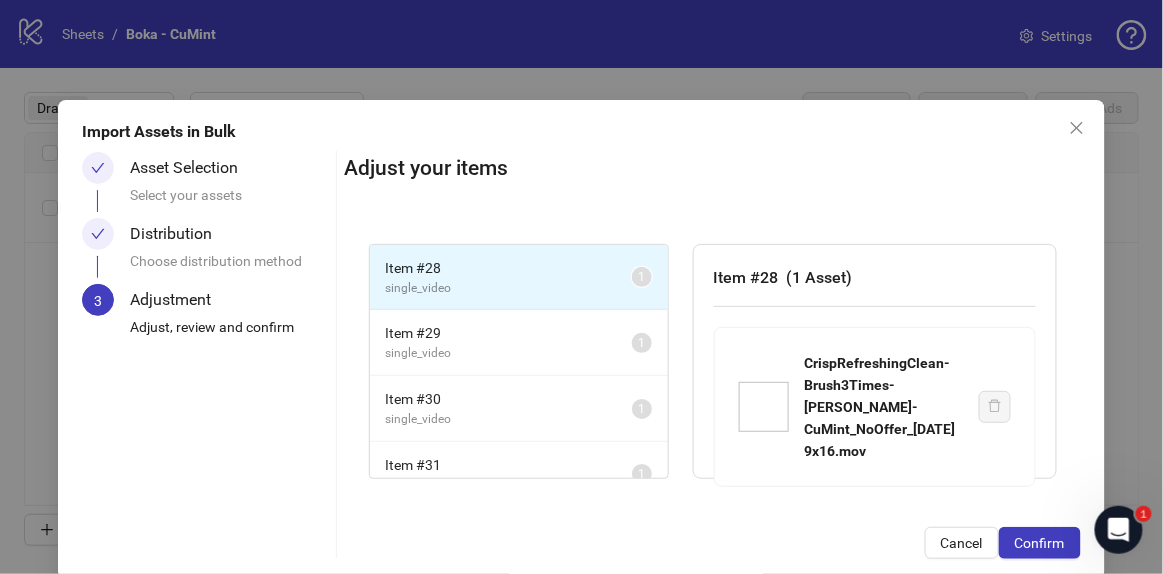 click on "Confirm" at bounding box center [1040, 543] 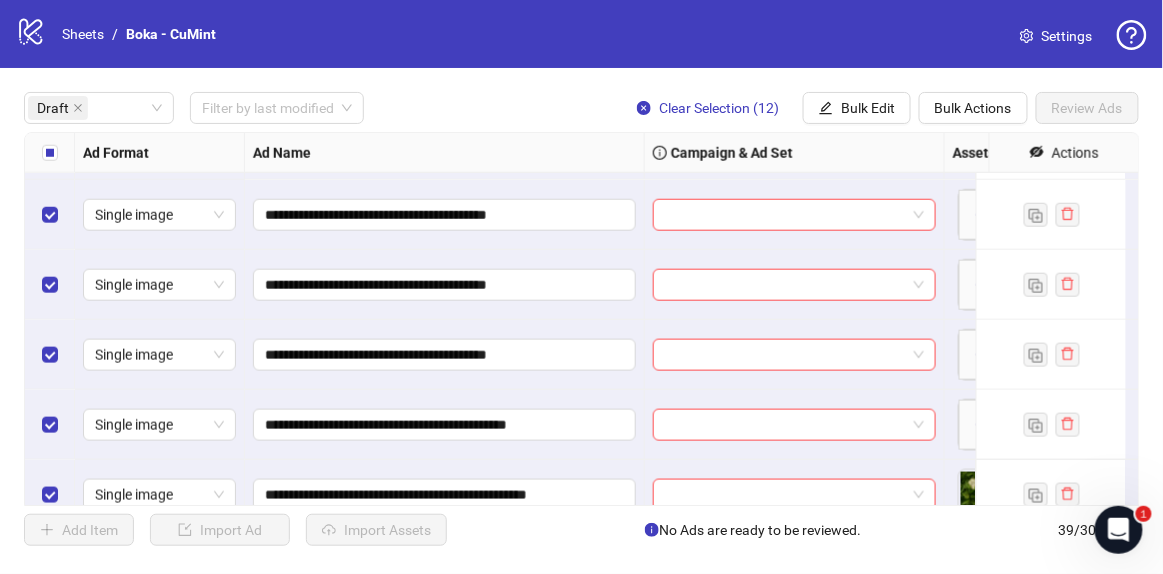 scroll, scrollTop: 591, scrollLeft: 0, axis: vertical 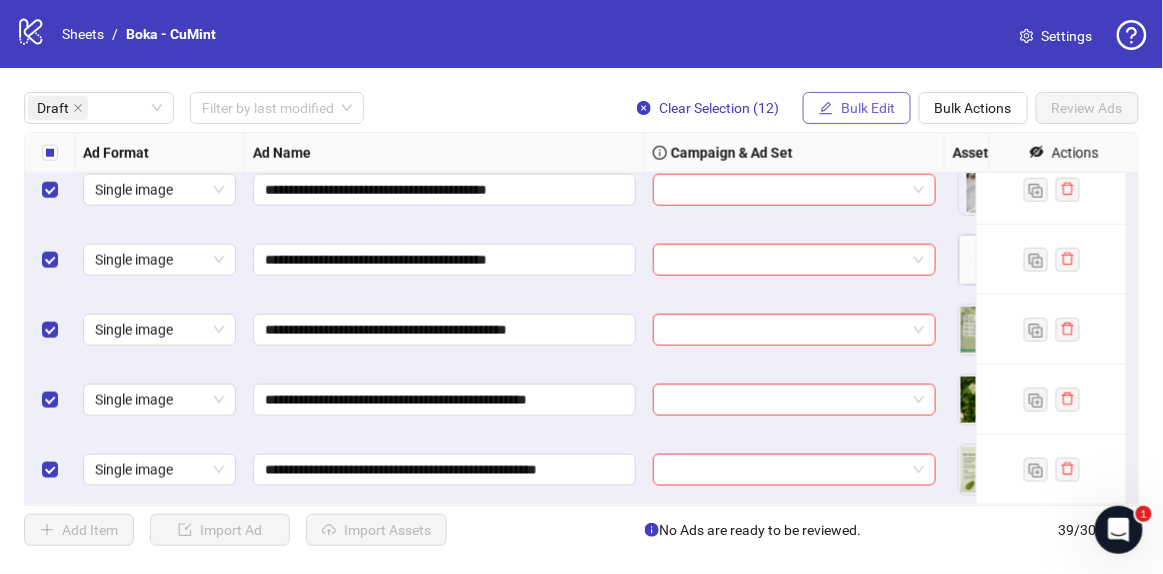 drag, startPoint x: 836, startPoint y: 106, endPoint x: 844, endPoint y: 123, distance: 18.788294 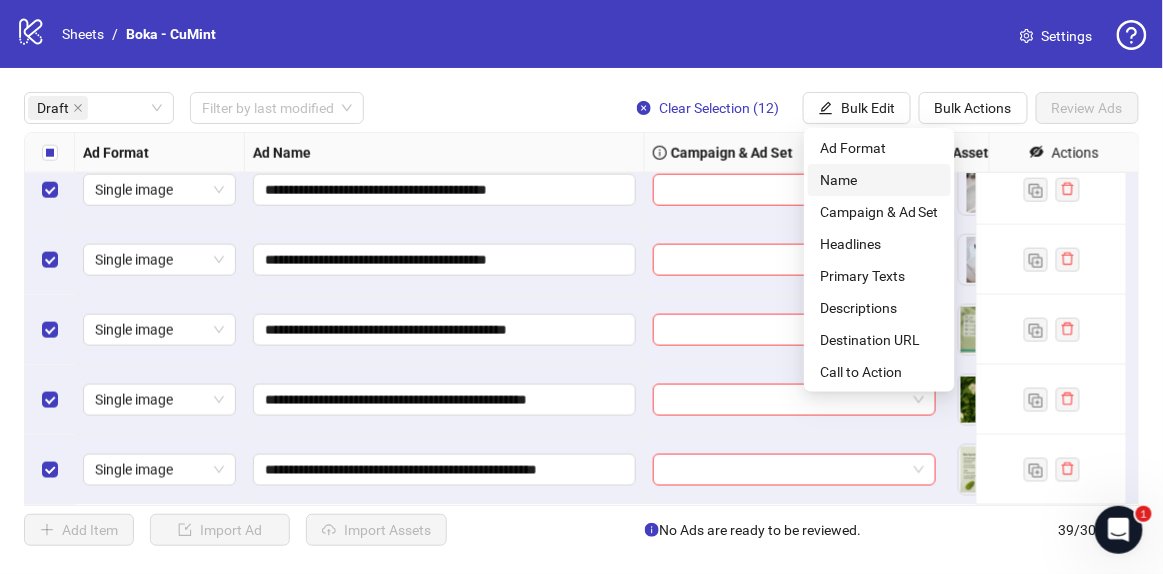 click on "Name" at bounding box center [879, 180] 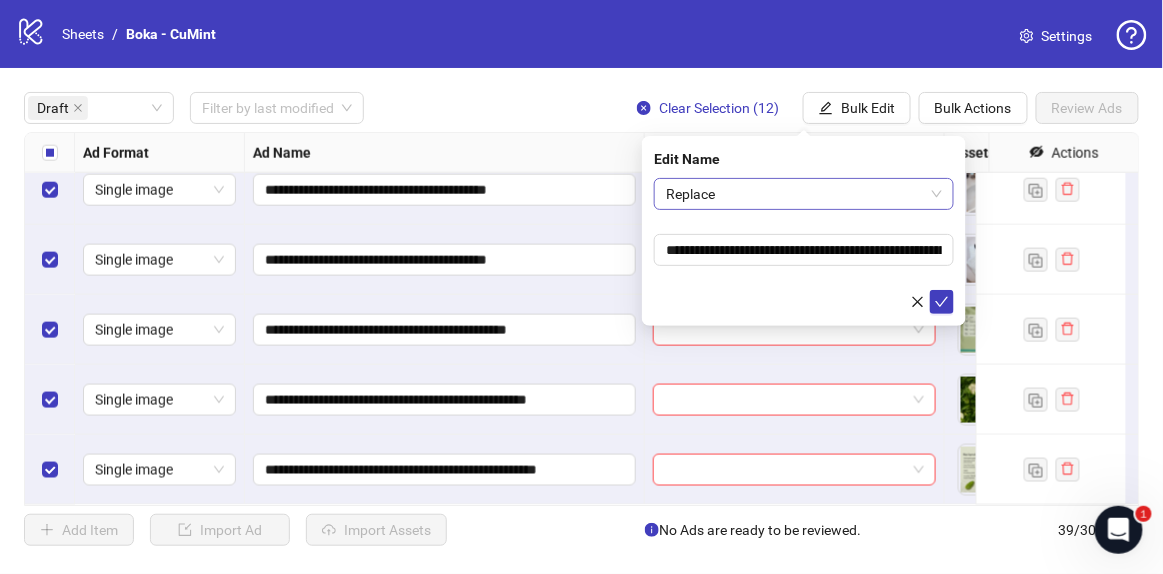 click on "Replace" at bounding box center (804, 194) 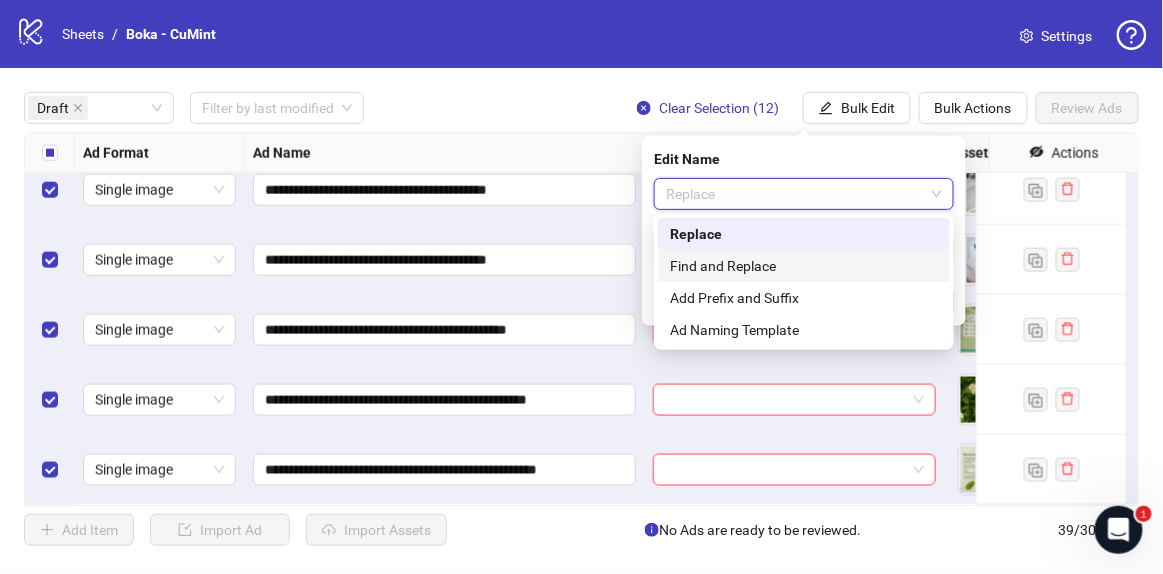 click on "Find and Replace" at bounding box center (804, 266) 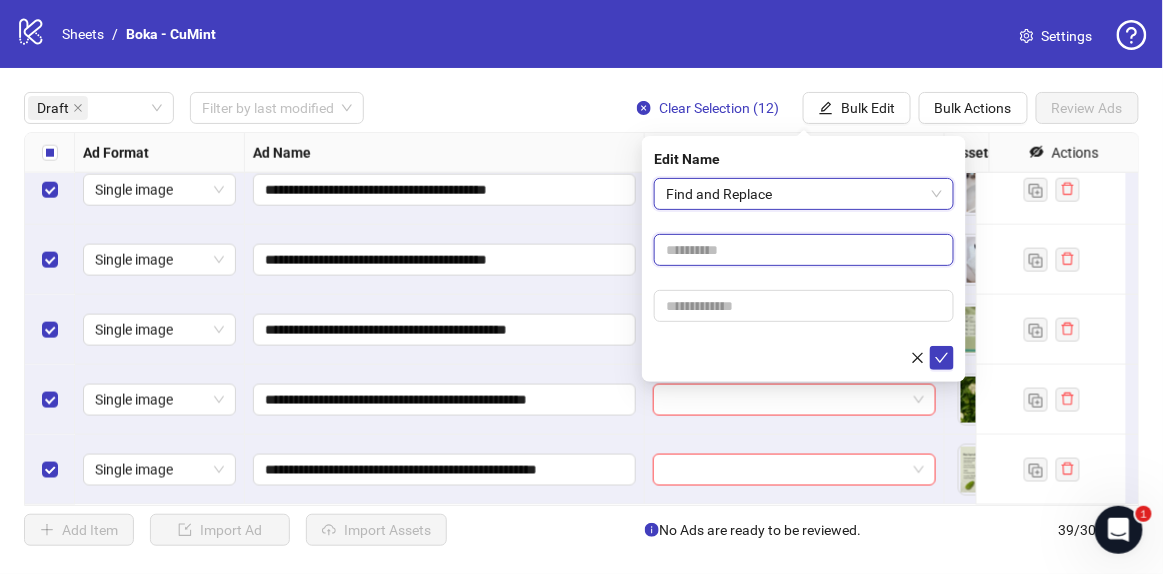 click at bounding box center (804, 250) 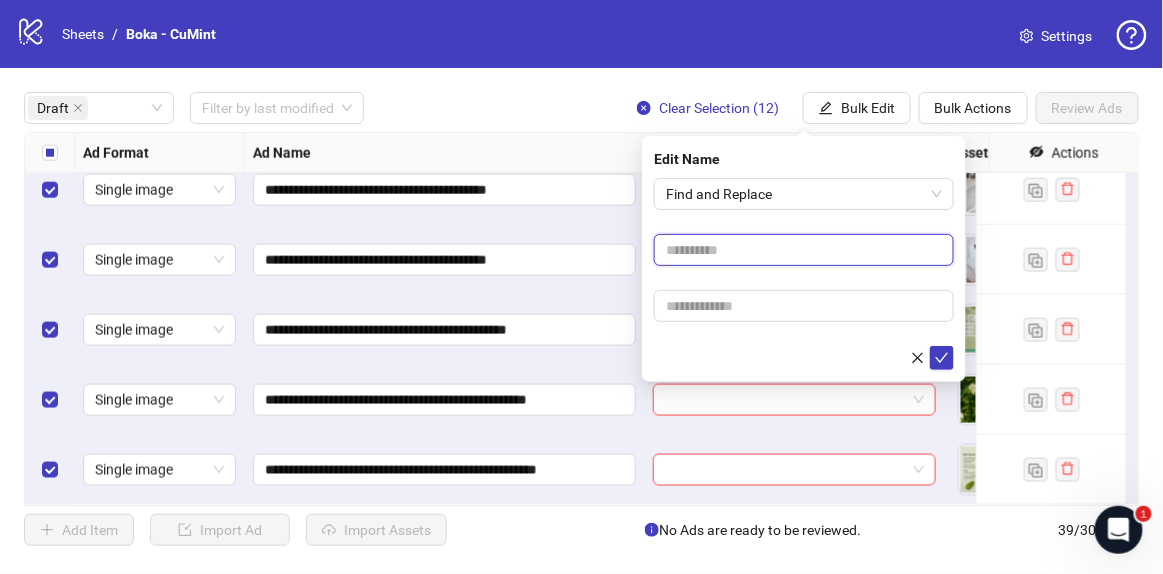 type on "****" 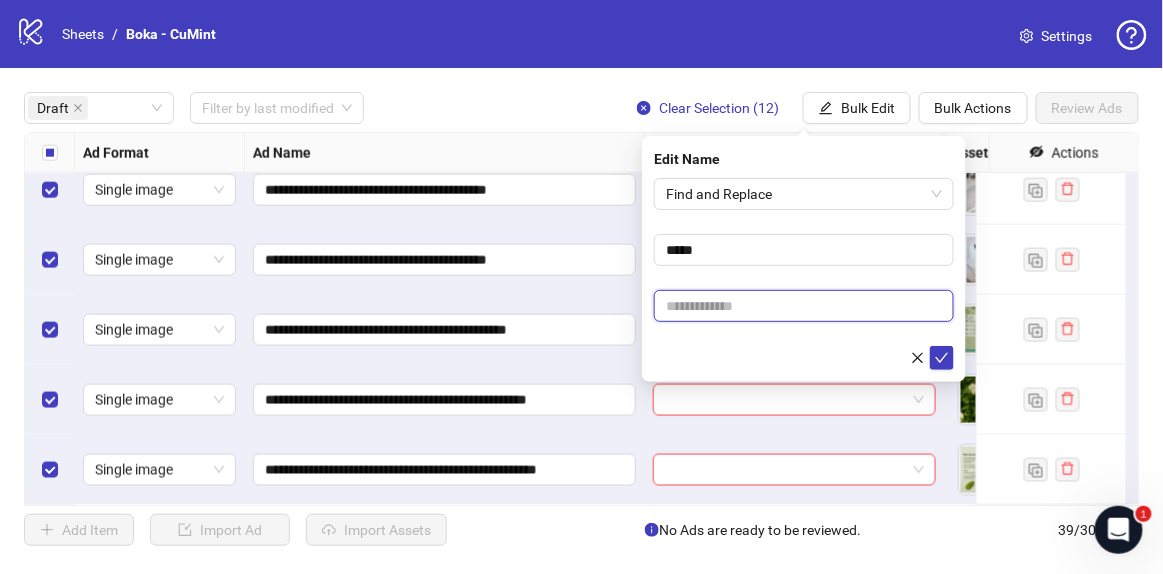 click at bounding box center [804, 306] 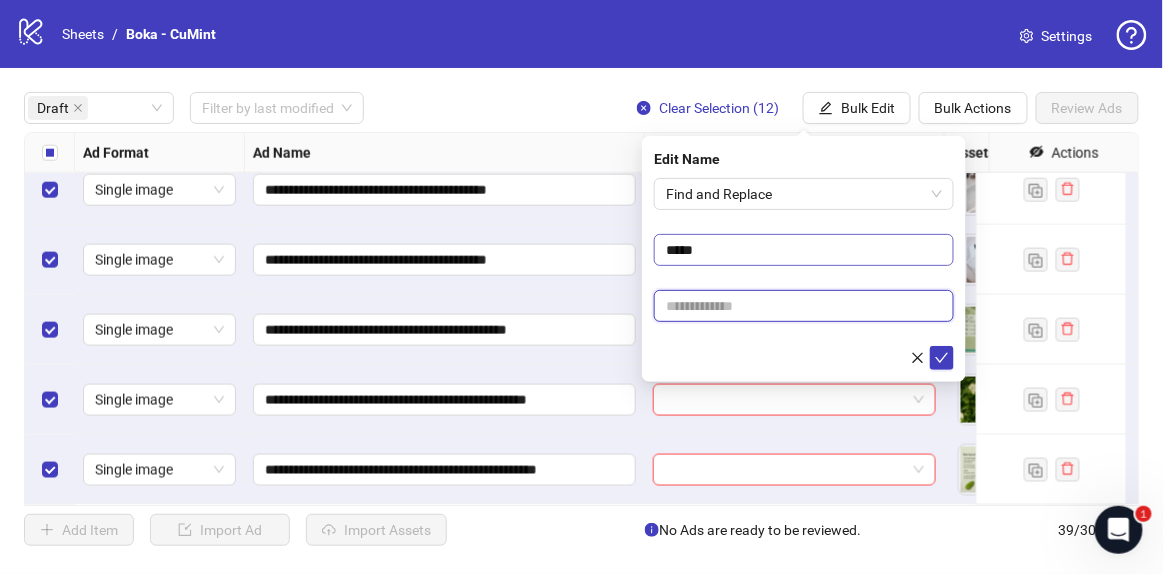 paste on "**********" 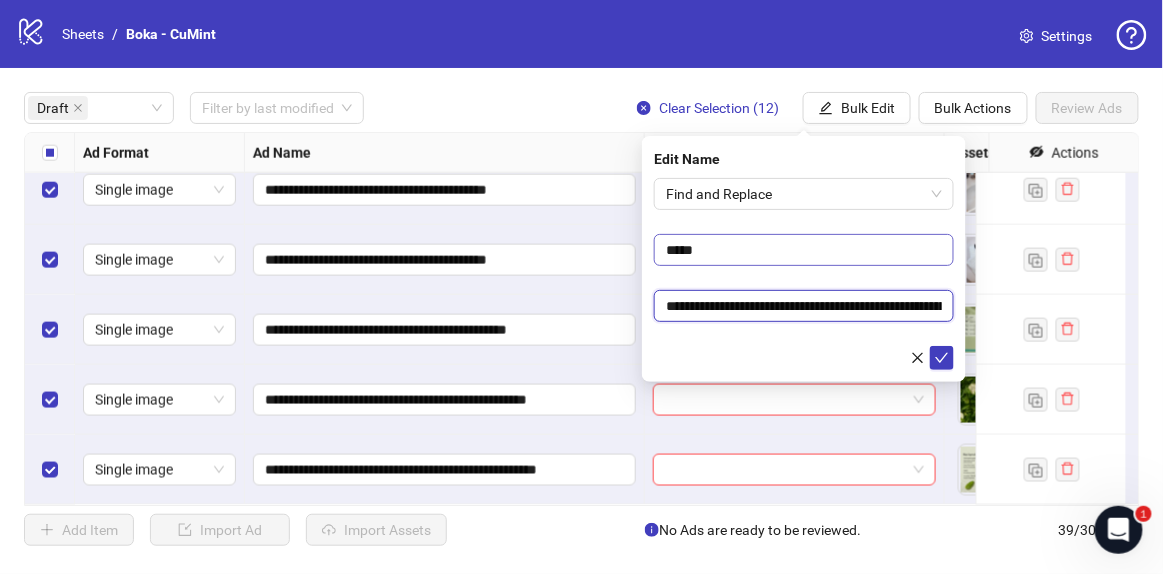 scroll, scrollTop: 0, scrollLeft: 229, axis: horizontal 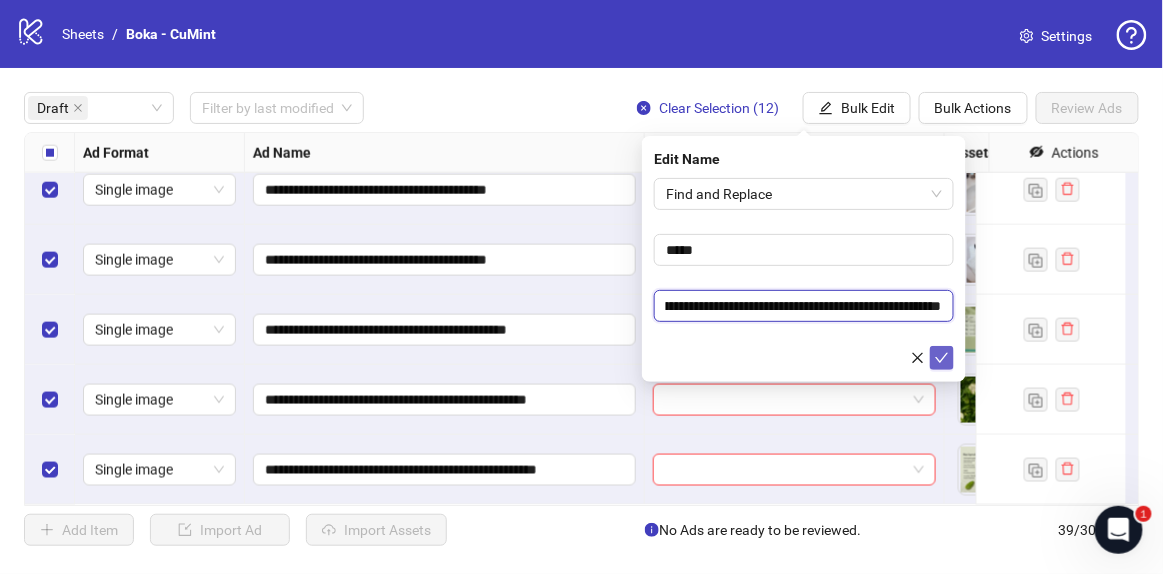 type on "**********" 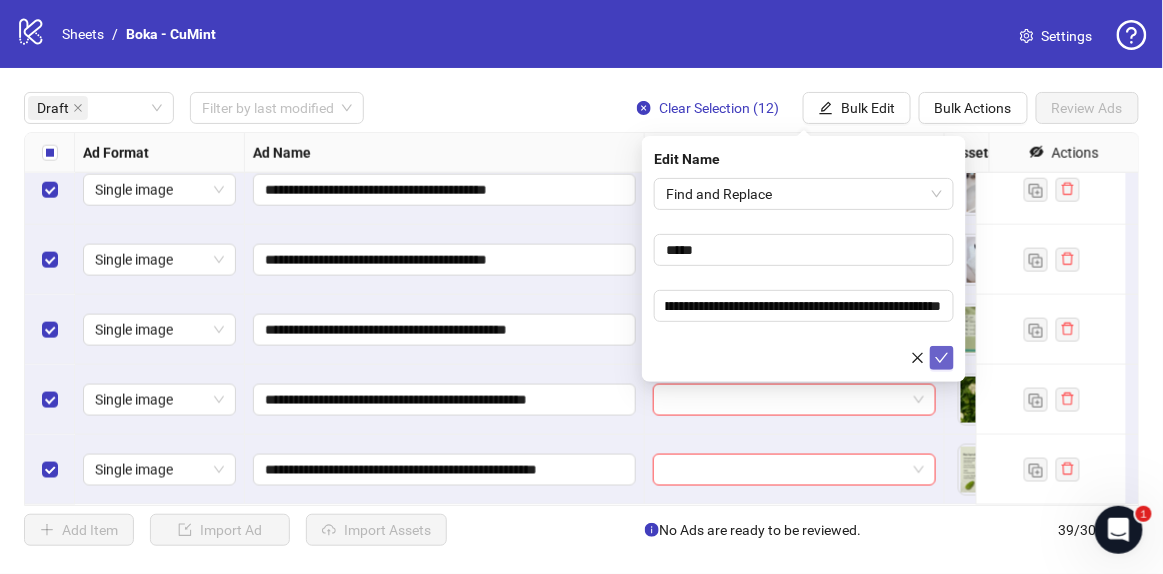 click 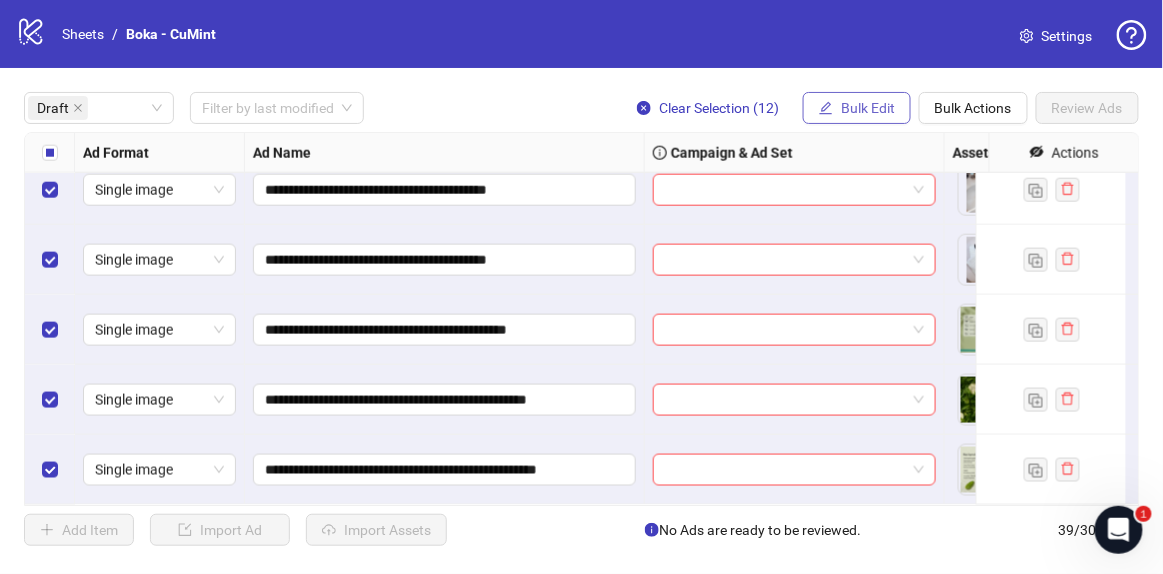 drag, startPoint x: 853, startPoint y: 82, endPoint x: 849, endPoint y: 96, distance: 14.56022 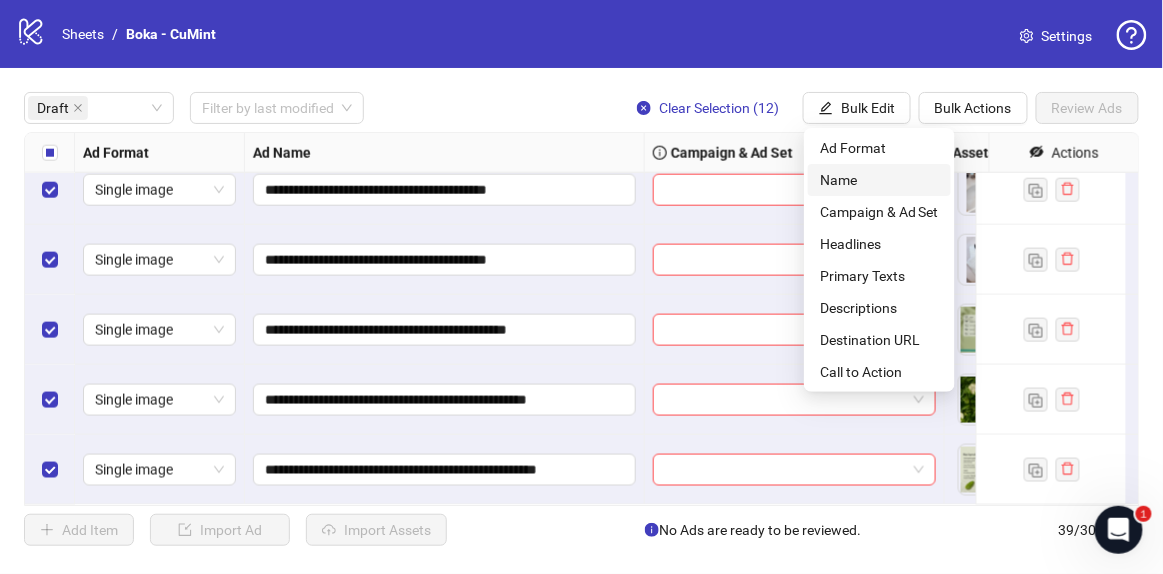 click on "Name" at bounding box center (879, 180) 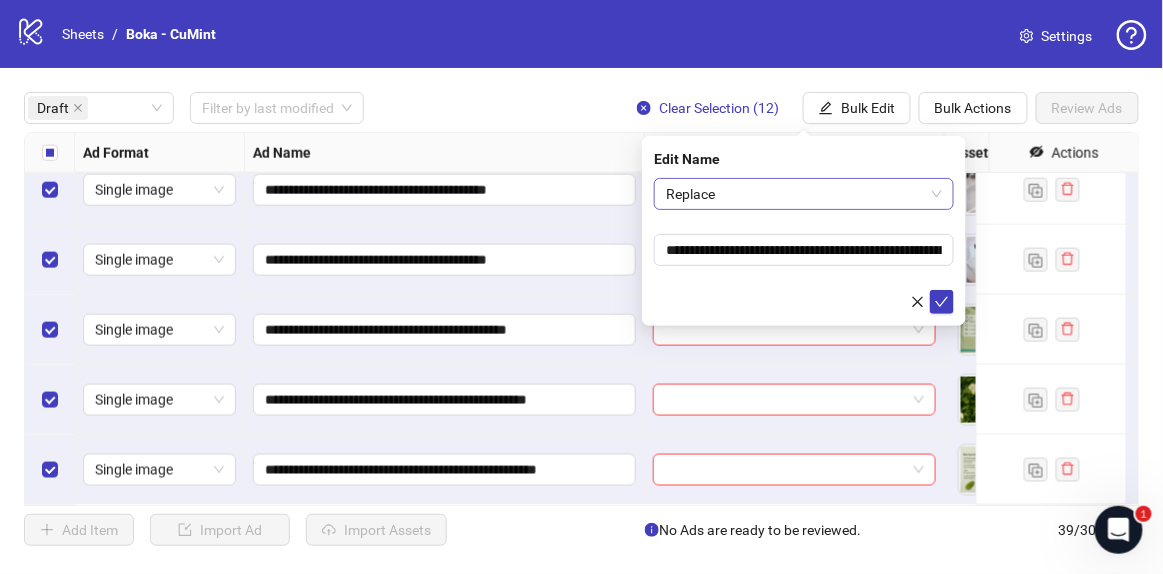click on "Replace" at bounding box center (804, 194) 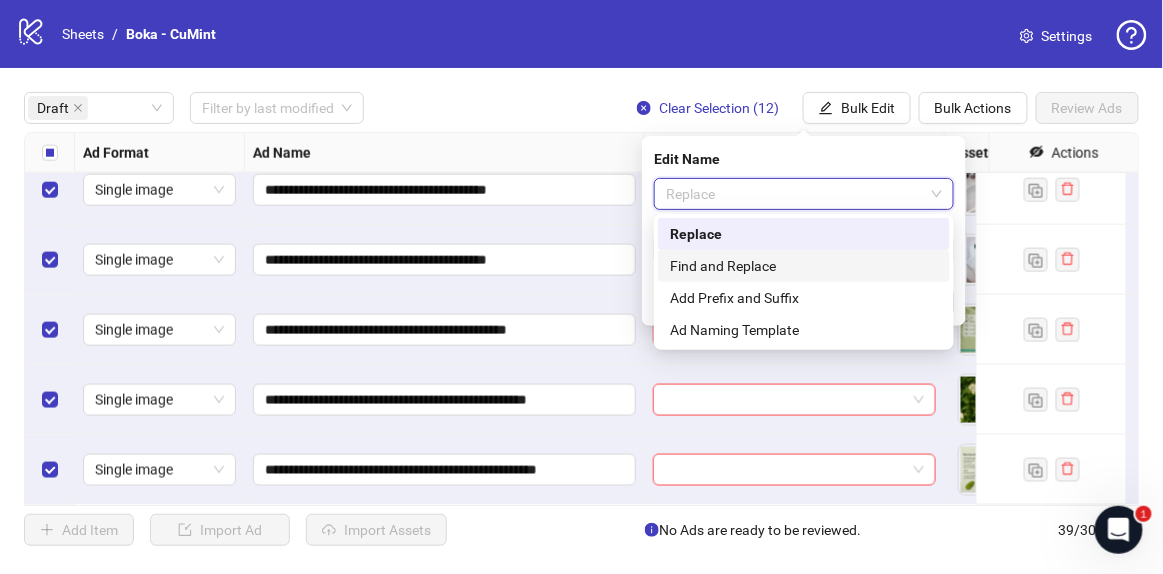 click on "Find and Replace" at bounding box center (804, 266) 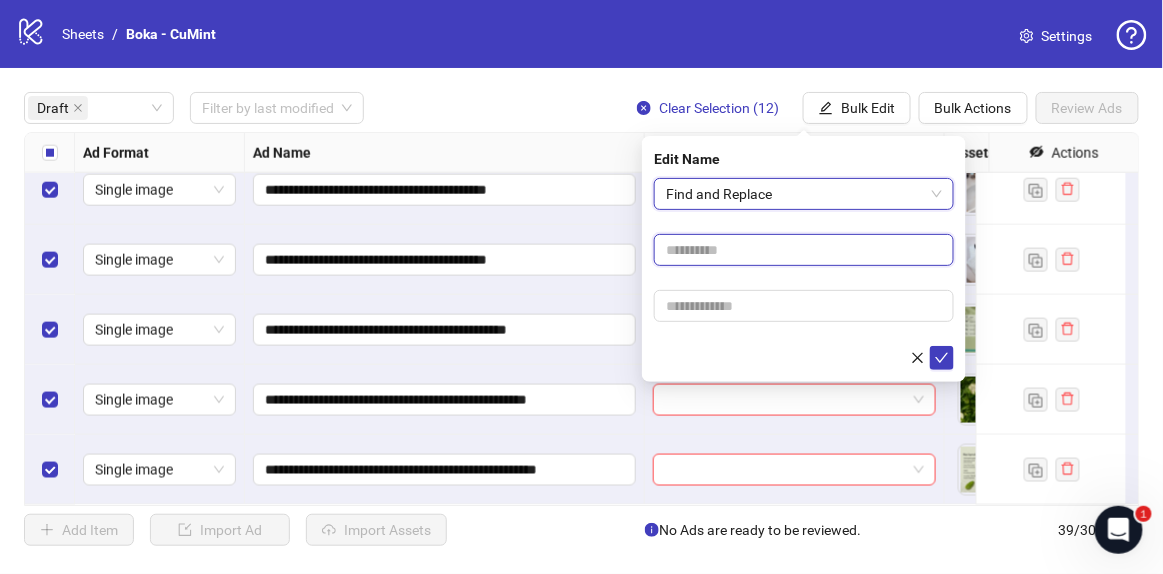 click at bounding box center [804, 250] 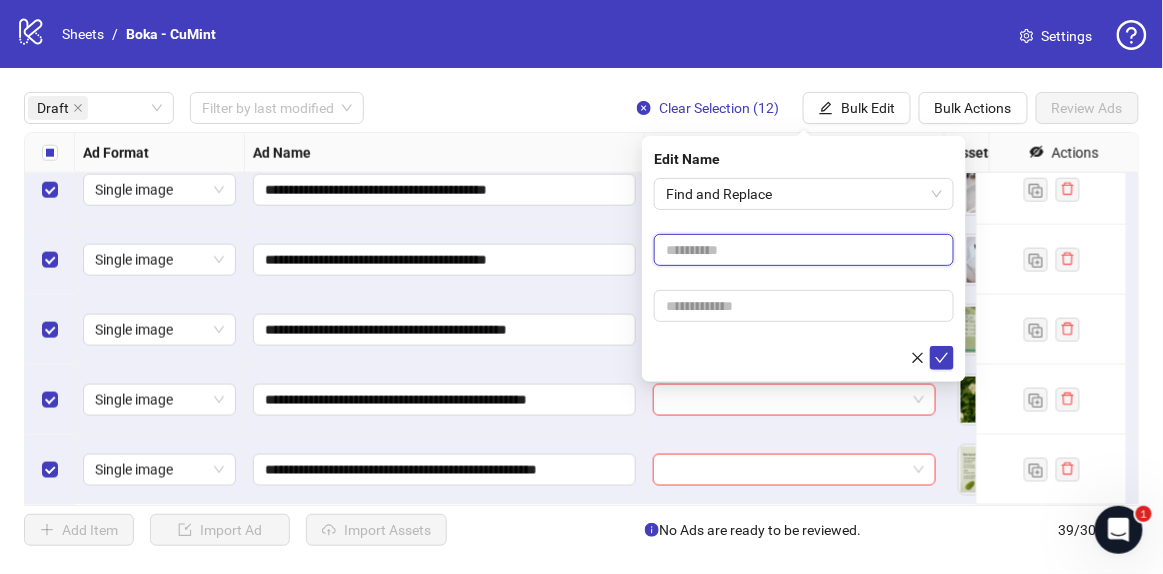 type on "***" 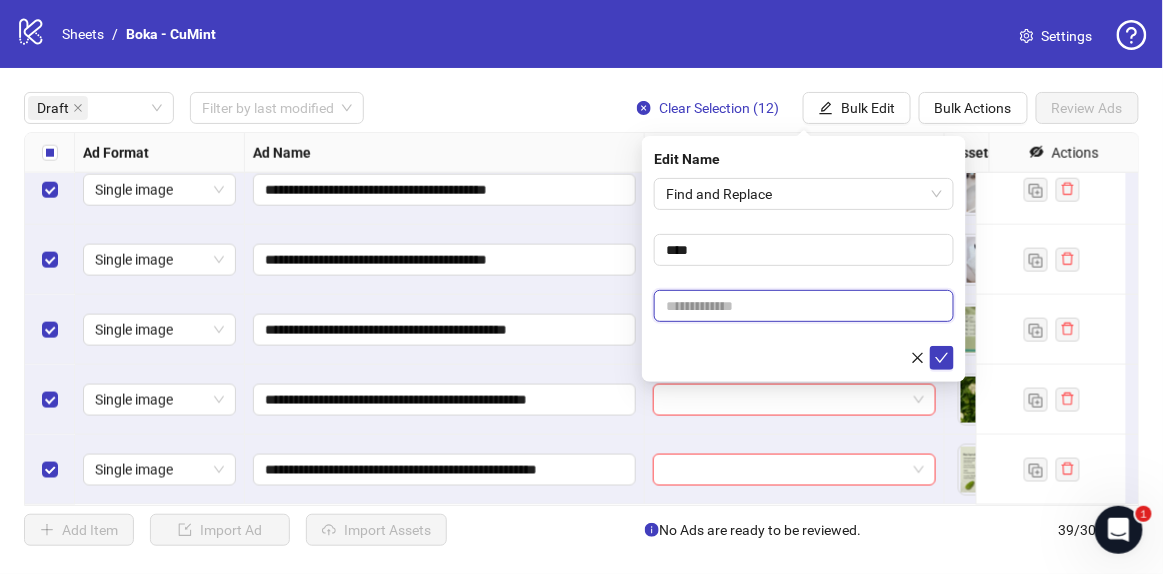 click at bounding box center (804, 306) 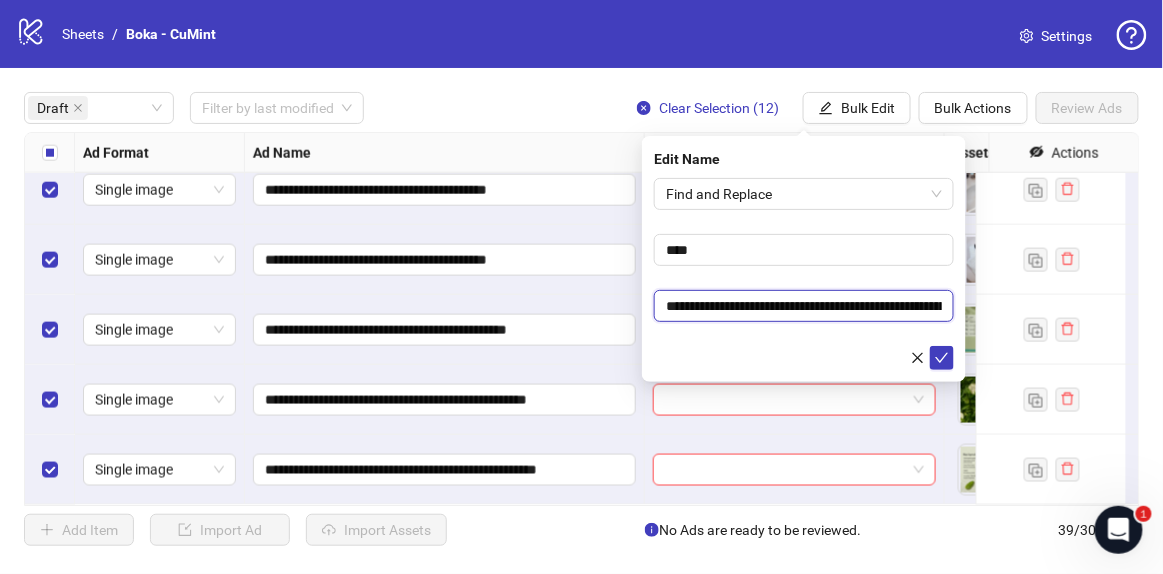 scroll, scrollTop: 0, scrollLeft: 267, axis: horizontal 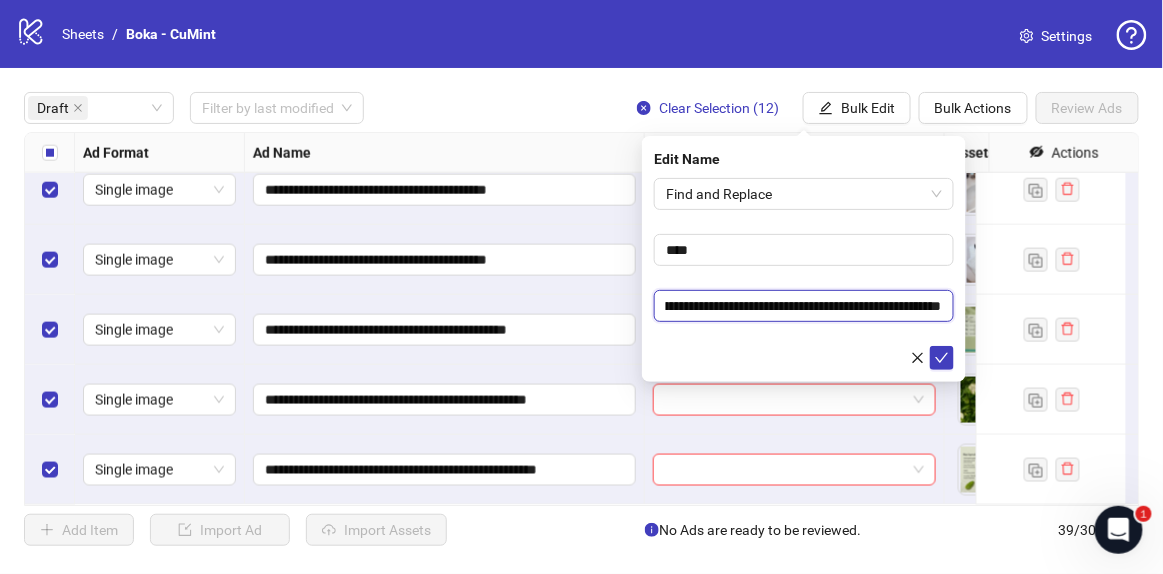 type on "**********" 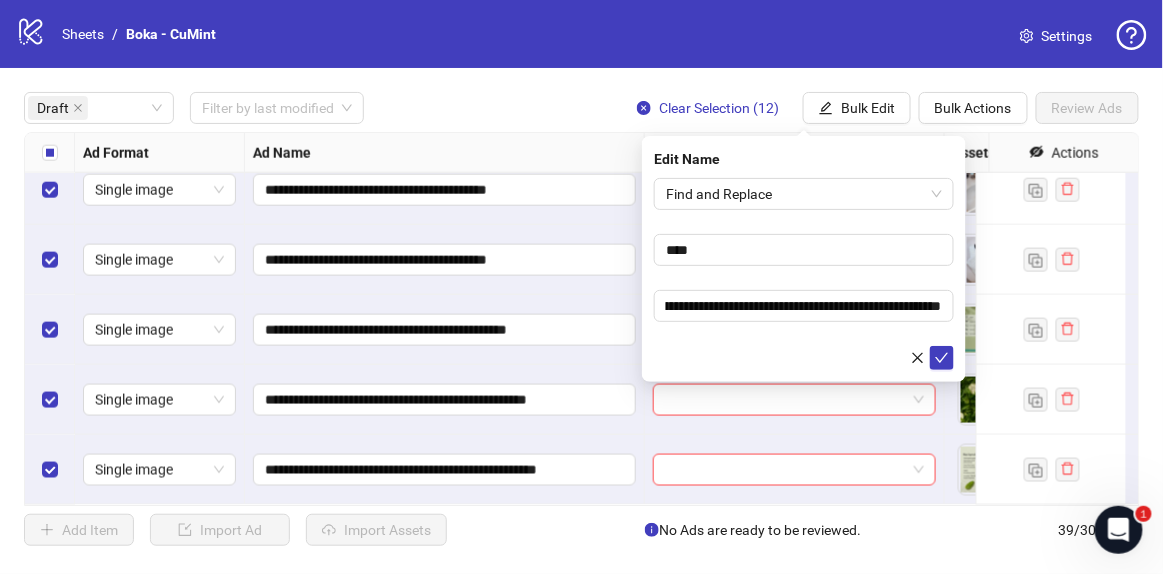 click on "**********" at bounding box center [804, 274] 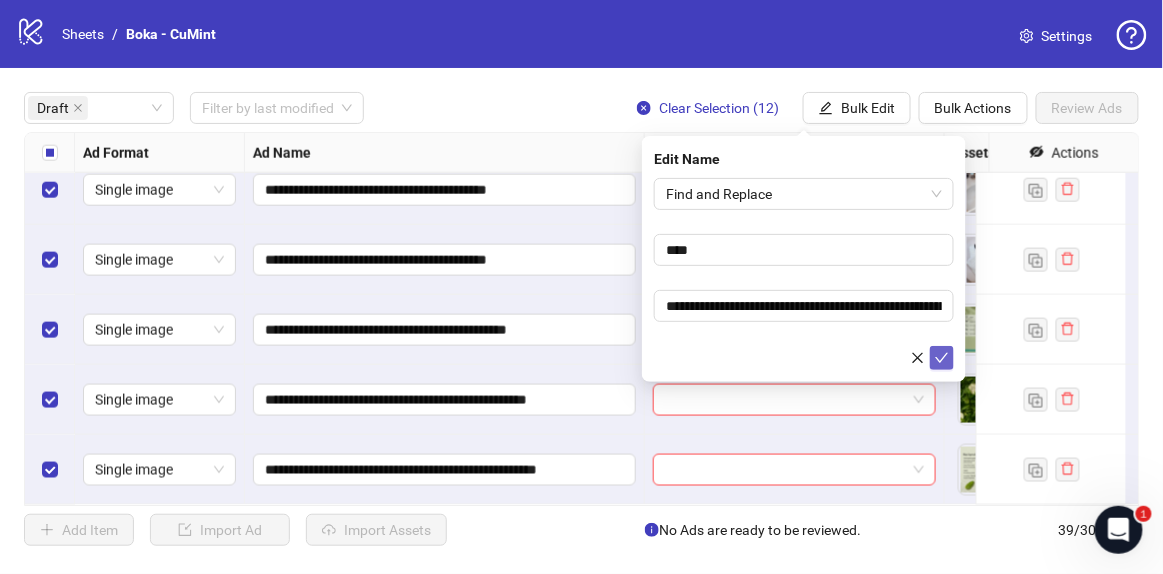click 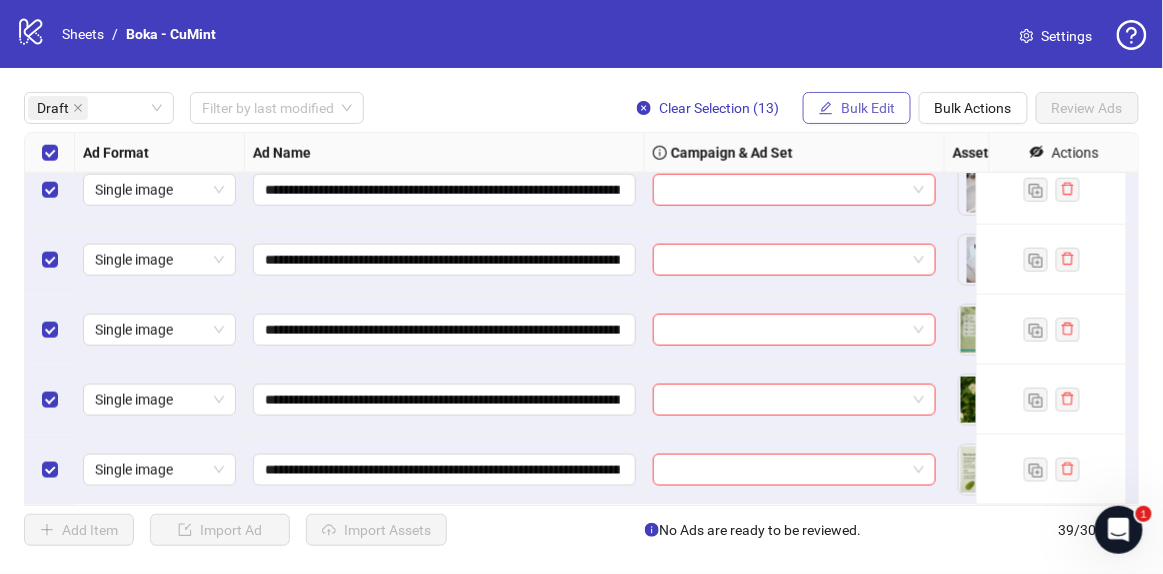 click on "Bulk Edit" at bounding box center (857, 108) 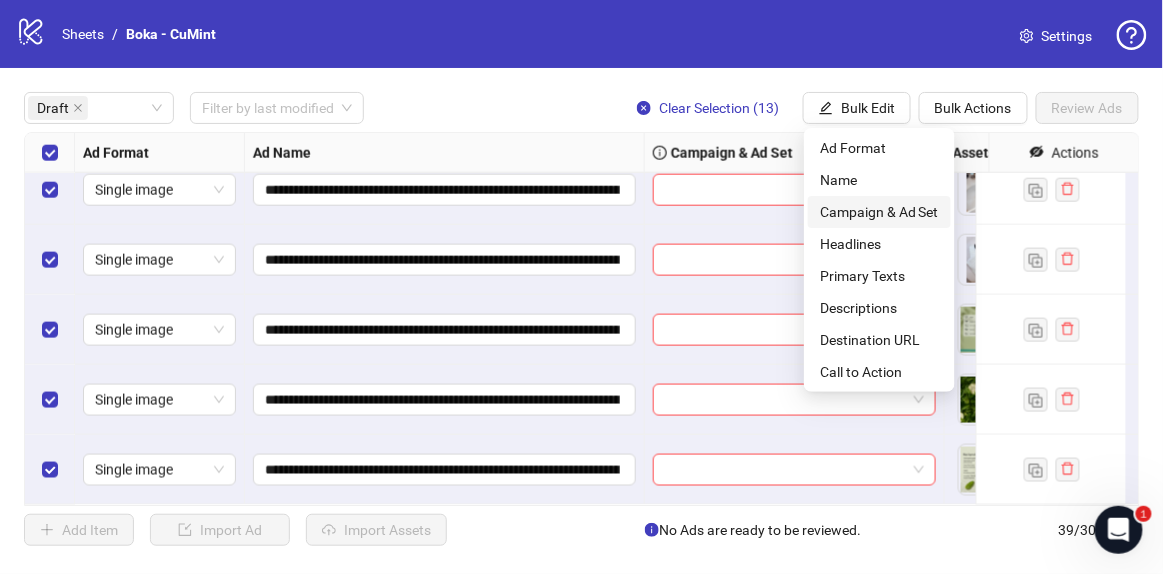 click on "Campaign & Ad Set" at bounding box center [879, 212] 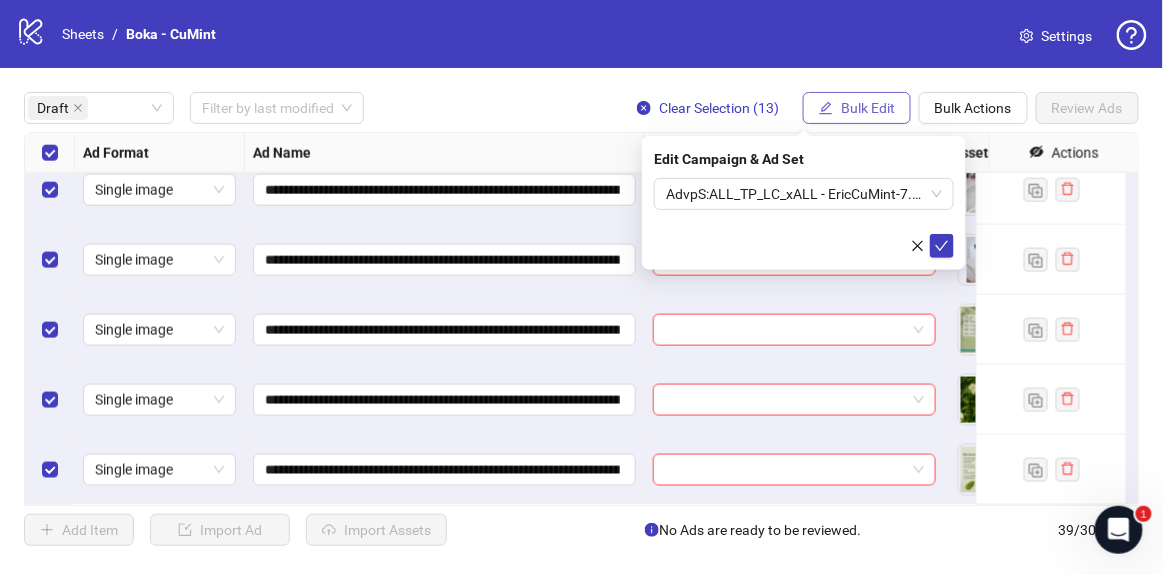 click on "Bulk Edit" at bounding box center (868, 108) 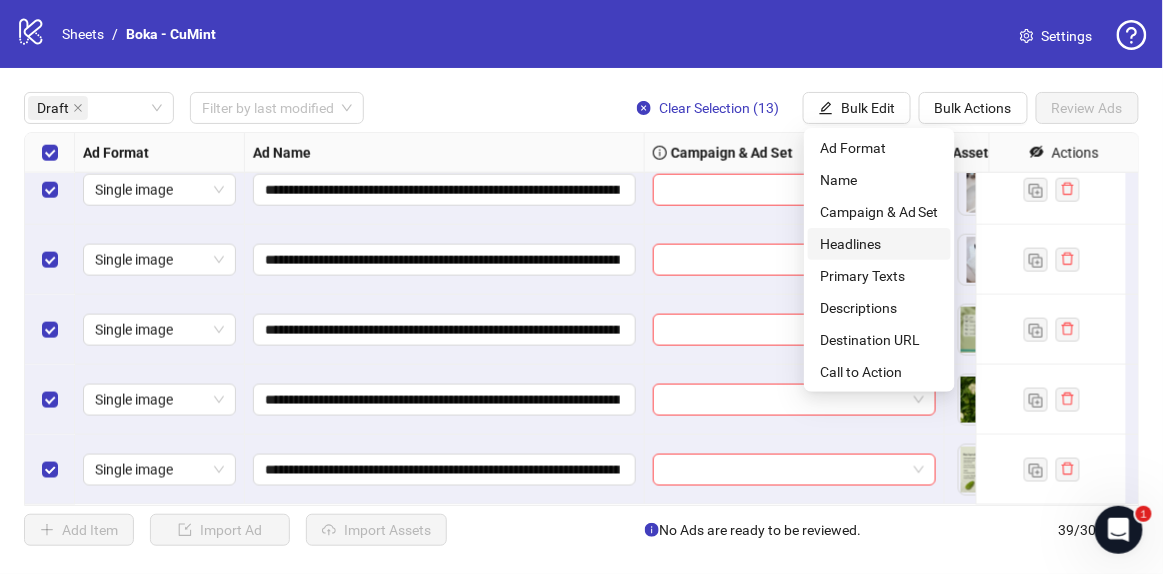 click on "Headlines" at bounding box center (879, 244) 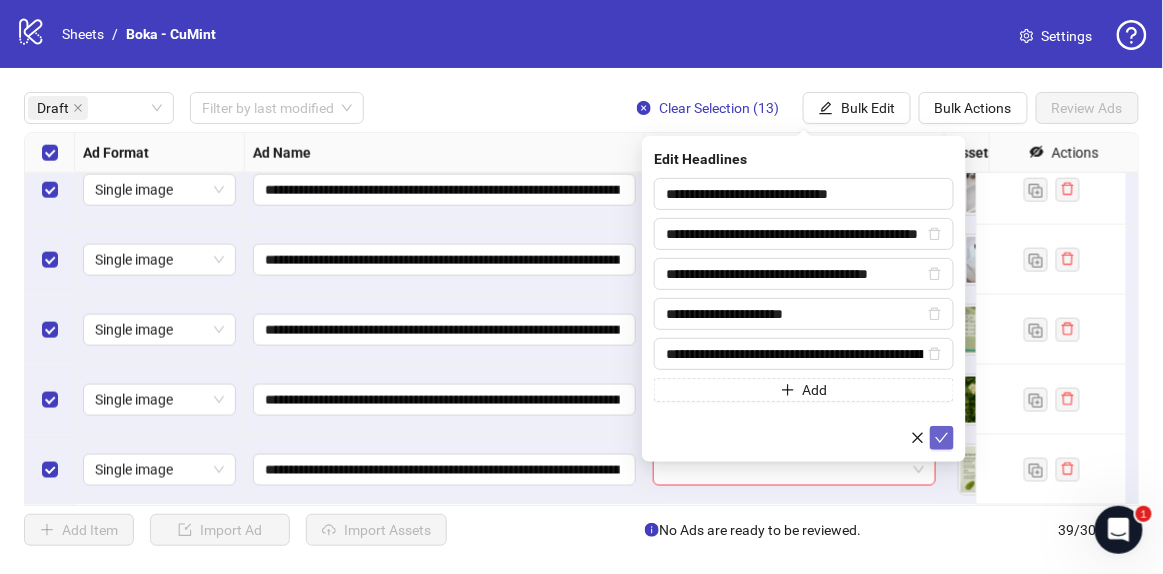 click 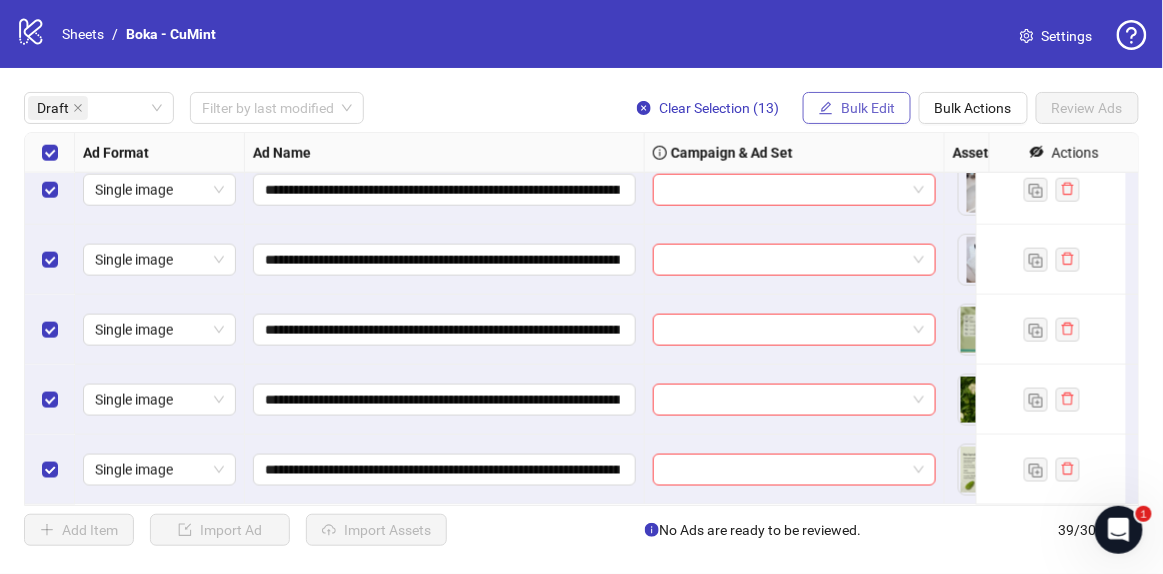 click on "Bulk Edit" at bounding box center [857, 108] 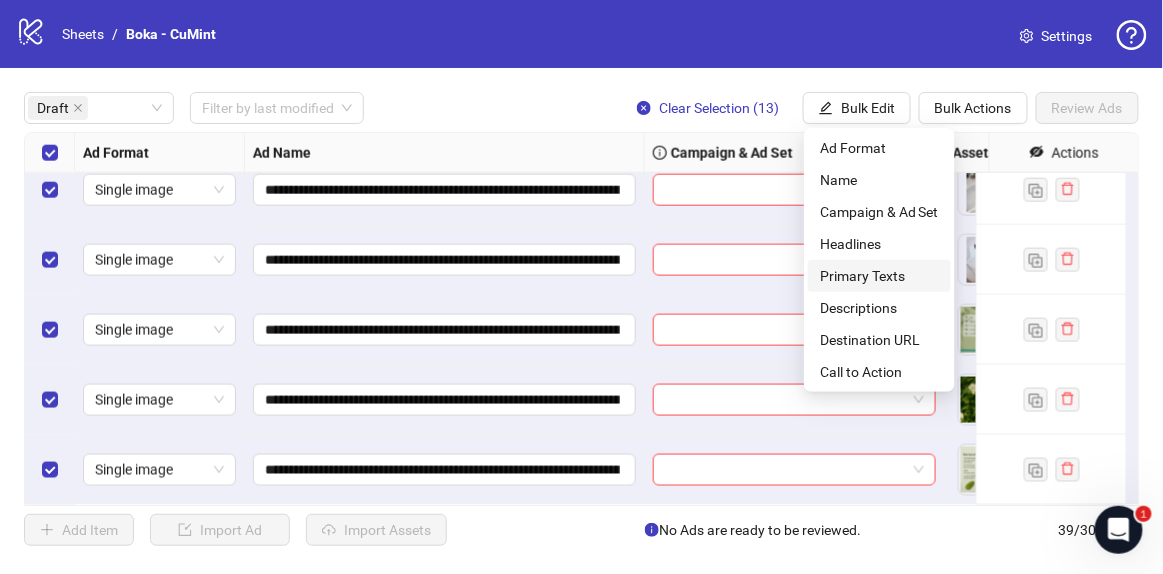click on "Primary Texts" at bounding box center (879, 276) 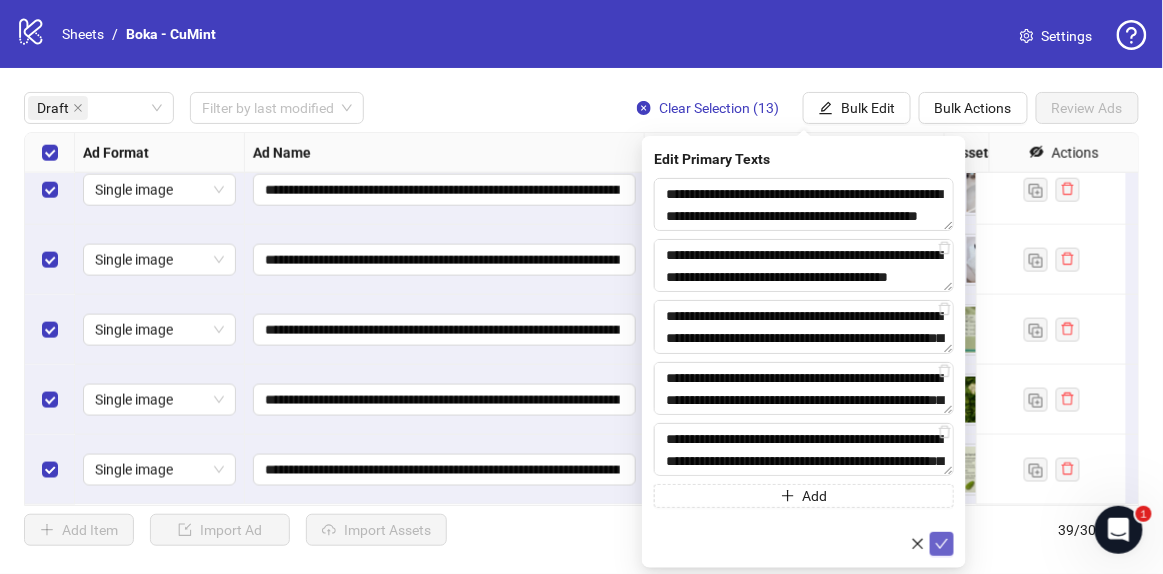 click 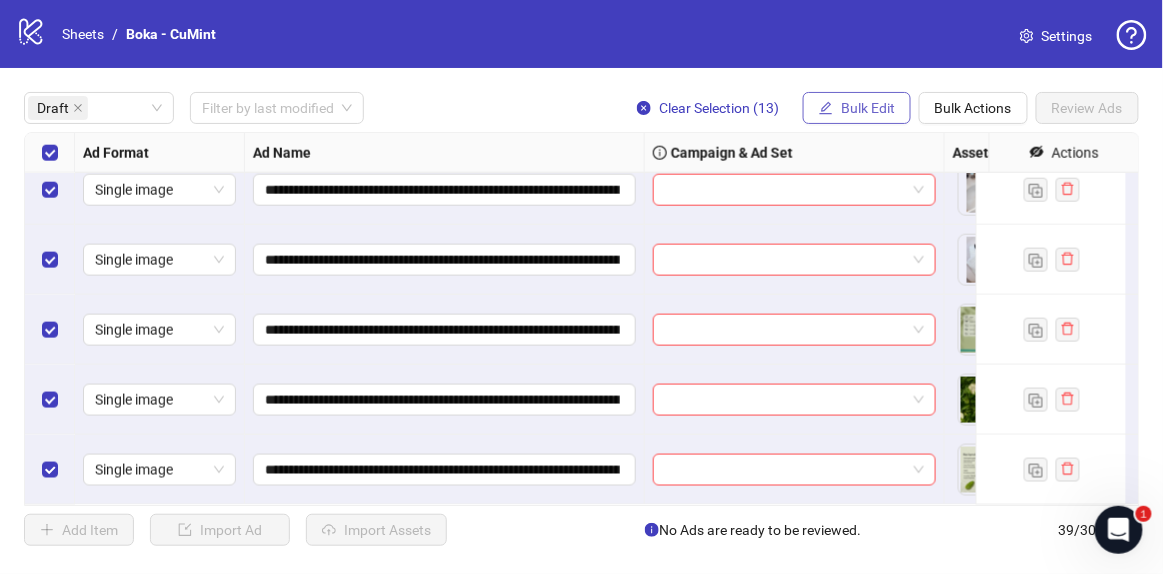 click on "Bulk Edit" at bounding box center [868, 108] 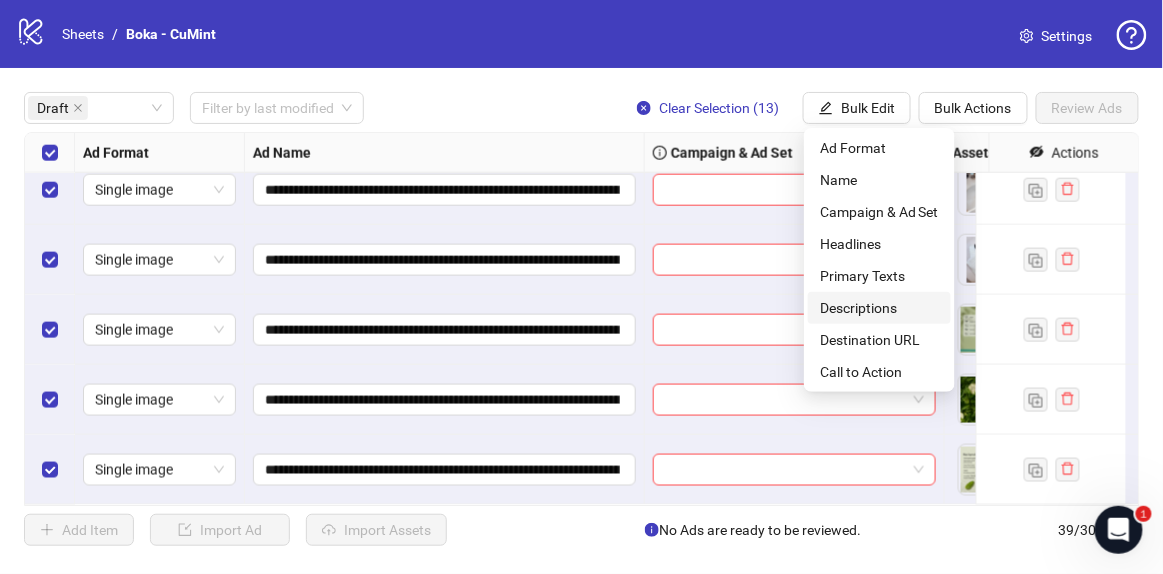 click on "Descriptions" at bounding box center [879, 308] 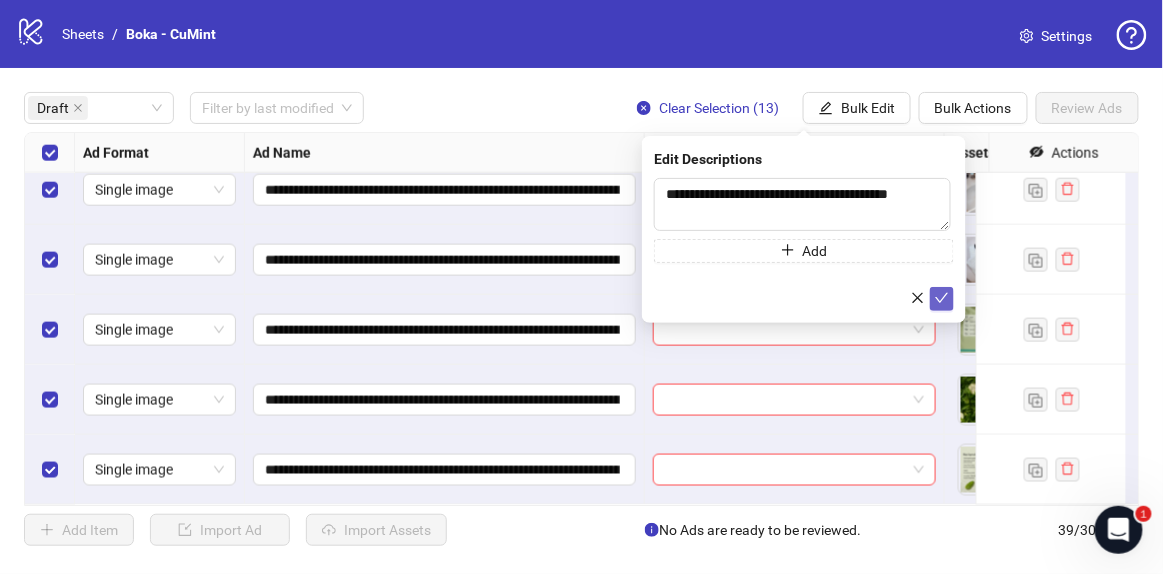 click 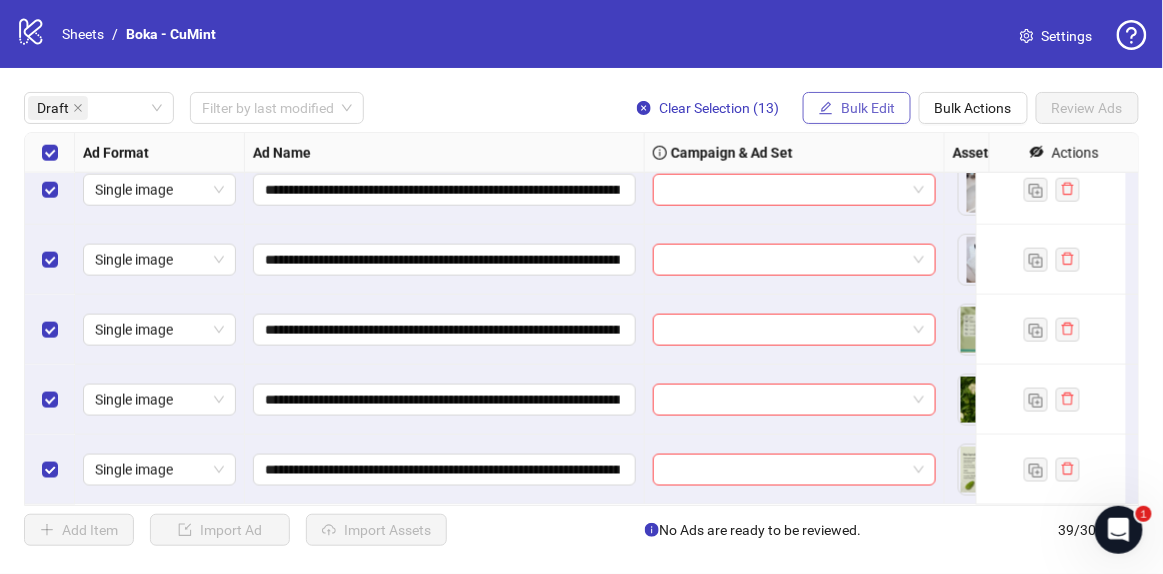click on "Bulk Edit" at bounding box center (868, 108) 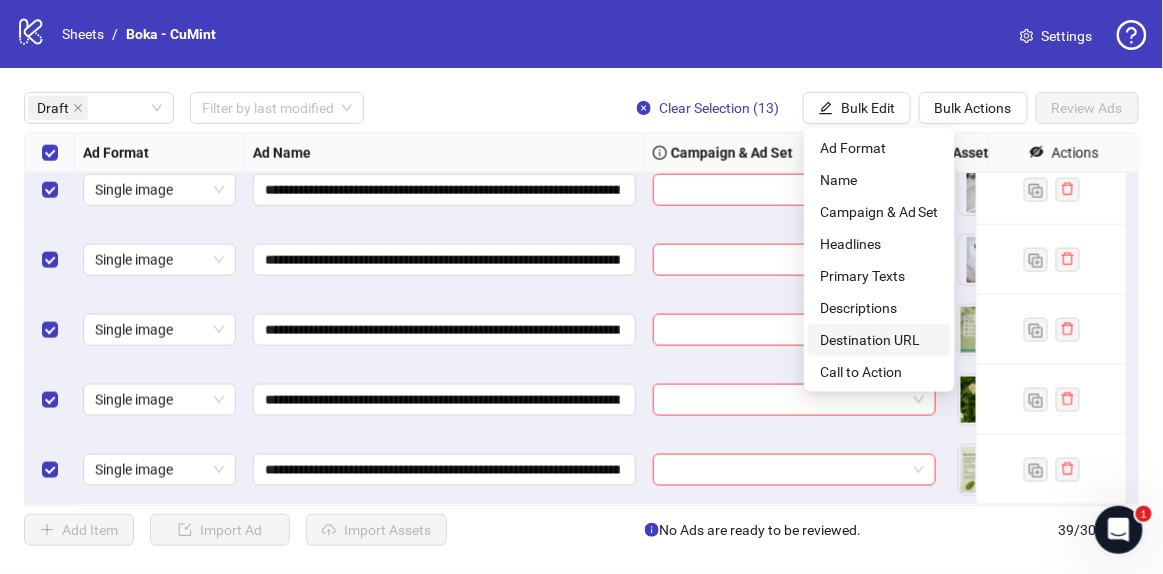 click on "Destination URL" at bounding box center [879, 340] 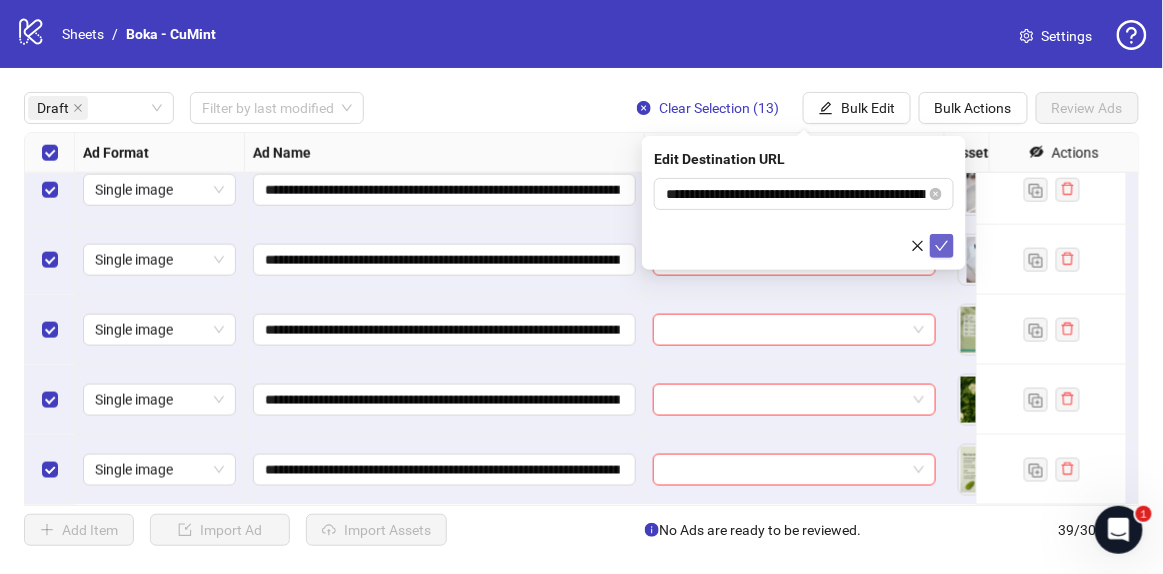 click 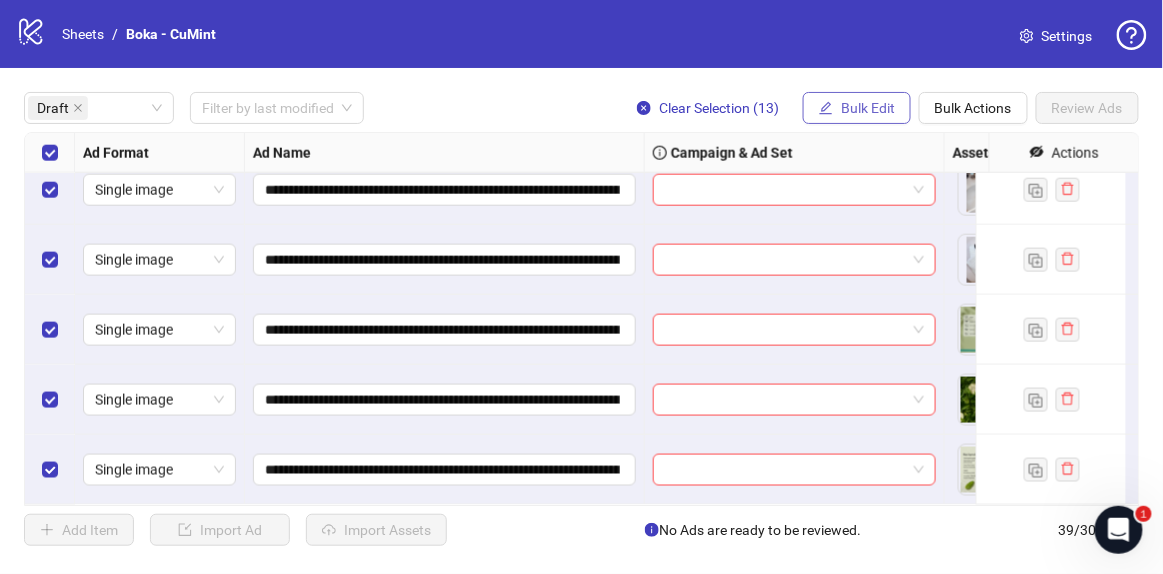 click on "Bulk Edit" at bounding box center (868, 108) 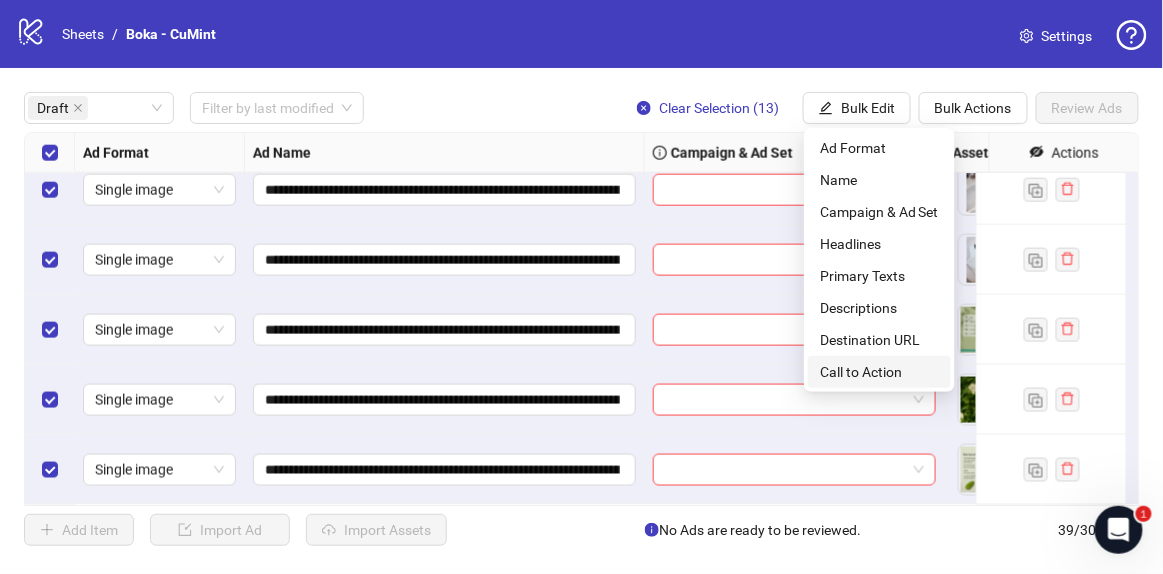 click on "Call to Action" at bounding box center (879, 372) 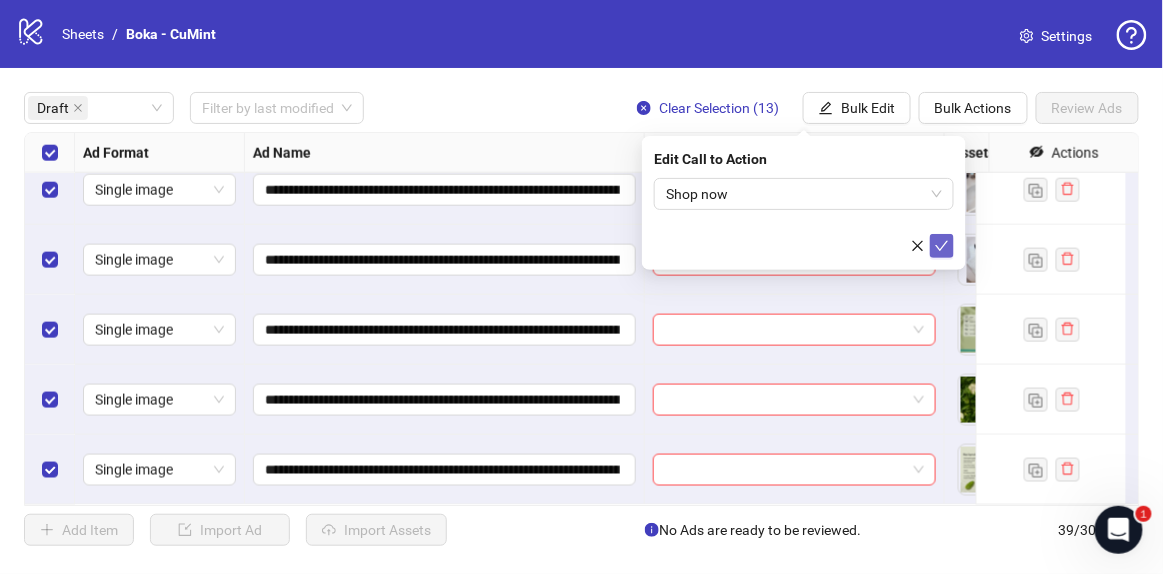 click at bounding box center [942, 246] 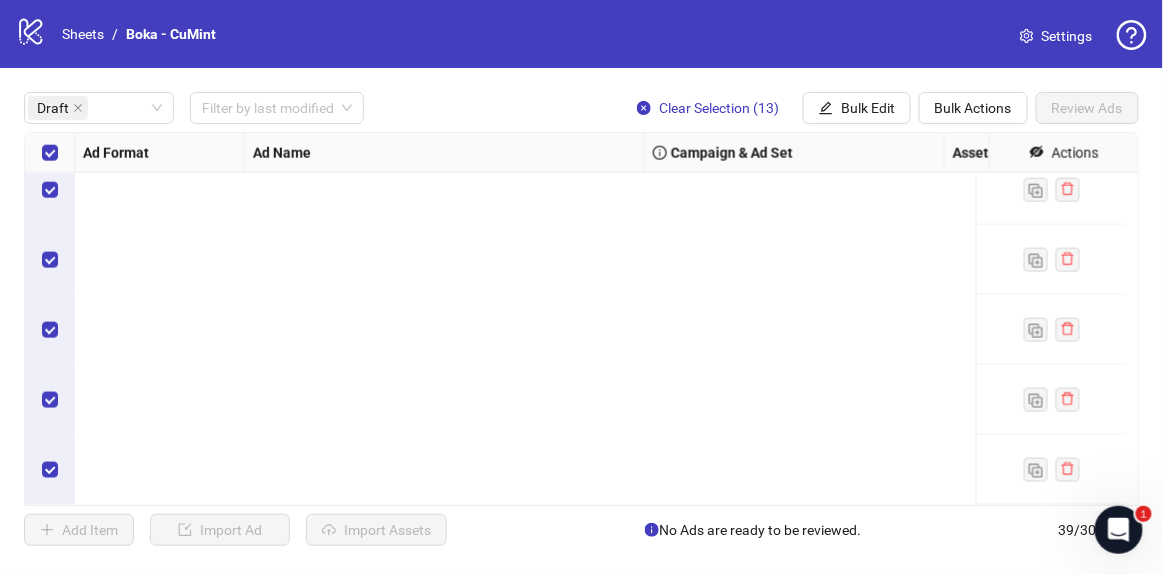 scroll, scrollTop: 0, scrollLeft: 0, axis: both 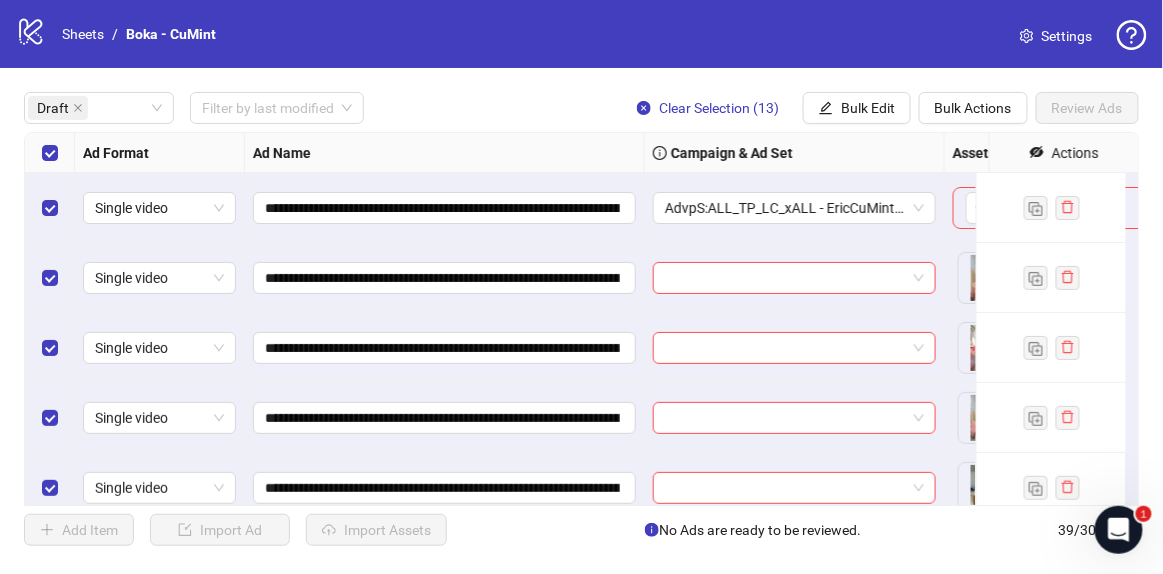 click at bounding box center (50, 208) 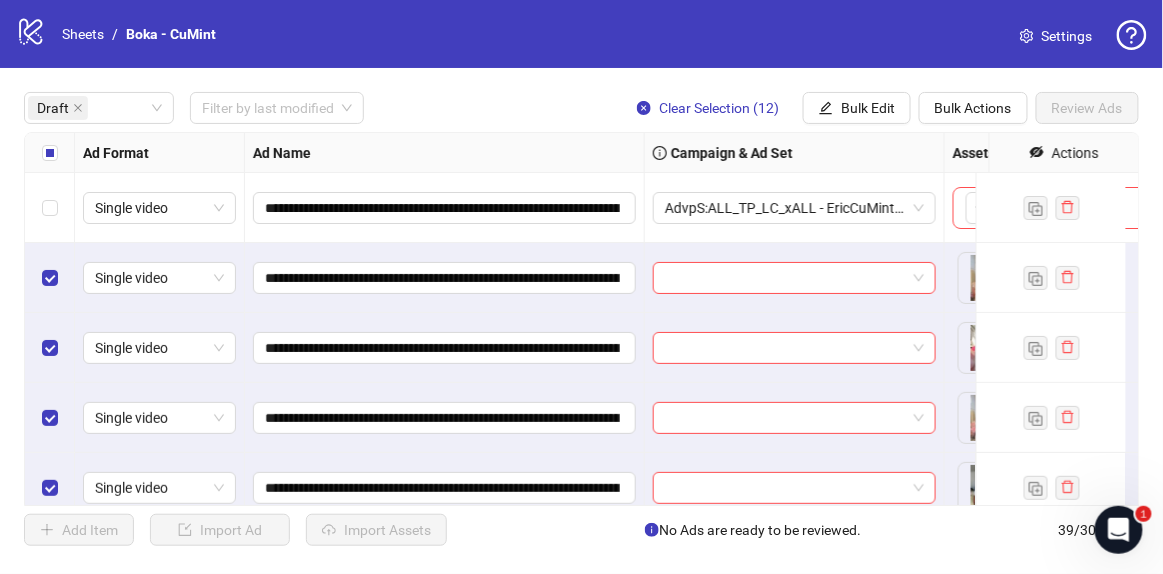 click at bounding box center (50, 153) 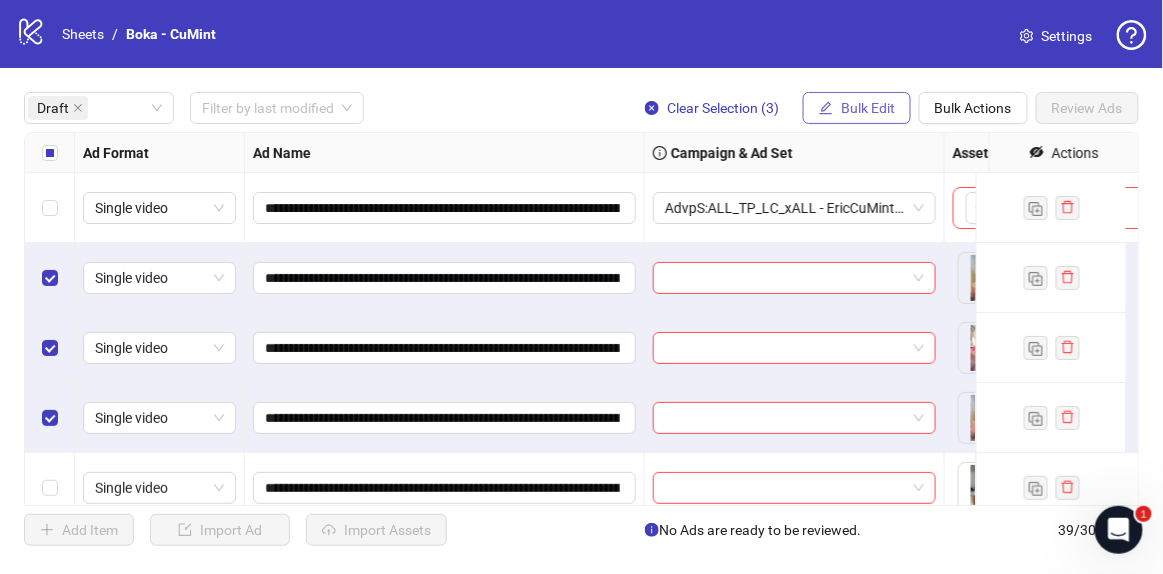 click on "Bulk Edit" at bounding box center (868, 108) 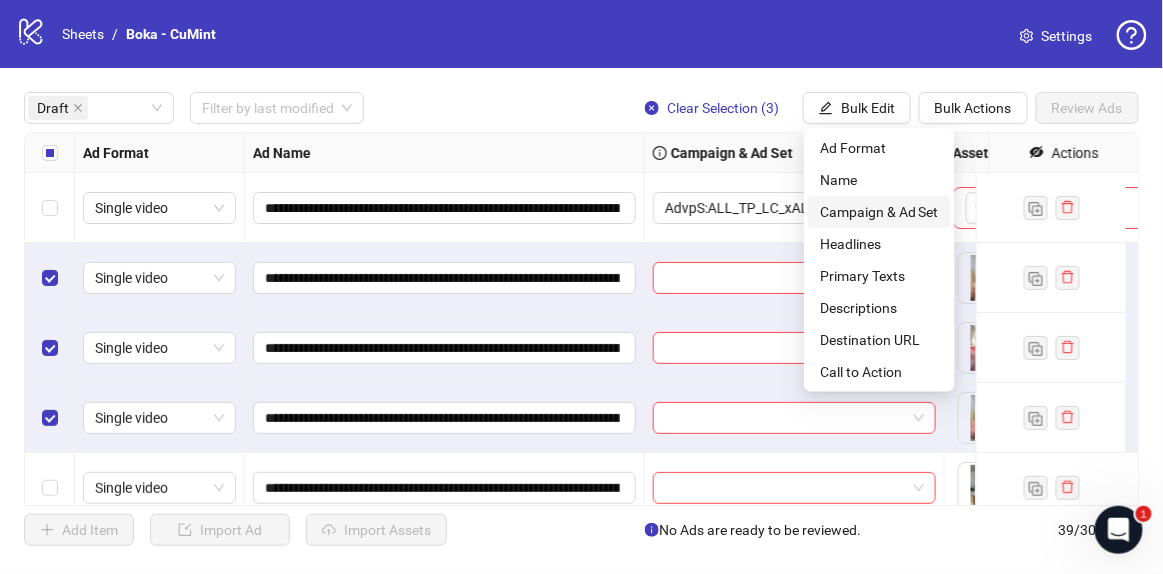 click on "Campaign & Ad Set" at bounding box center (879, 212) 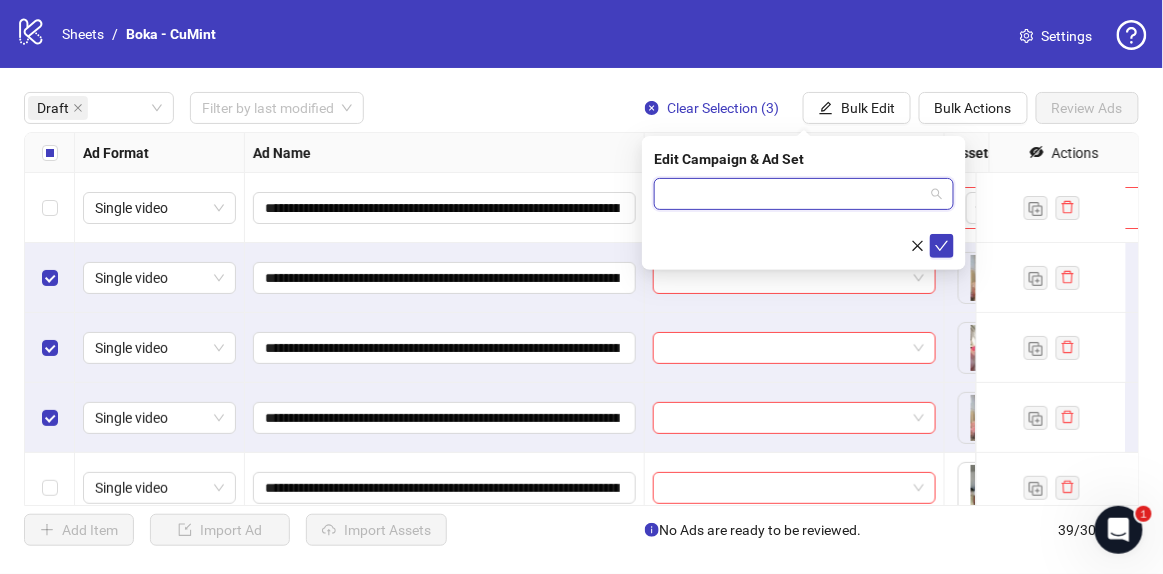 click at bounding box center (795, 194) 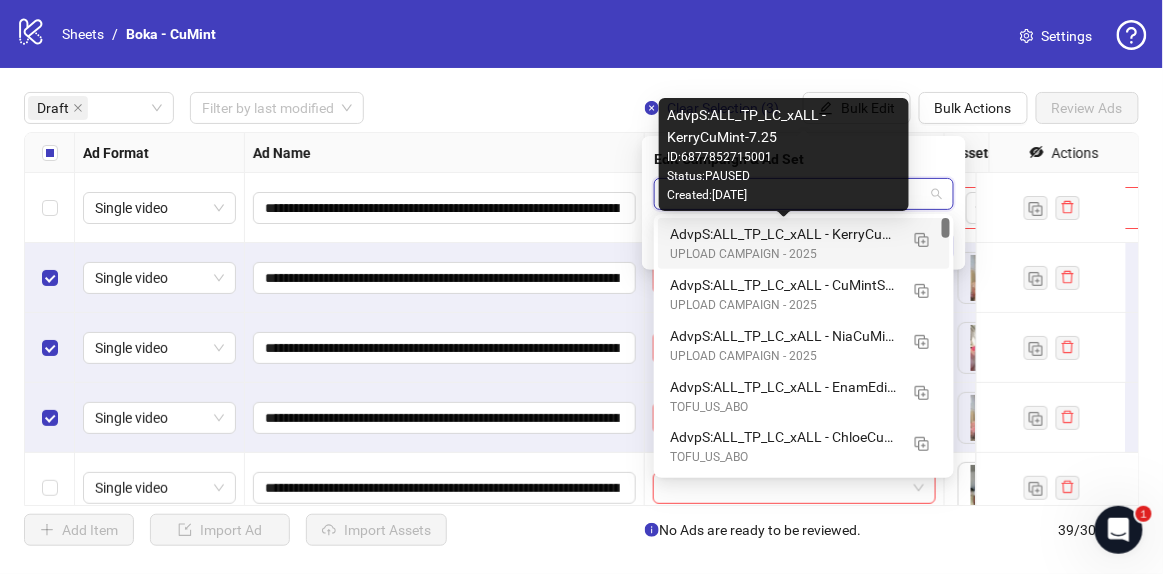click on "AdvpS:ALL_TP_LC_xALL - KerryCuMint-7.25" at bounding box center (784, 234) 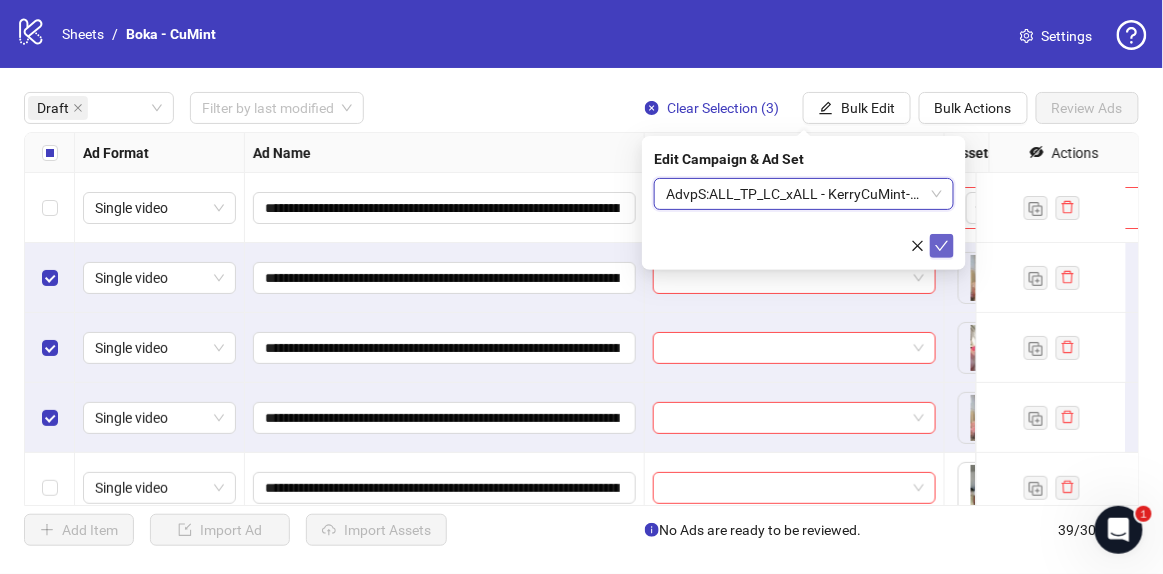 click 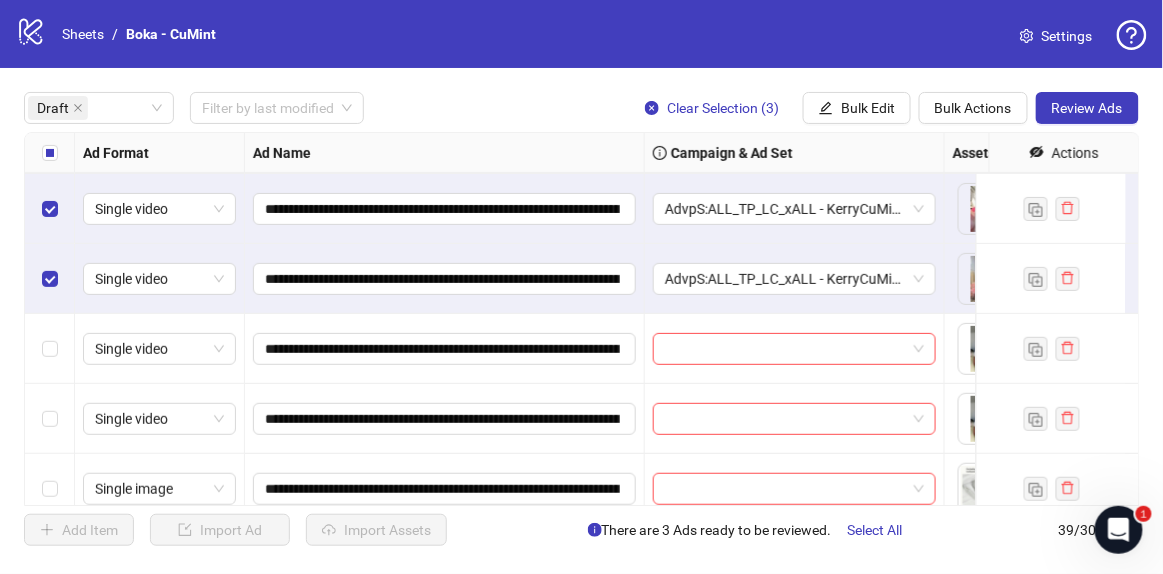 scroll, scrollTop: 181, scrollLeft: 0, axis: vertical 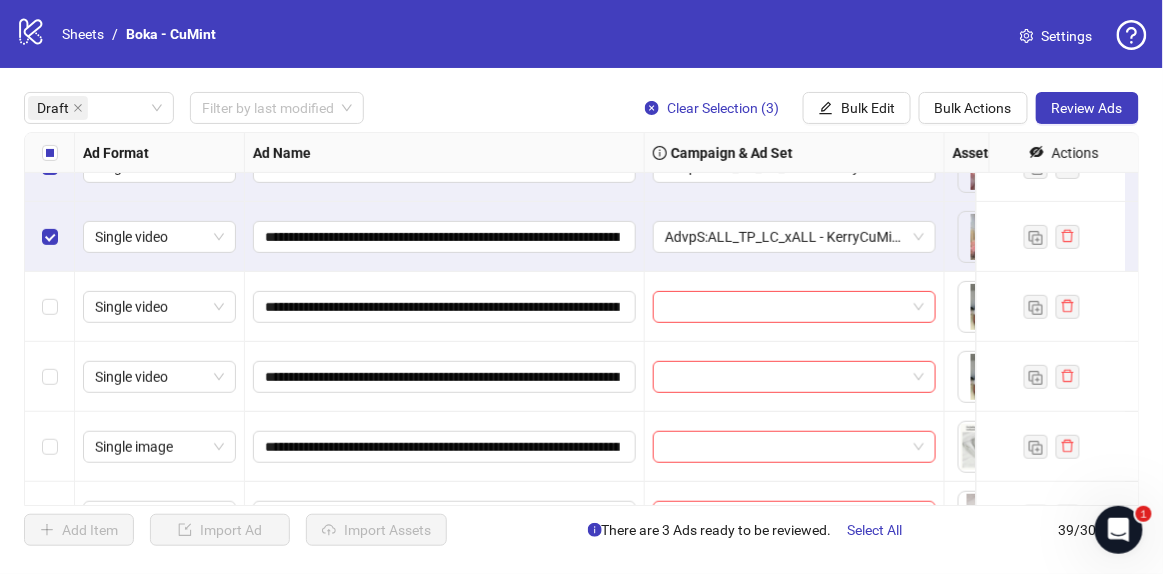 click at bounding box center [50, 153] 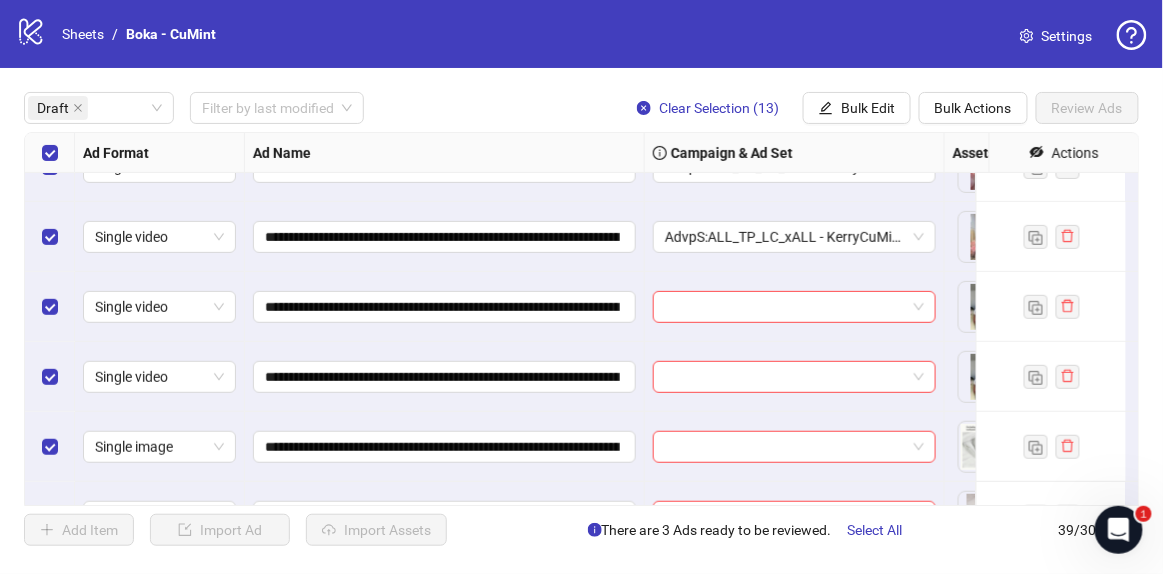 click at bounding box center (50, 153) 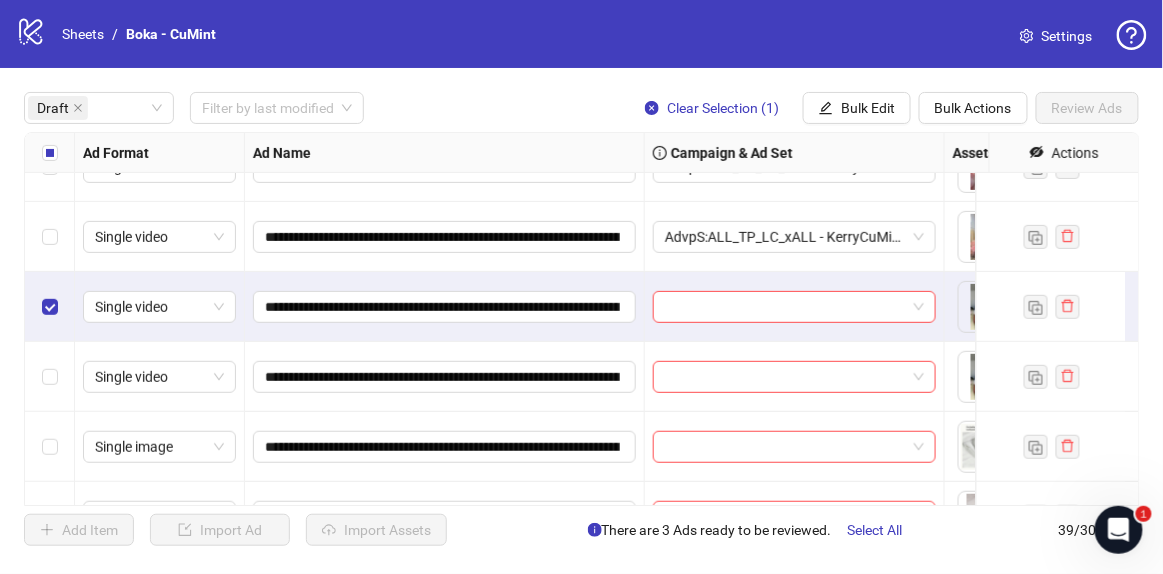 click at bounding box center (50, 377) 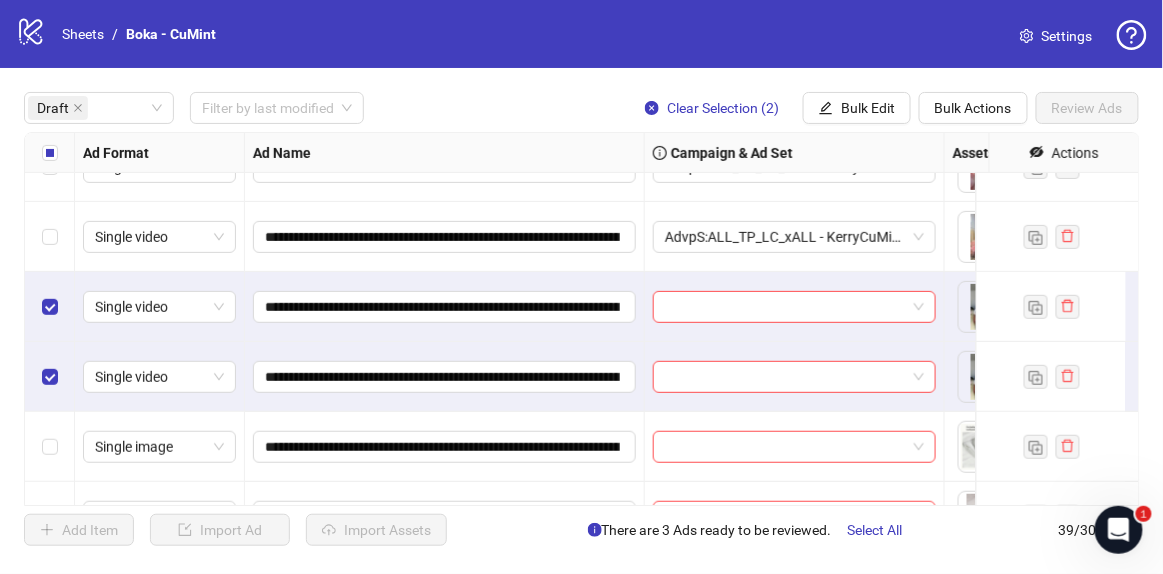 click on "**********" at bounding box center (581, 319) 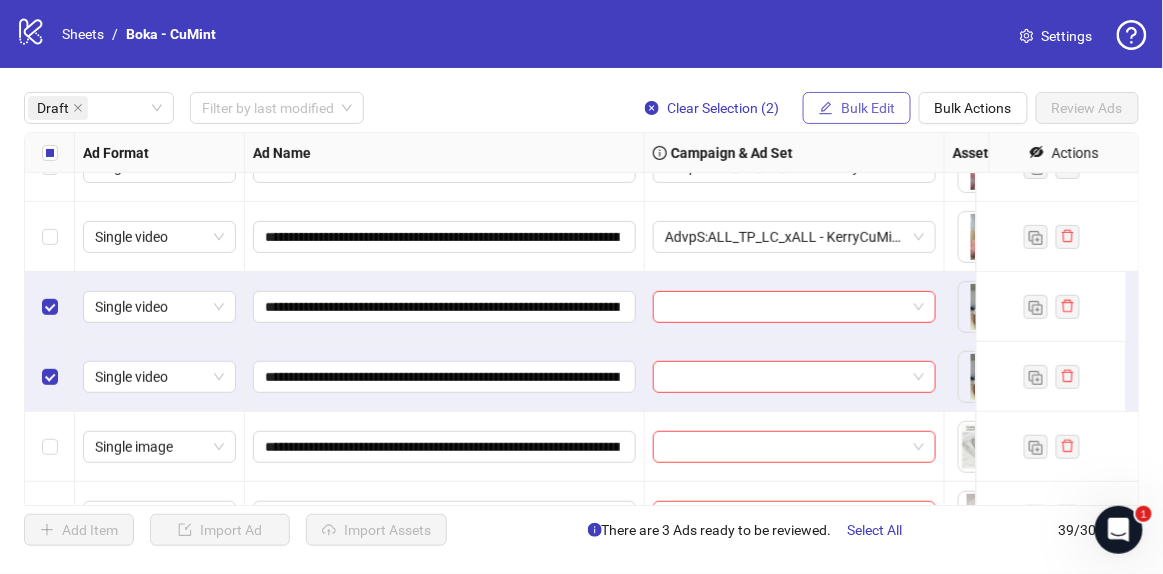 click on "Bulk Edit" at bounding box center [868, 108] 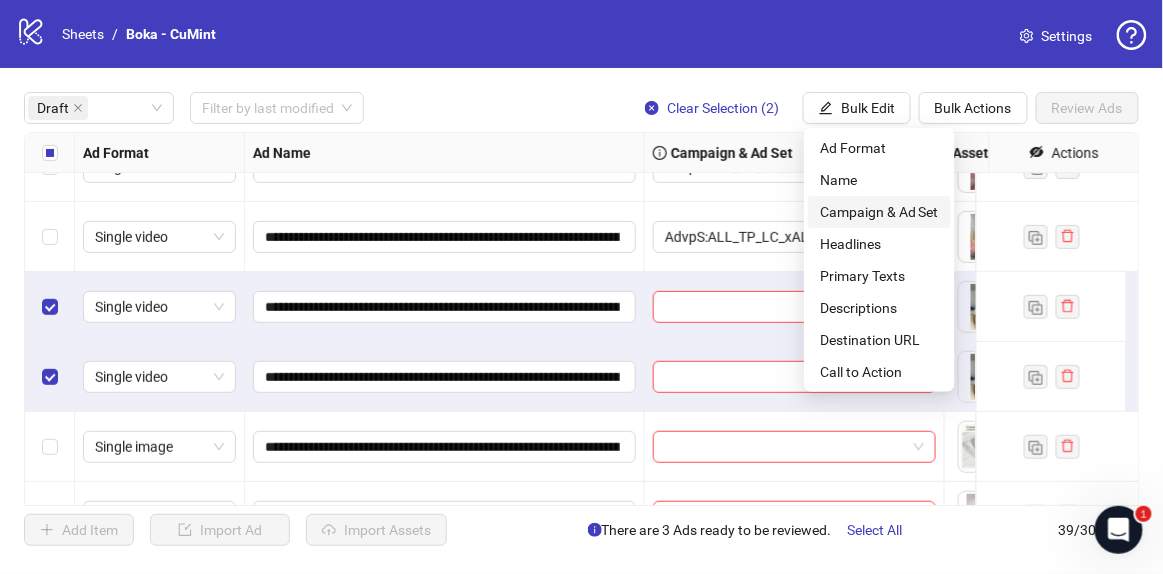click on "Campaign & Ad Set" at bounding box center (879, 212) 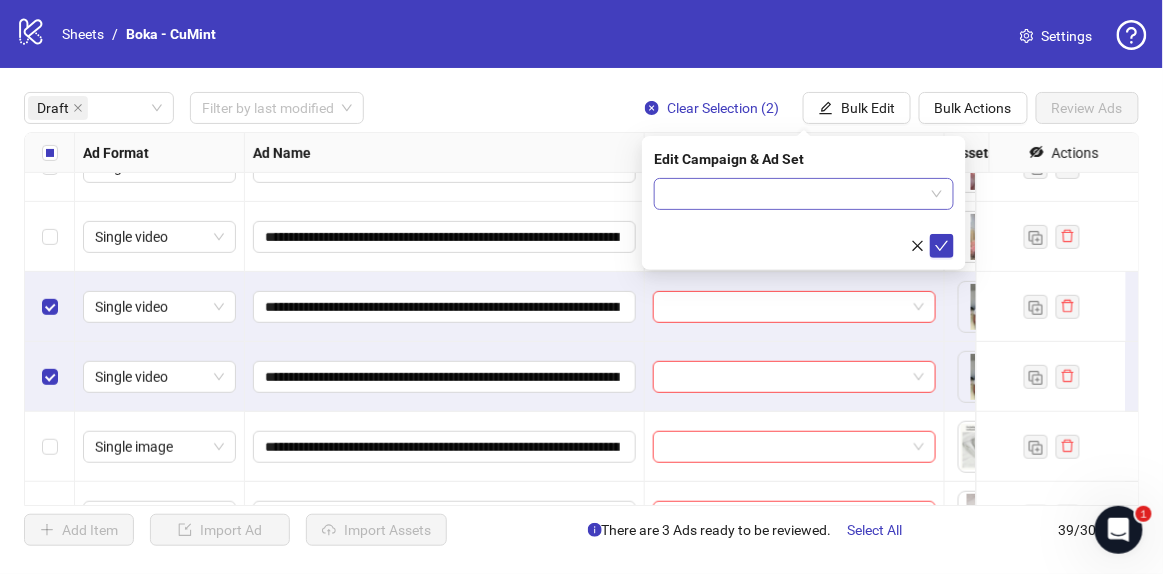 click at bounding box center [795, 194] 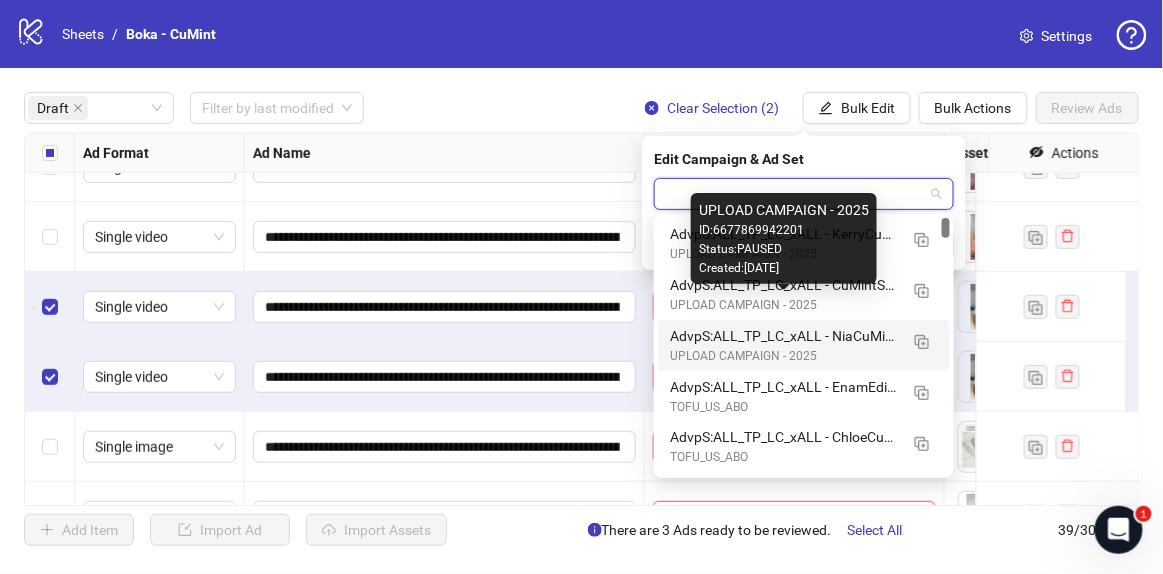 click on "AdvpS:ALL_TP_LC_xALL - NiaCuMint-7.25" at bounding box center (784, 336) 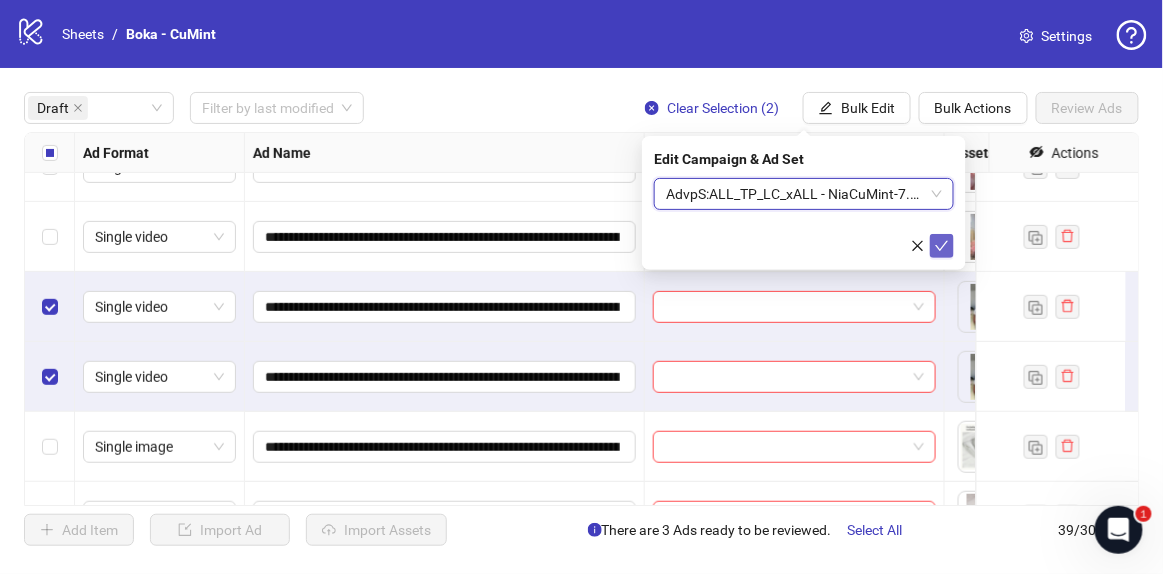 click 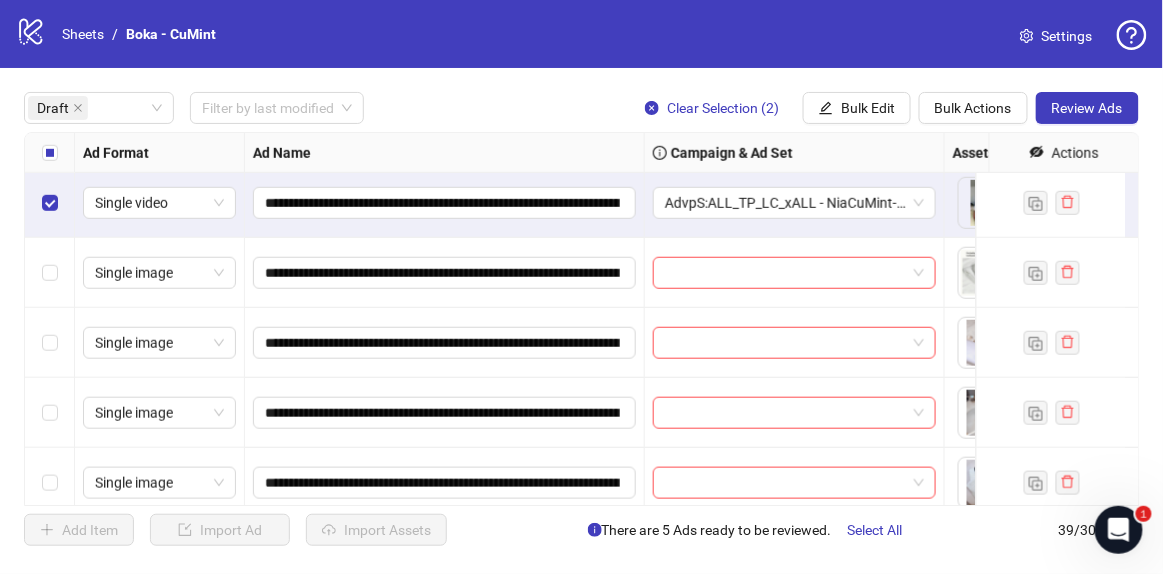 scroll, scrollTop: 363, scrollLeft: 0, axis: vertical 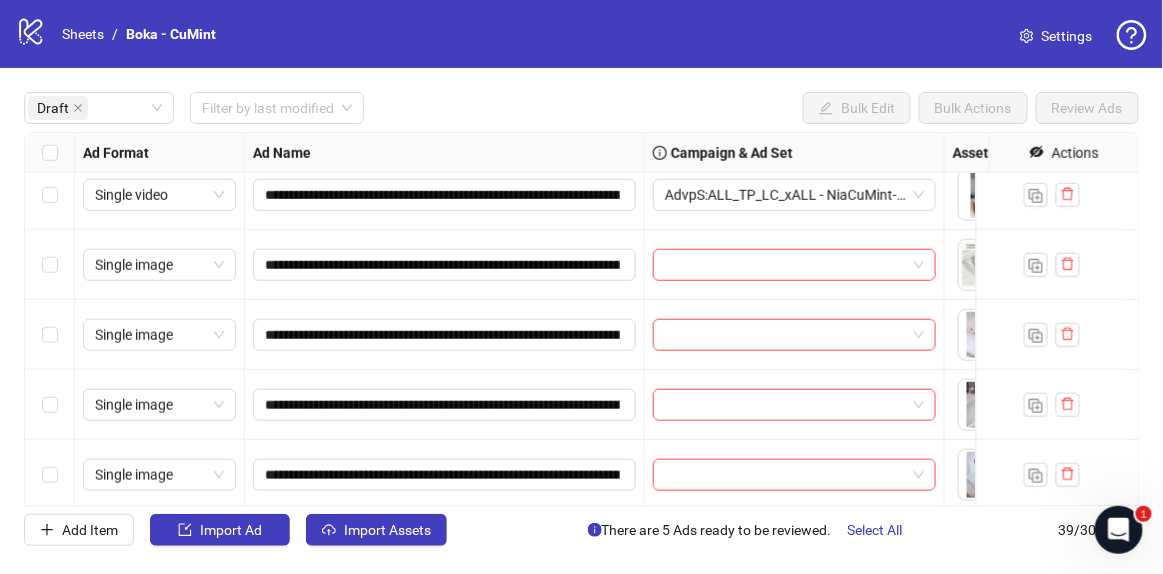 click at bounding box center (50, 265) 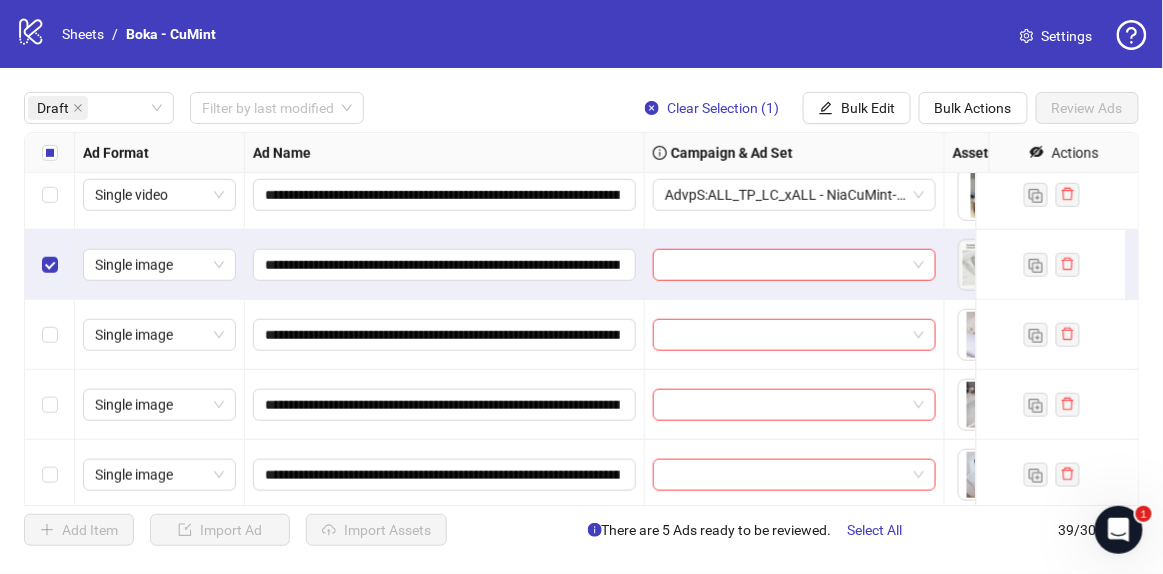 scroll, scrollTop: 591, scrollLeft: 0, axis: vertical 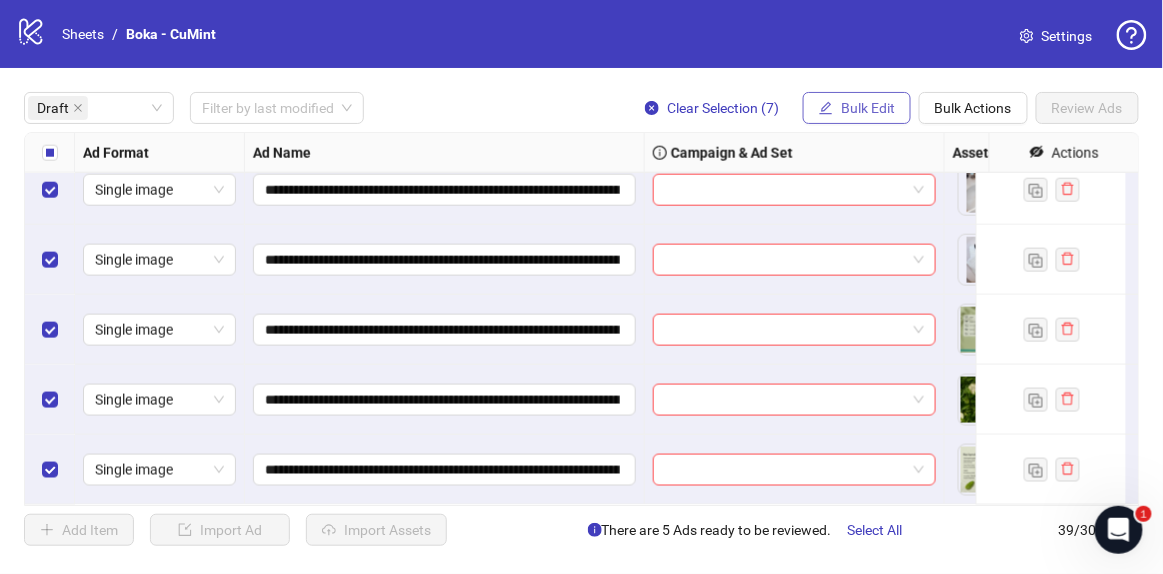 click on "Bulk Edit" at bounding box center [857, 108] 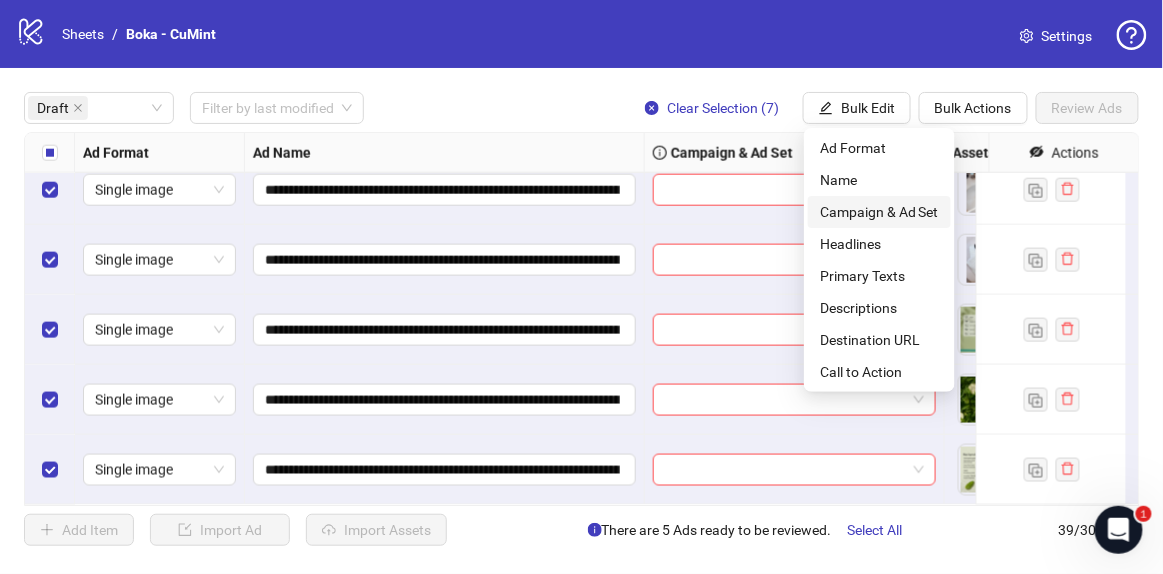 click on "Campaign & Ad Set" at bounding box center (879, 212) 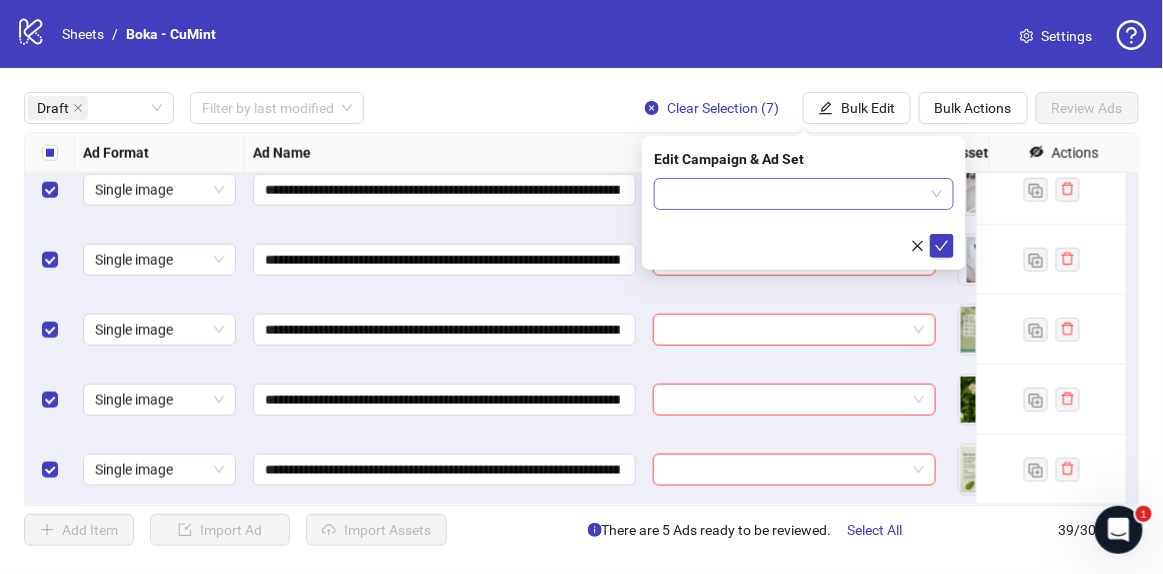 click at bounding box center [795, 194] 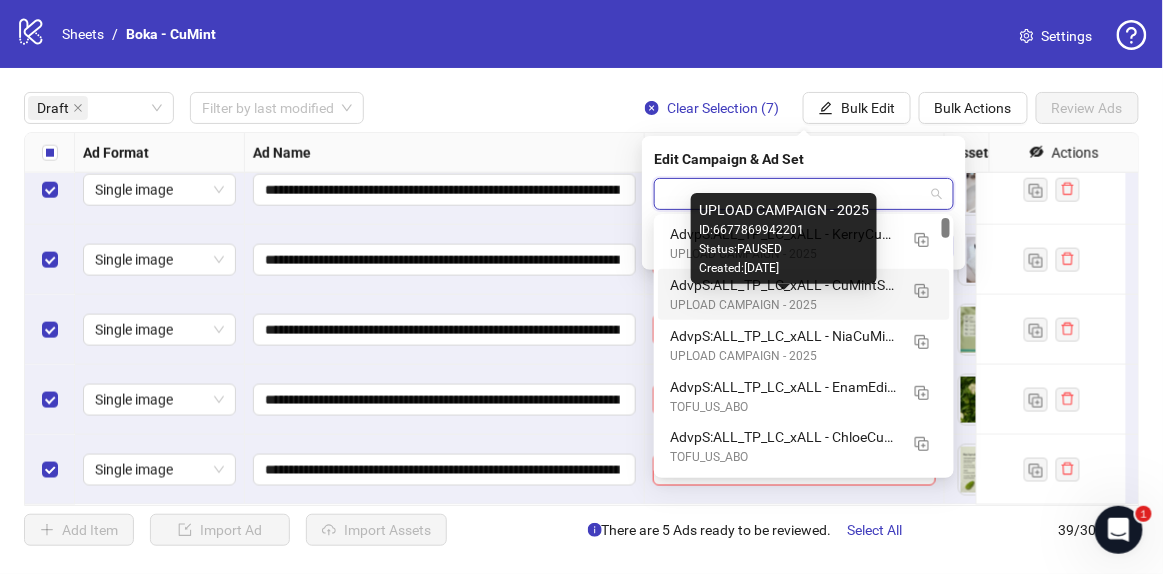 click on "UPLOAD CAMPAIGN - 2025" at bounding box center (784, 305) 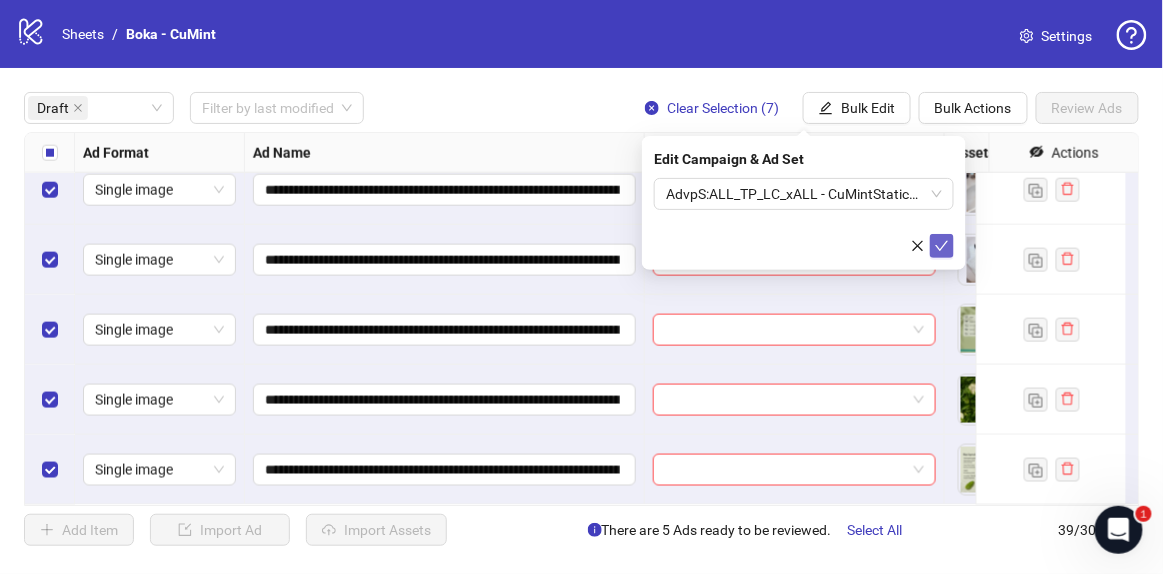 click 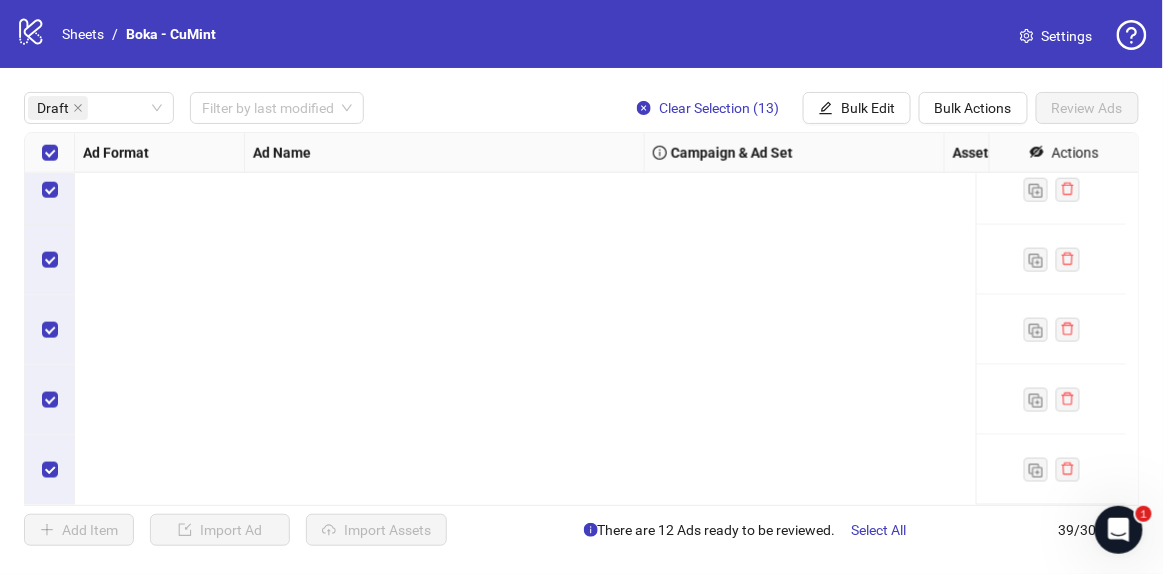 scroll, scrollTop: 0, scrollLeft: 0, axis: both 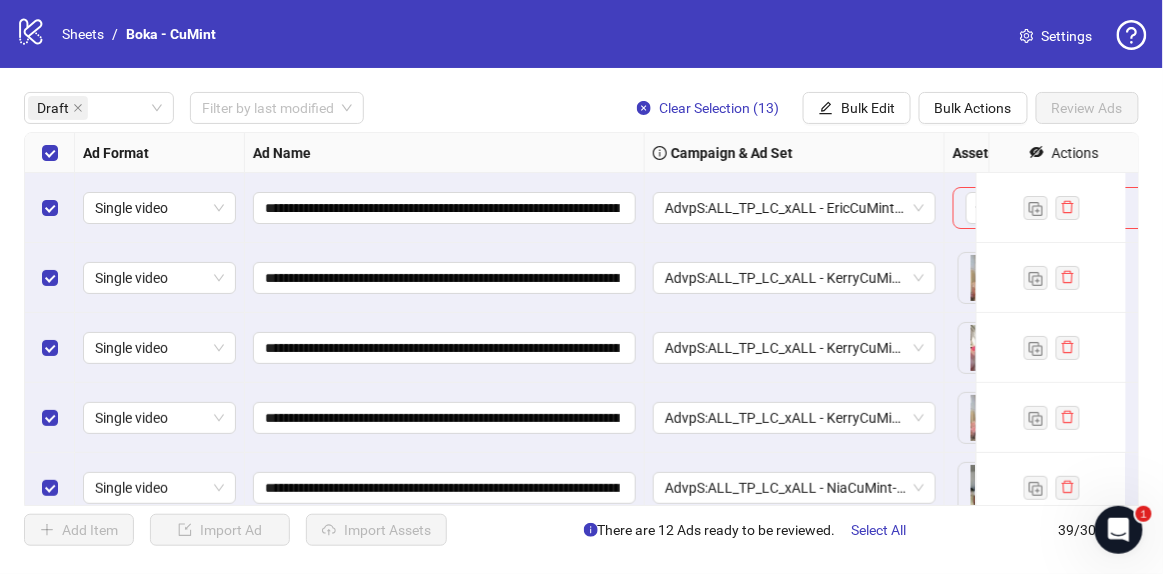 click at bounding box center [50, 208] 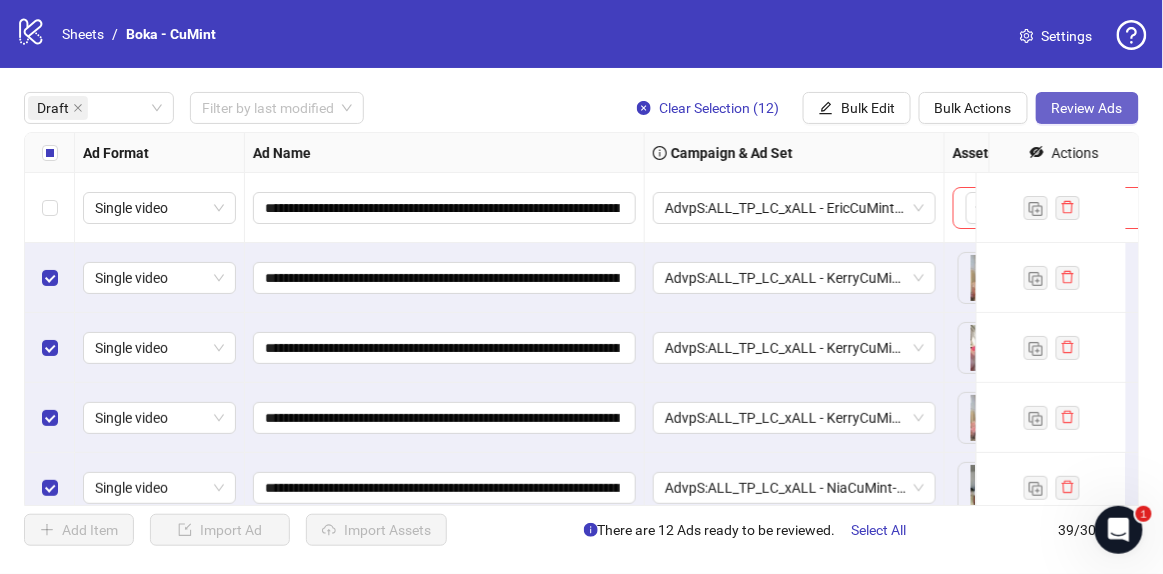 click on "Review Ads" at bounding box center [1087, 108] 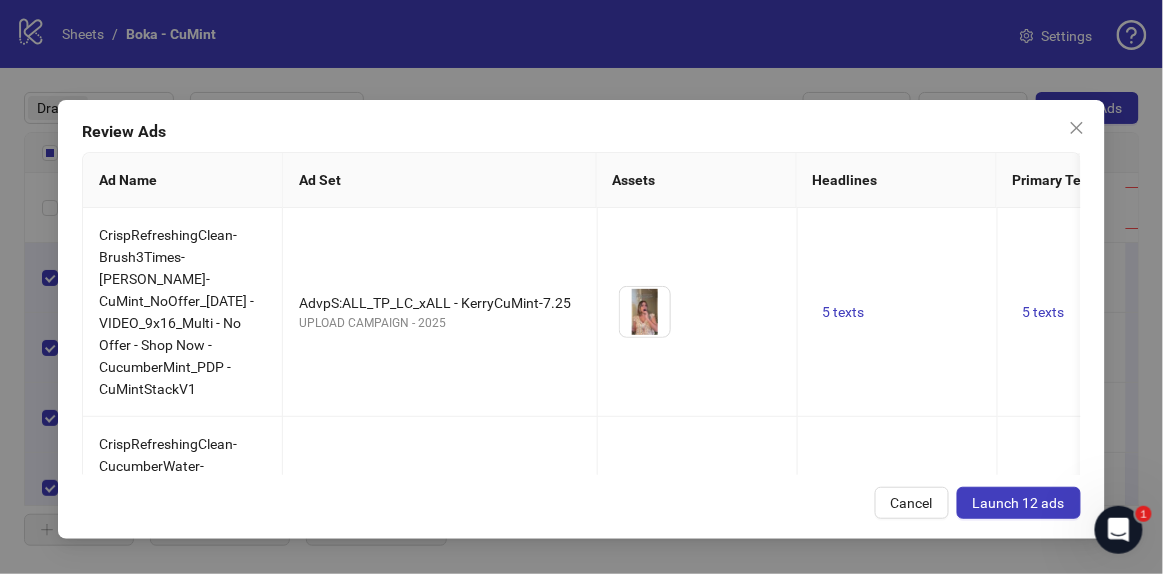 scroll, scrollTop: 0, scrollLeft: 405, axis: horizontal 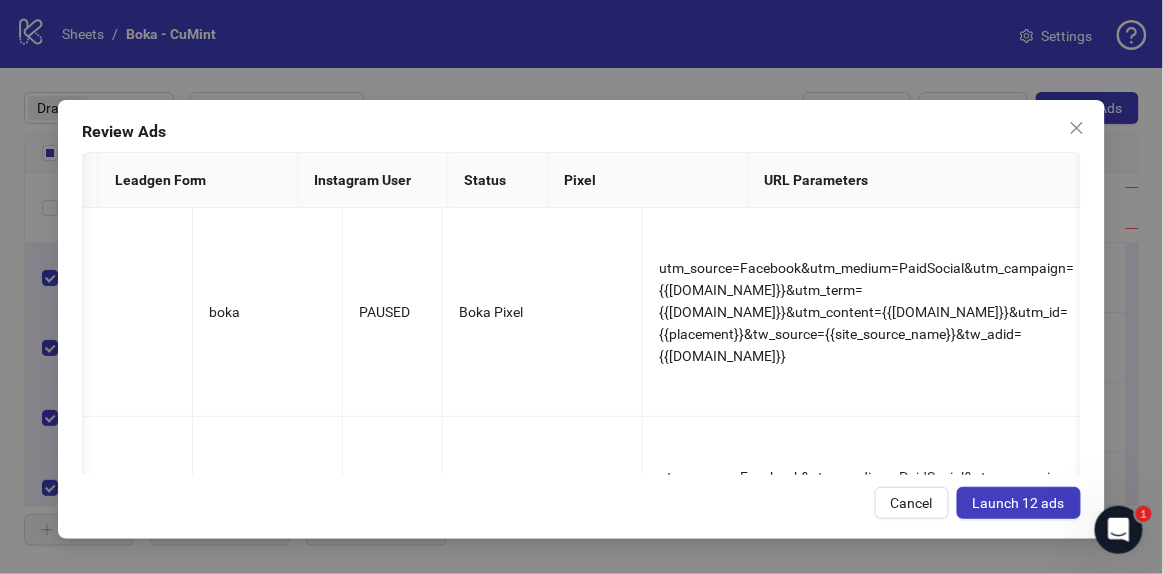 click on "Launch 12 ads" at bounding box center [1019, 503] 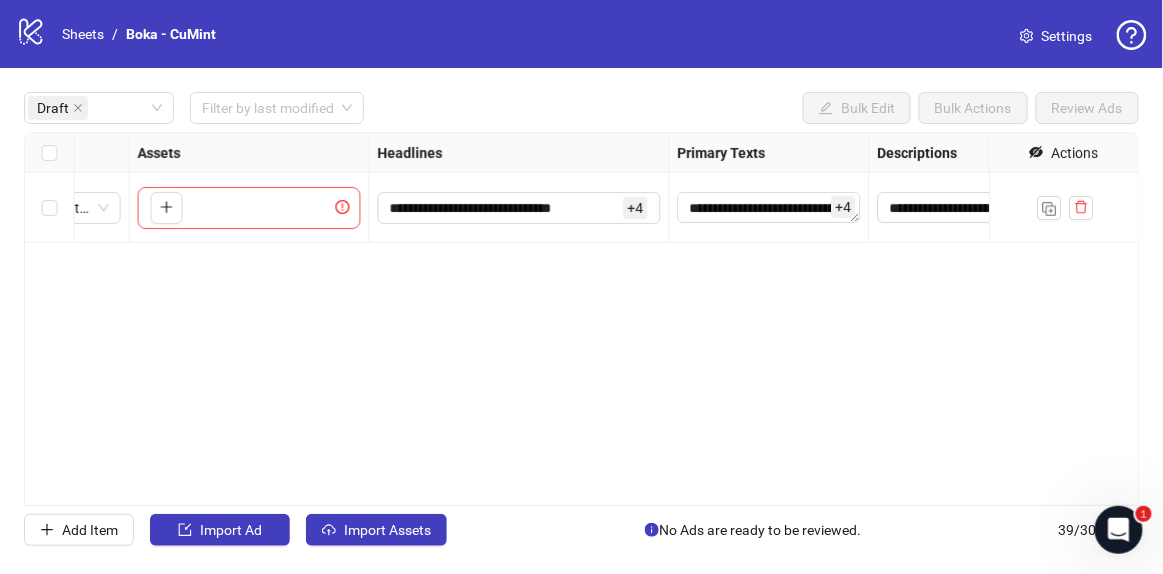 scroll, scrollTop: 0, scrollLeft: 0, axis: both 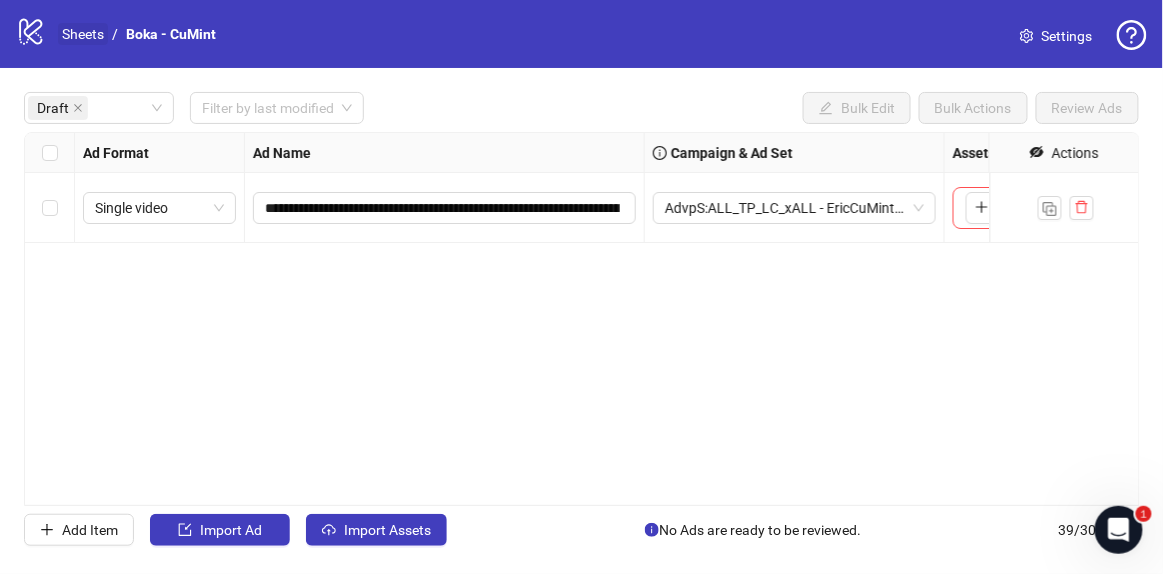 click on "Sheets" at bounding box center (83, 34) 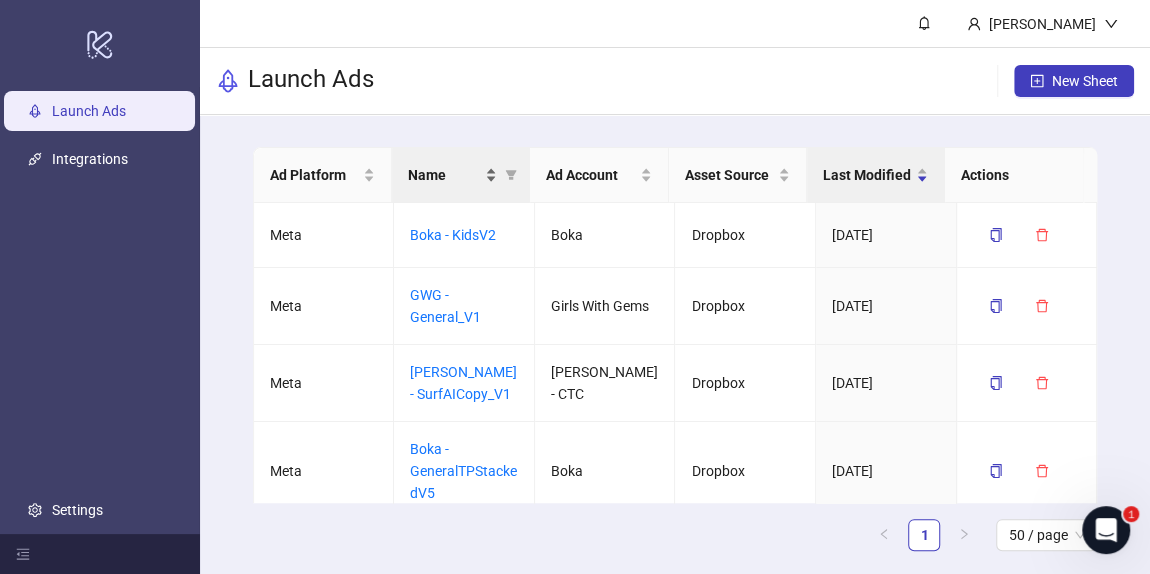 click on "Name" at bounding box center (452, 175) 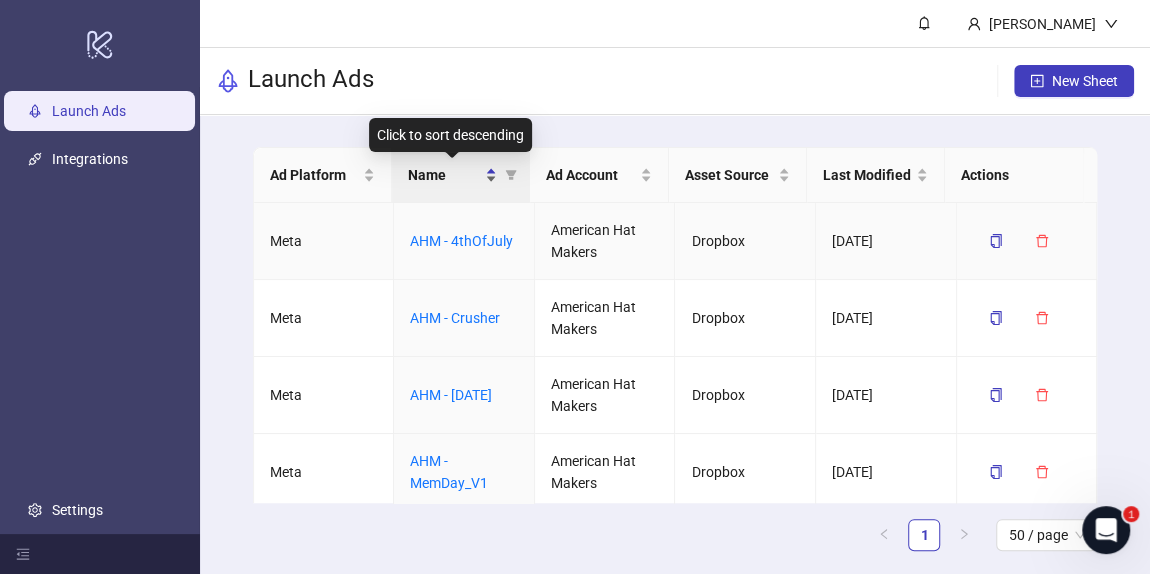 click on "Name" at bounding box center [444, 175] 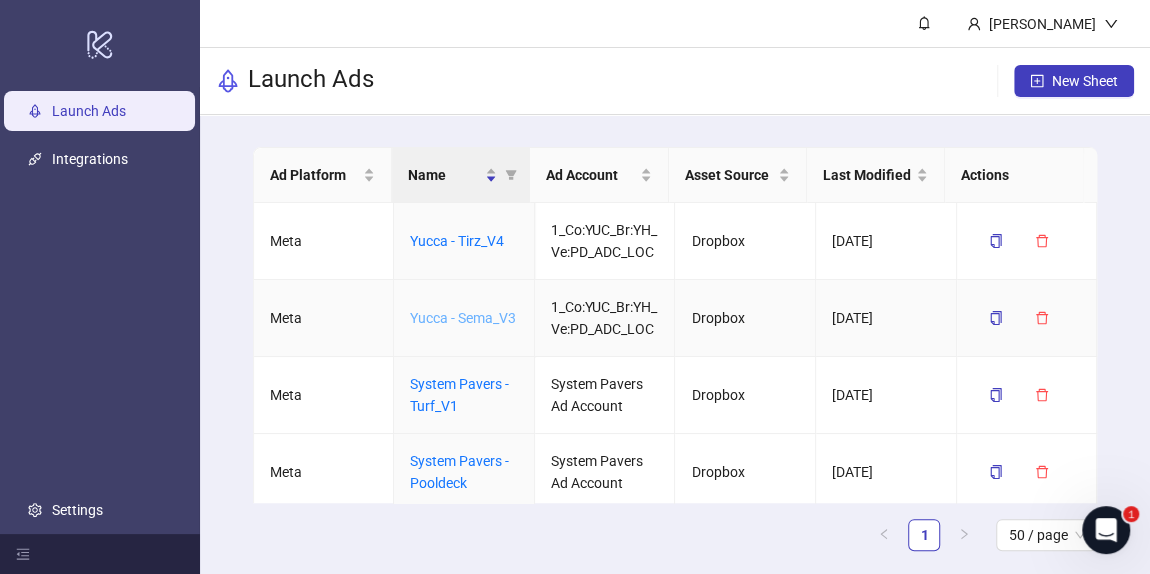 click on "Yucca - Sema_V3" at bounding box center [463, 318] 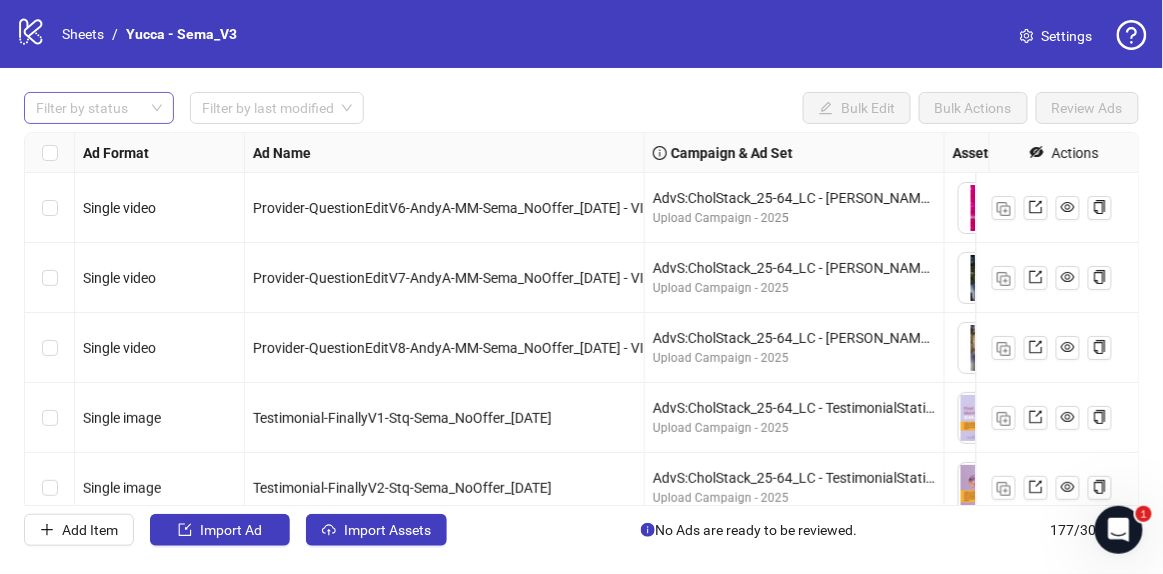 click at bounding box center (88, 108) 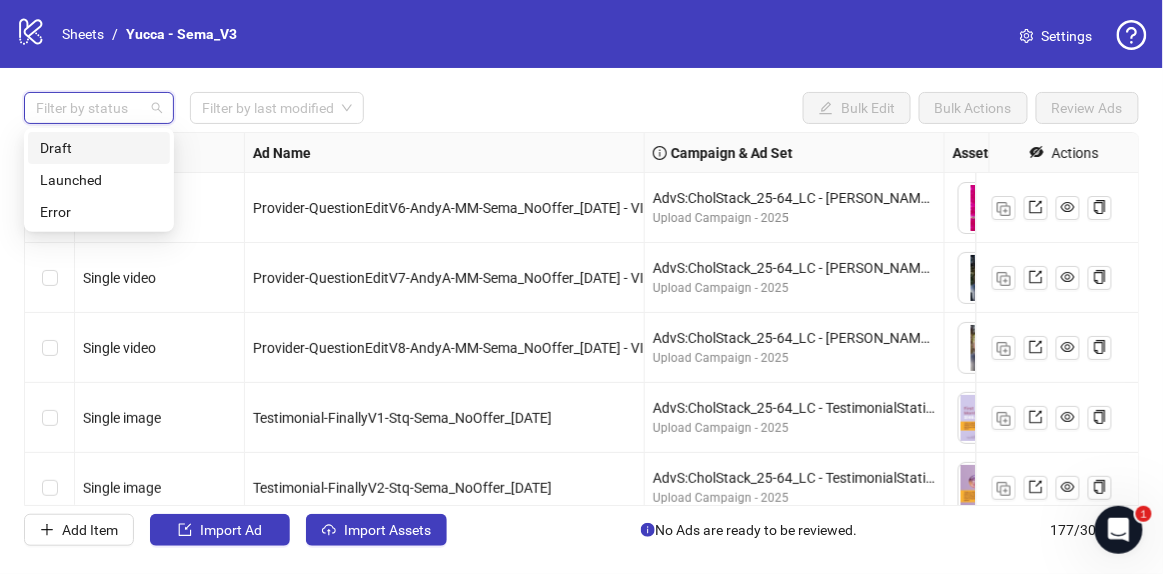 click on "Draft" at bounding box center (99, 148) 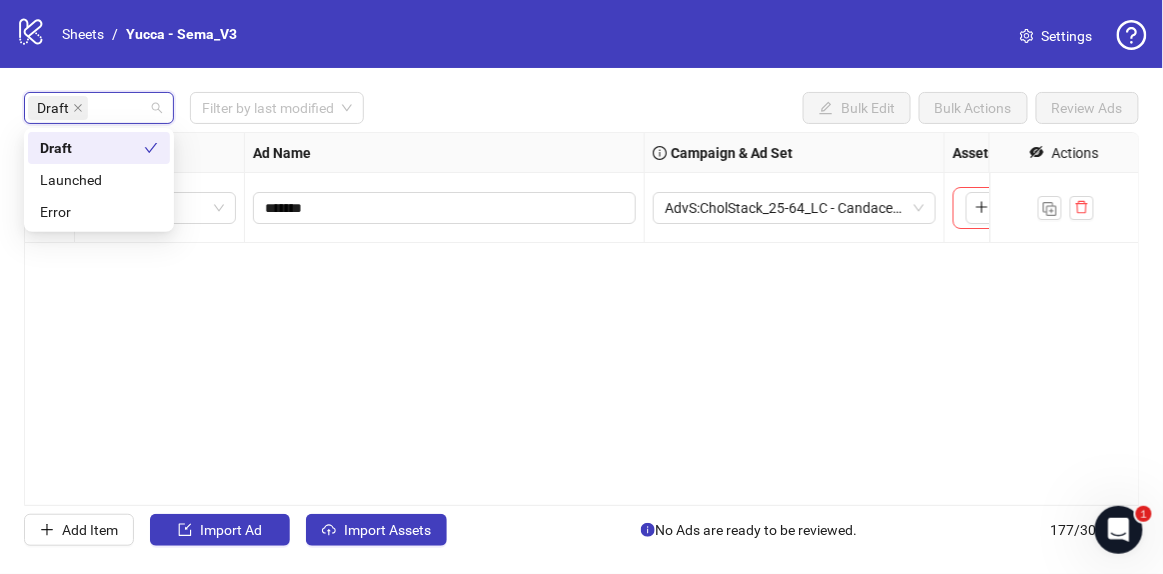 click on "**********" at bounding box center [581, 319] 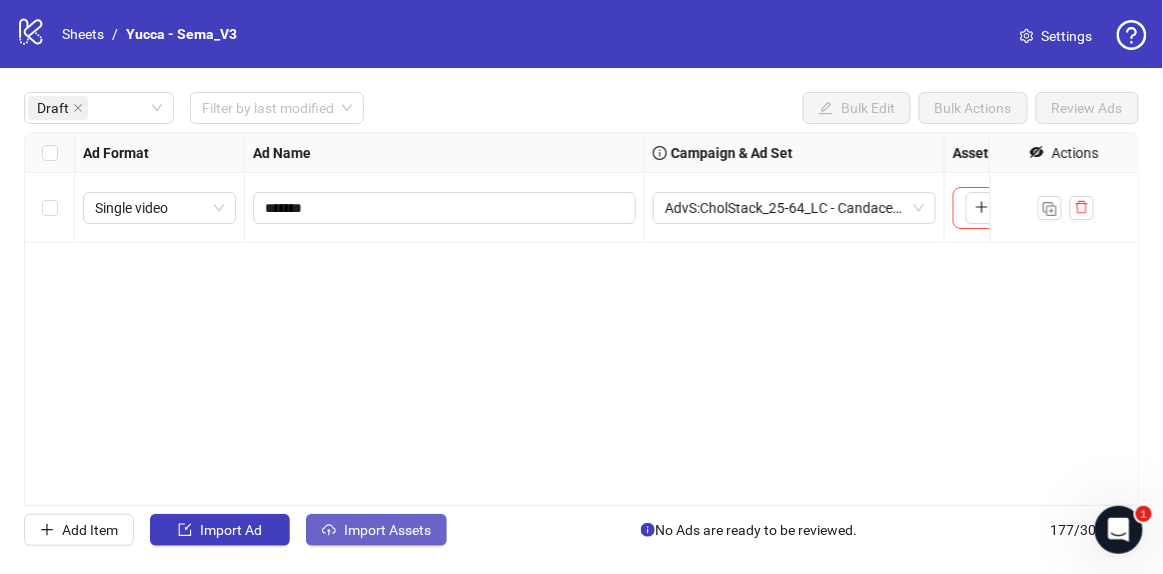 click on "Import Assets" at bounding box center [387, 530] 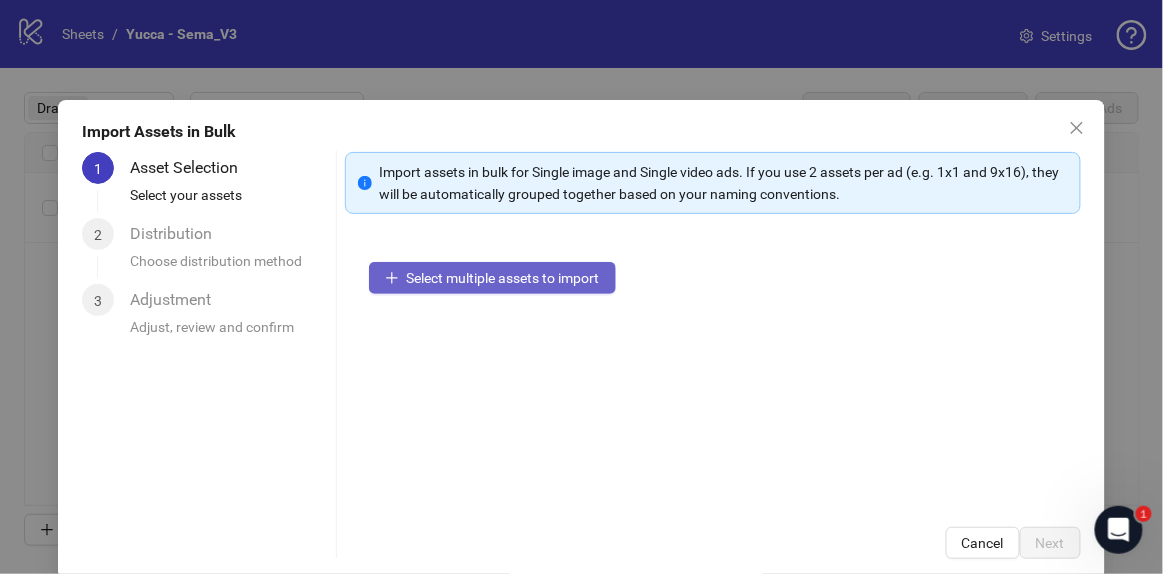 click on "Select multiple assets to import" at bounding box center [503, 278] 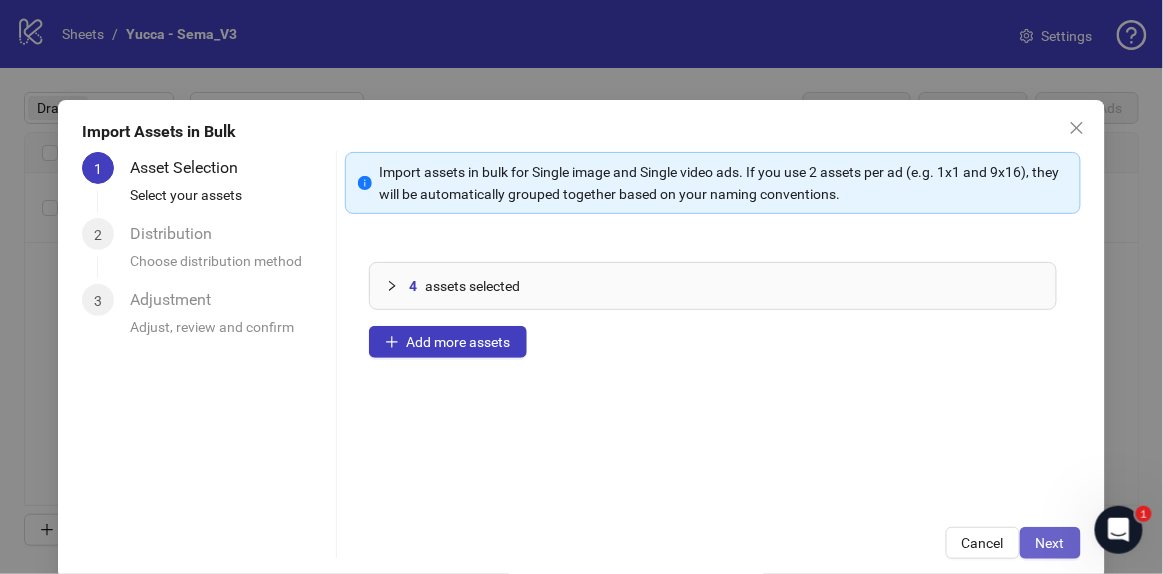 click on "Next" at bounding box center (1050, 543) 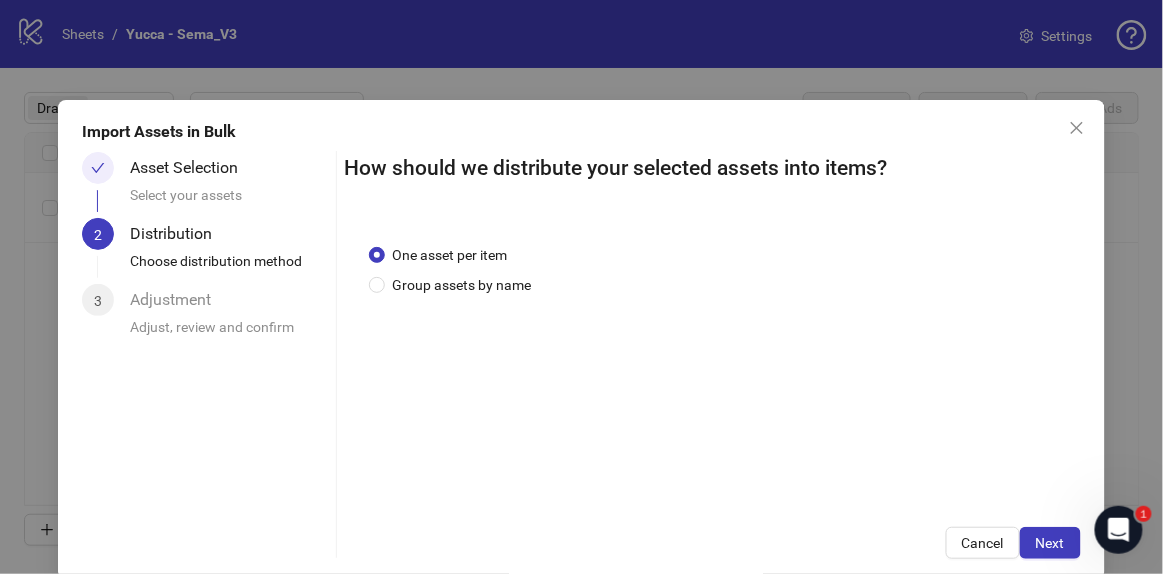 click on "Next" at bounding box center [1050, 543] 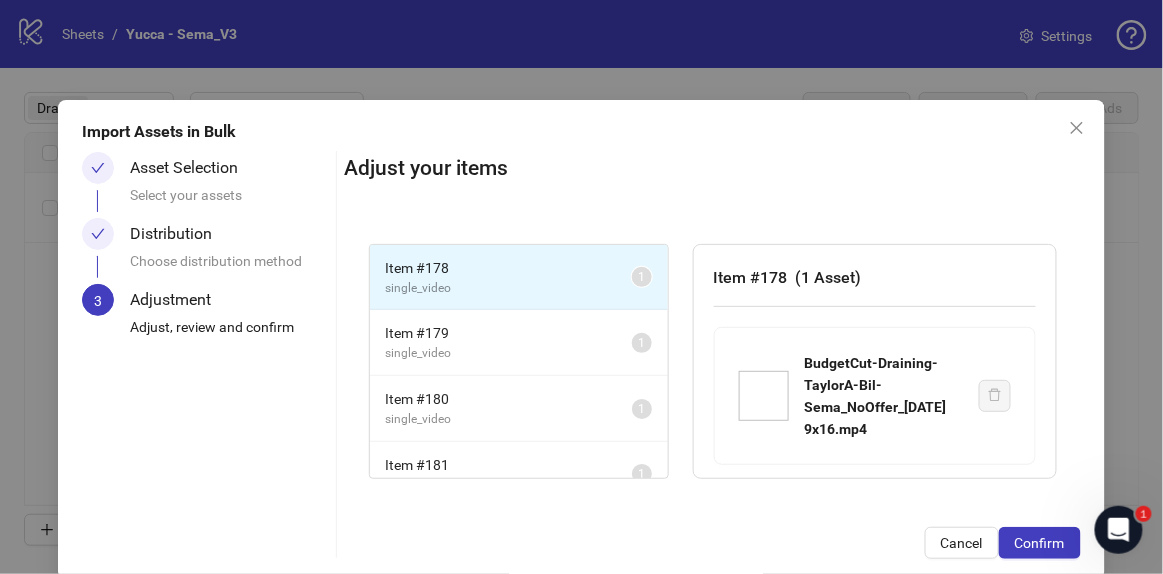 click on "Confirm" at bounding box center [1040, 543] 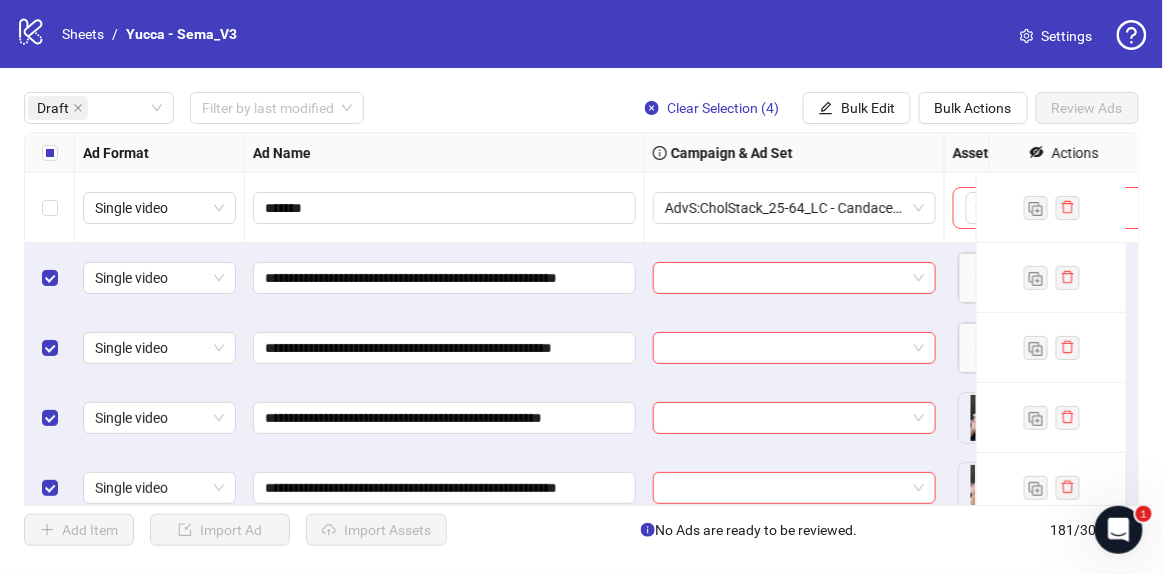 scroll, scrollTop: 31, scrollLeft: 0, axis: vertical 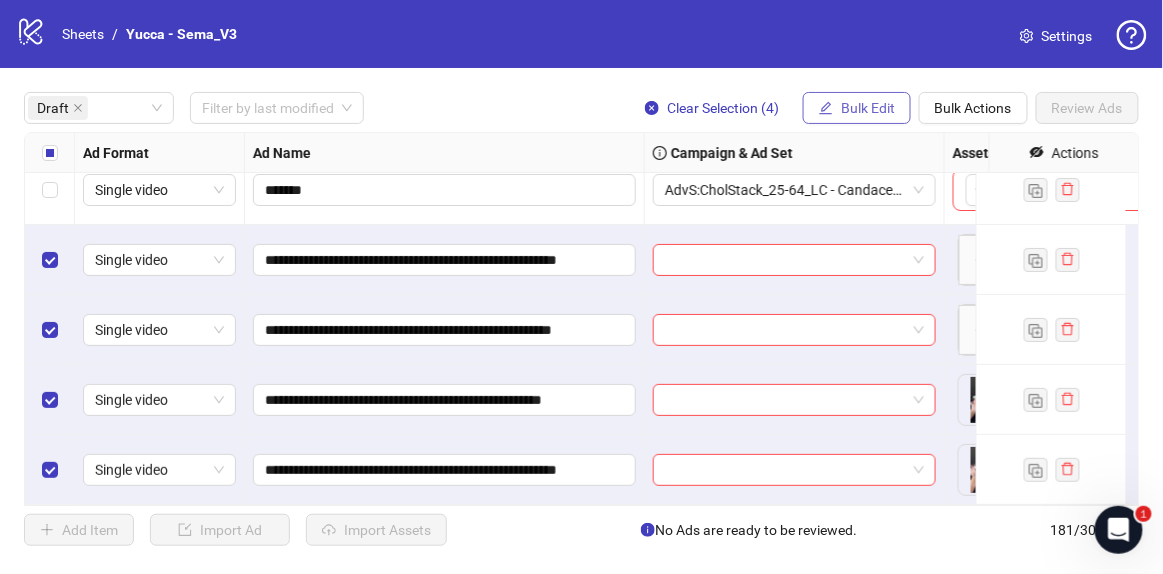 click 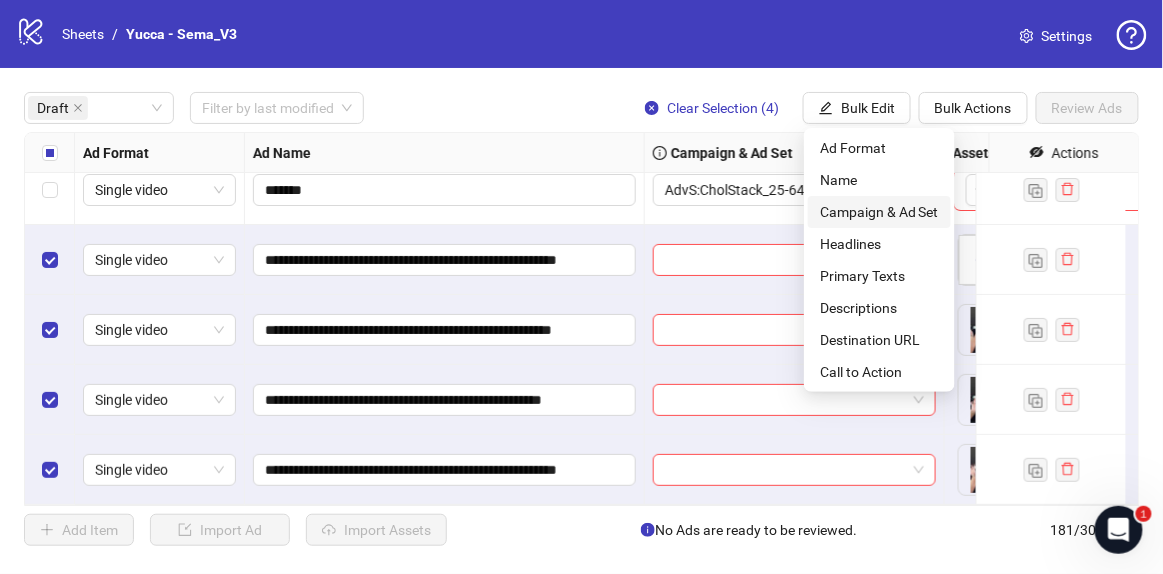 click on "Campaign & Ad Set" at bounding box center (879, 212) 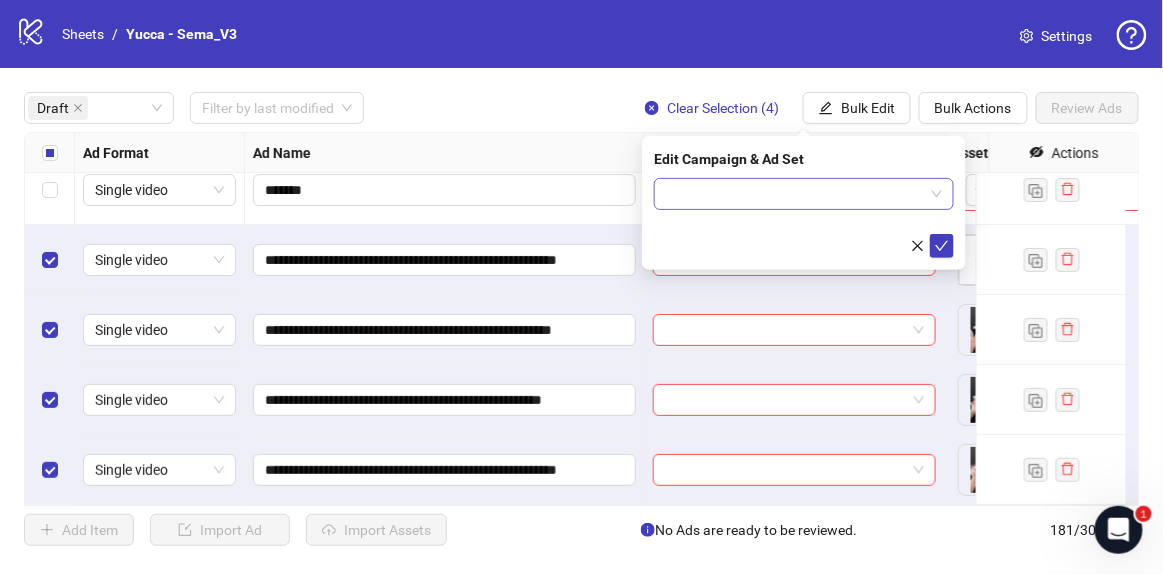 click at bounding box center [795, 194] 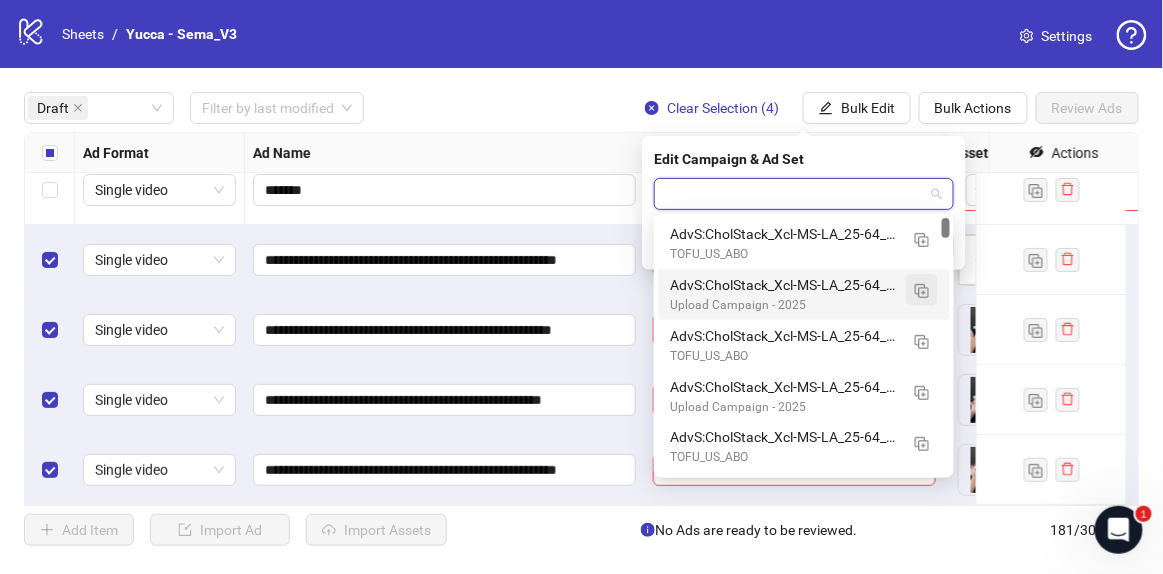 click at bounding box center (922, 291) 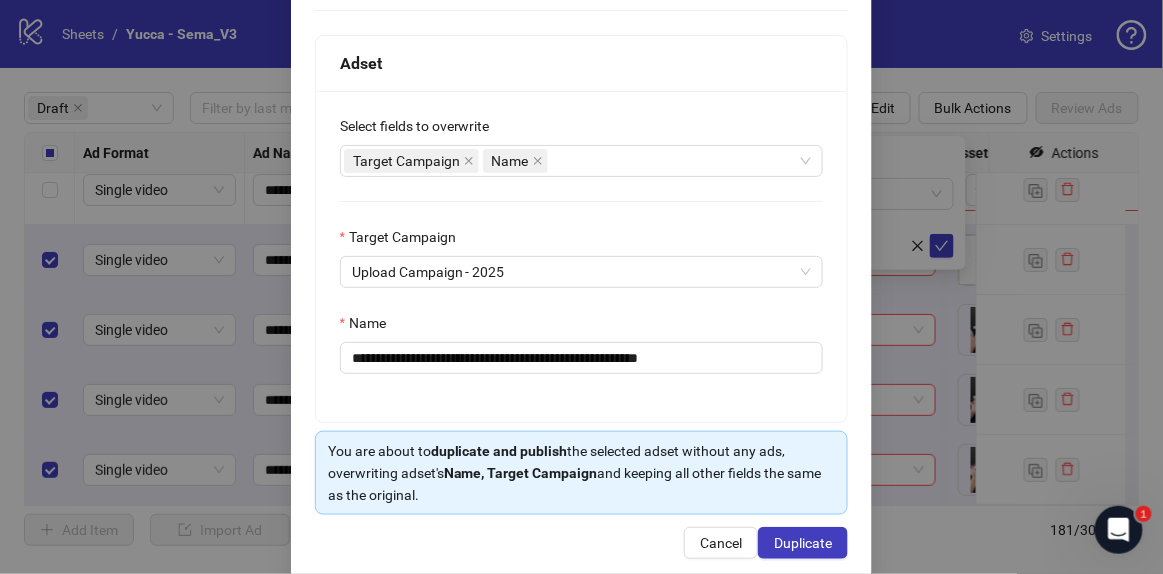scroll, scrollTop: 321, scrollLeft: 0, axis: vertical 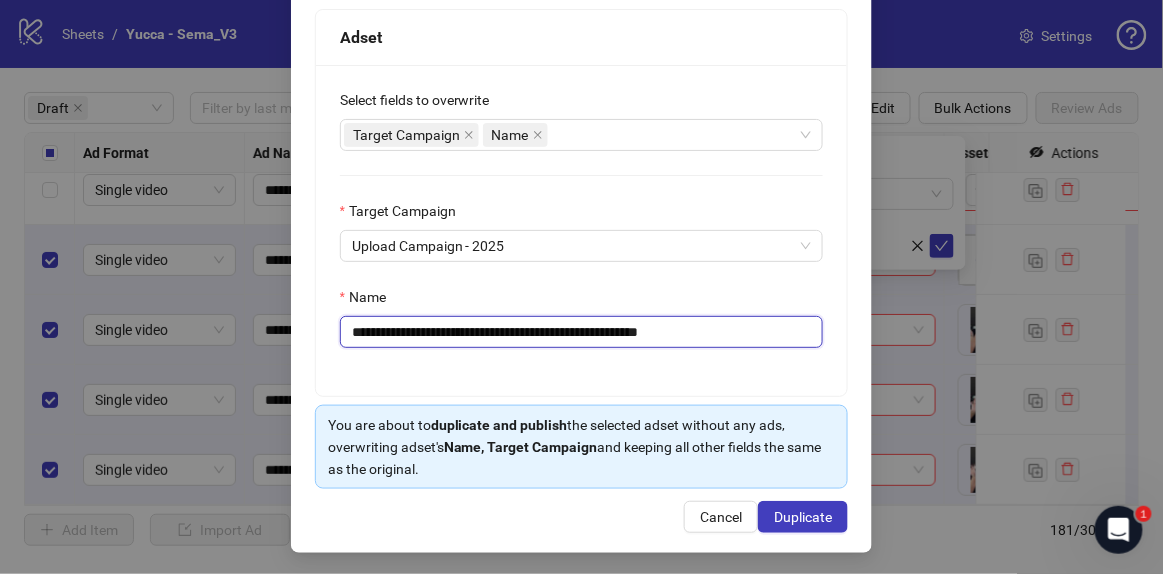 drag, startPoint x: 590, startPoint y: 329, endPoint x: 1052, endPoint y: 345, distance: 462.27698 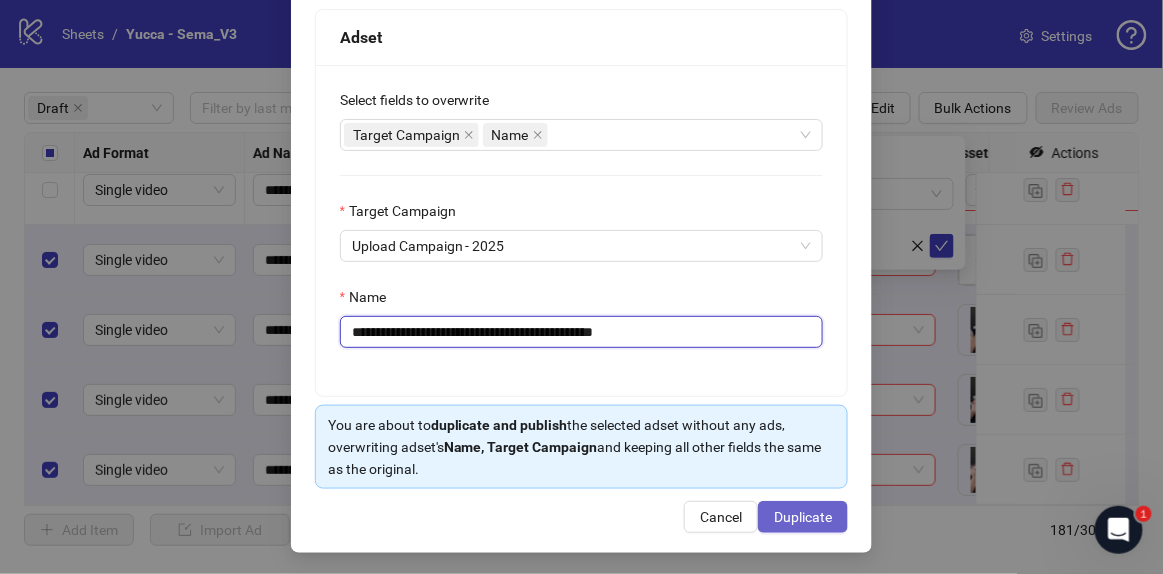 type on "**********" 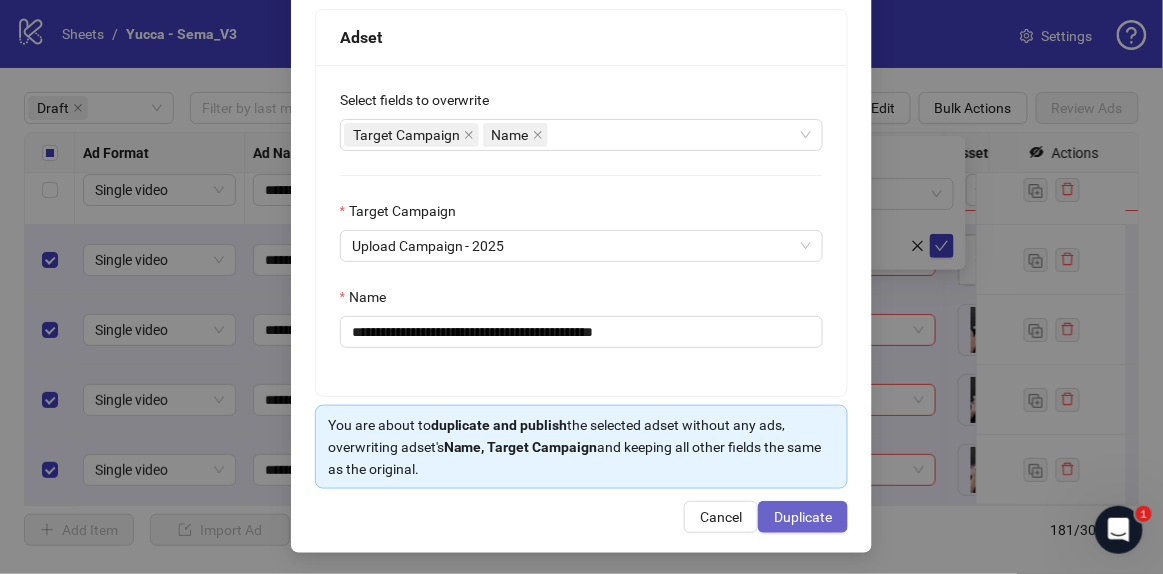 click on "Duplicate" at bounding box center [803, 517] 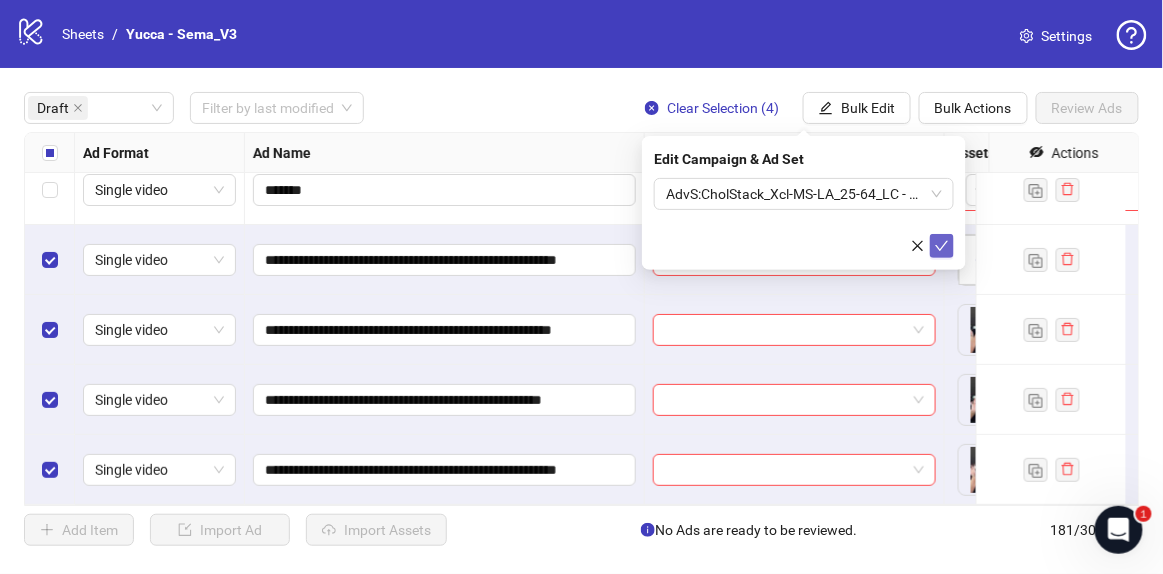 click 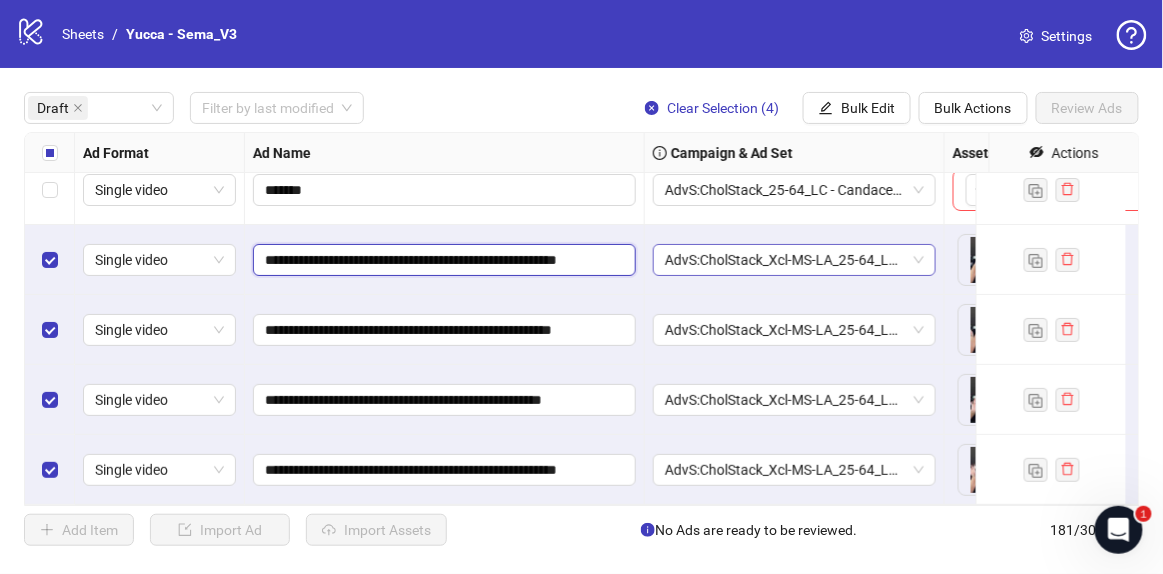 scroll, scrollTop: 0, scrollLeft: 33, axis: horizontal 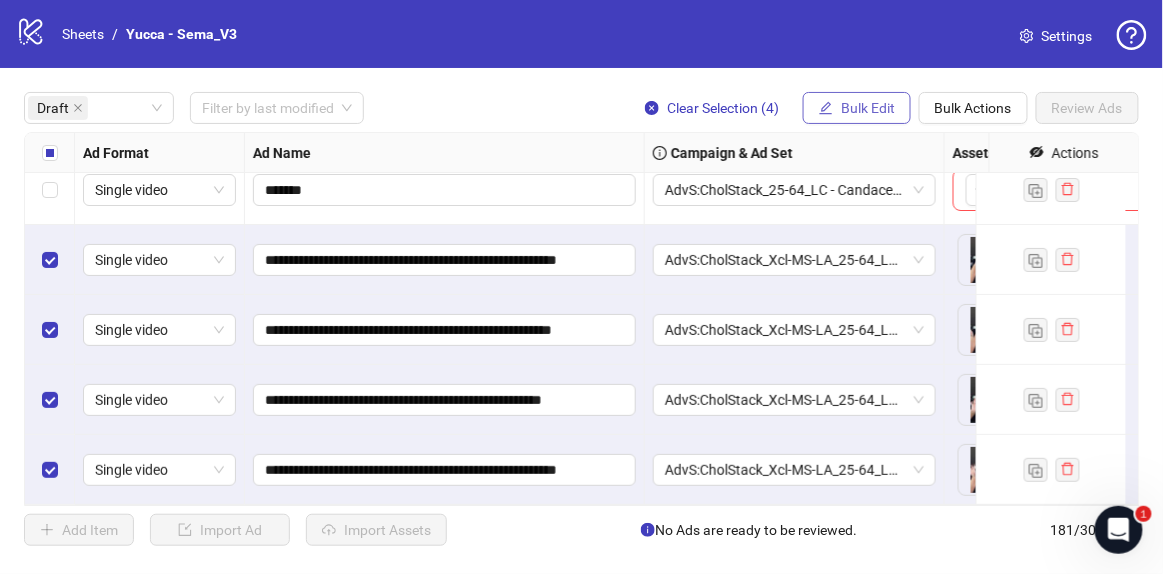 click on "Bulk Edit" at bounding box center [868, 108] 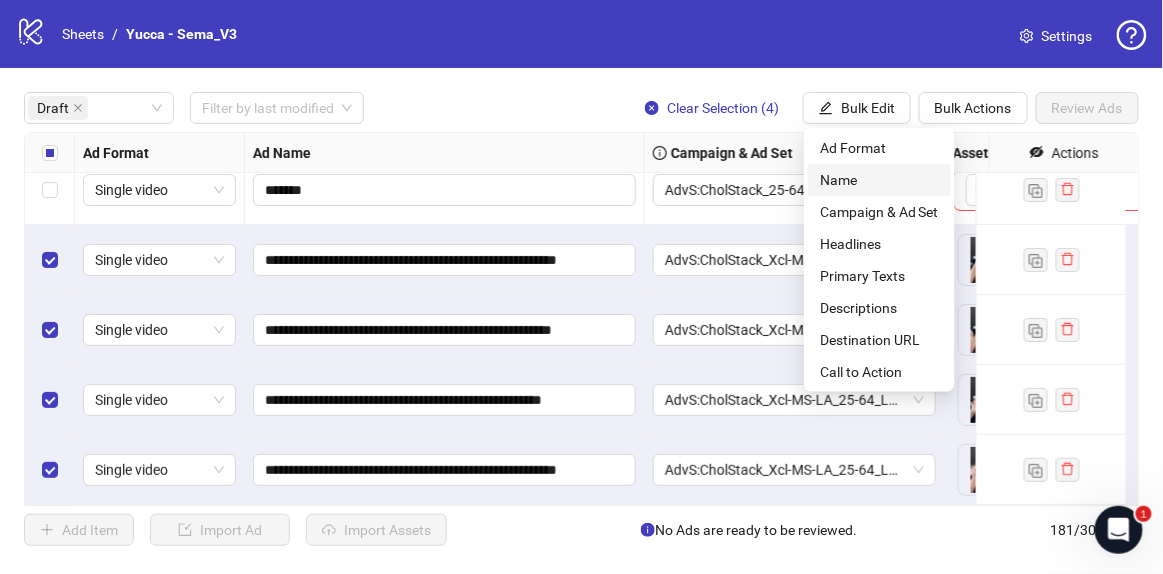 click on "Name" at bounding box center [879, 180] 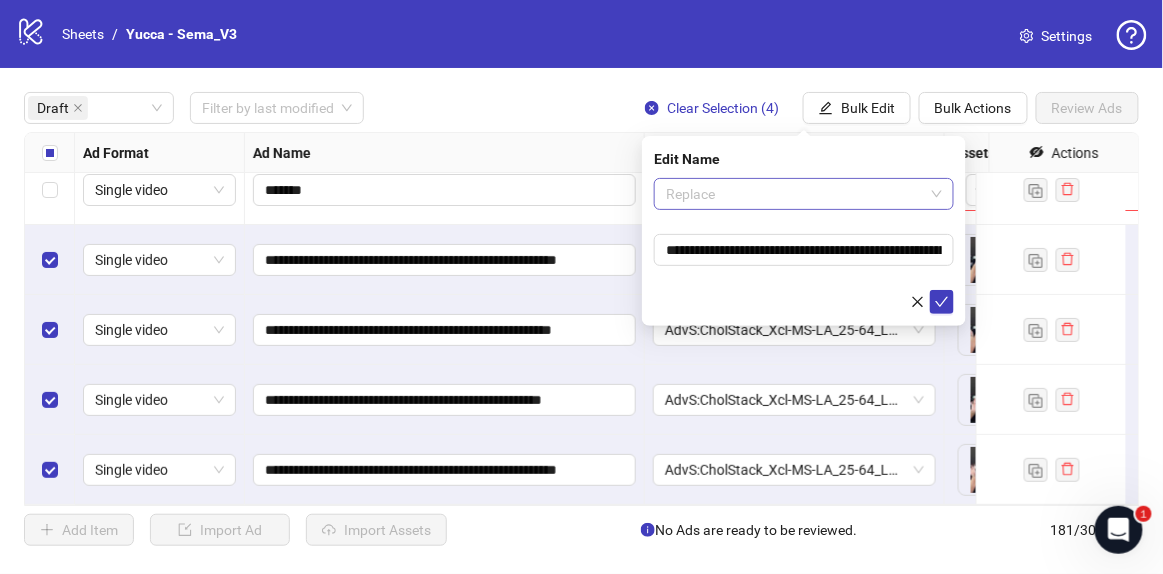 click on "Replace" at bounding box center [804, 194] 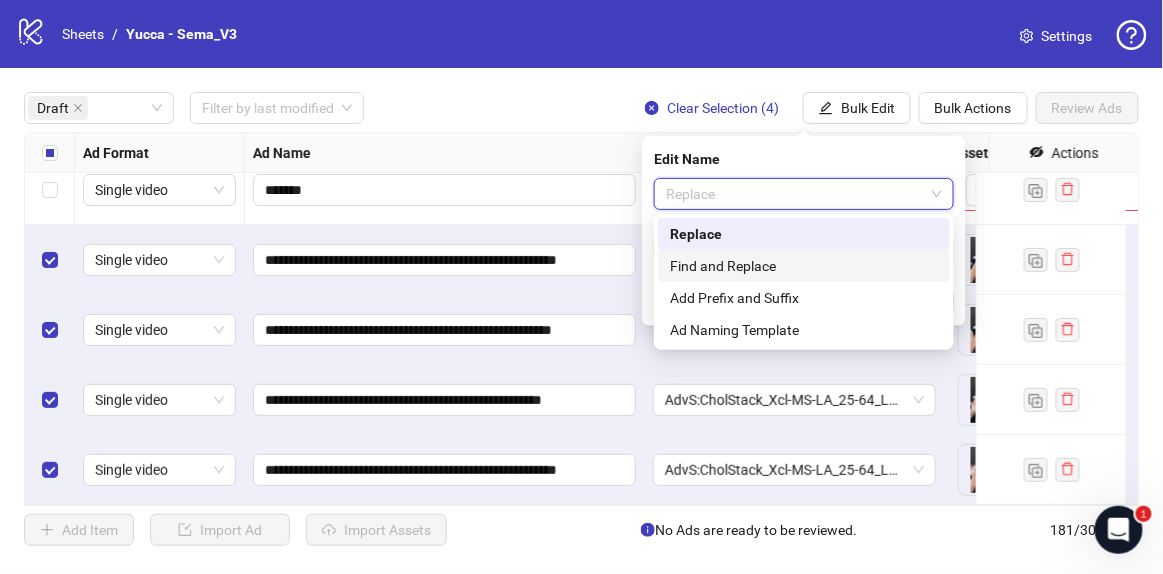 click on "Find and Replace" at bounding box center [804, 266] 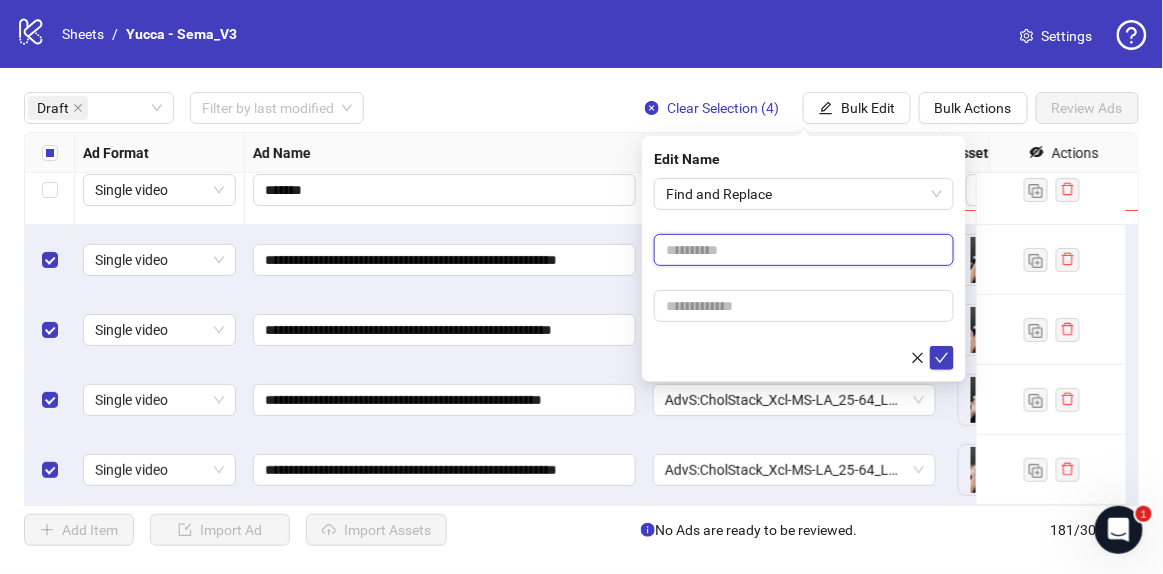click at bounding box center (804, 250) 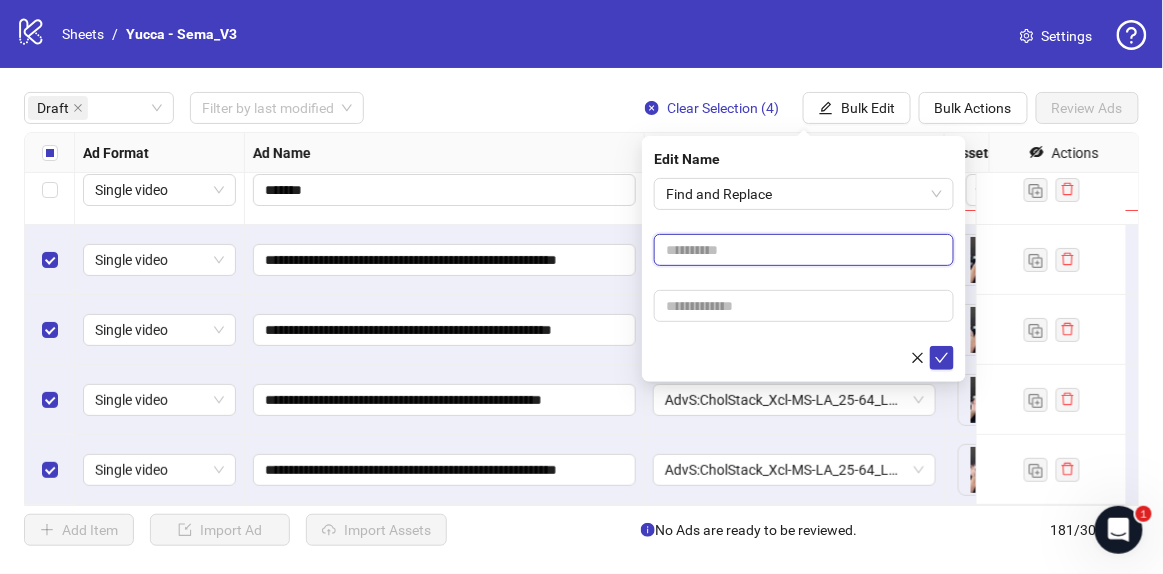 type on "****" 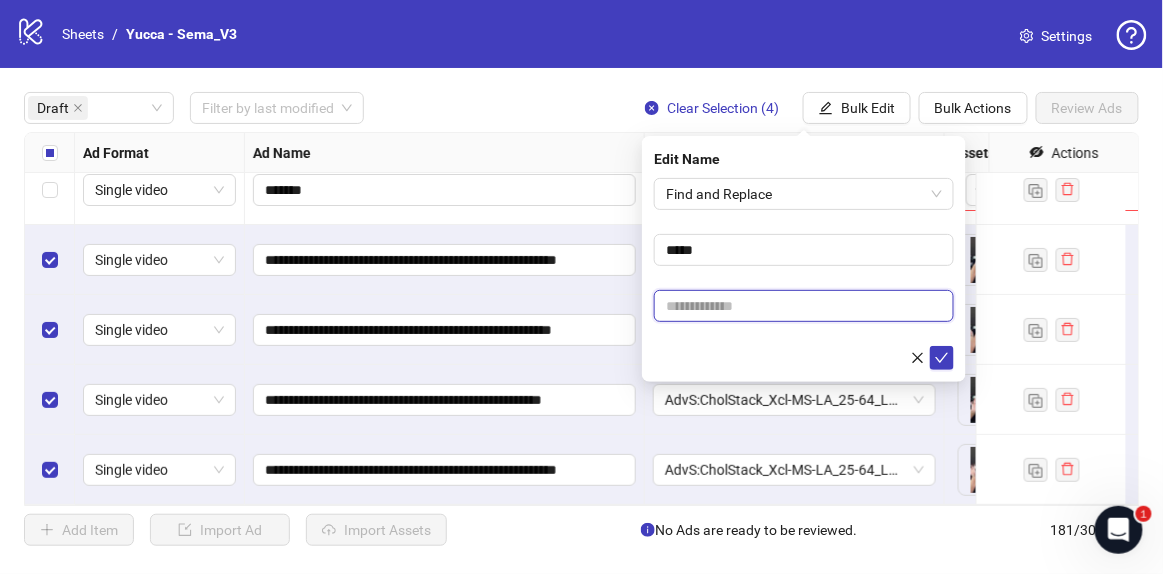 click at bounding box center (804, 306) 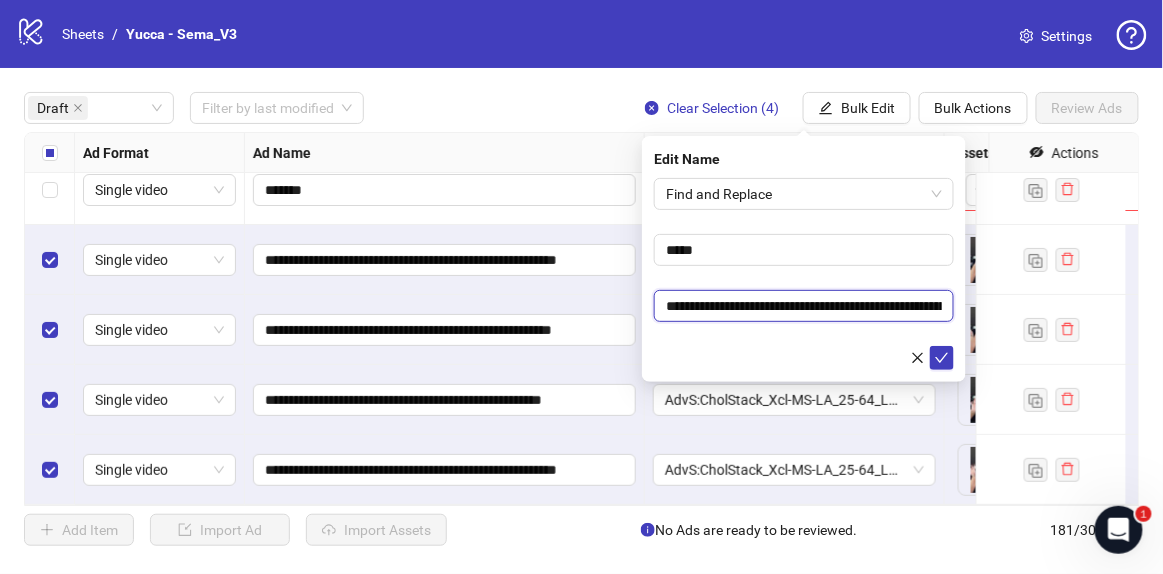 scroll, scrollTop: 0, scrollLeft: 99, axis: horizontal 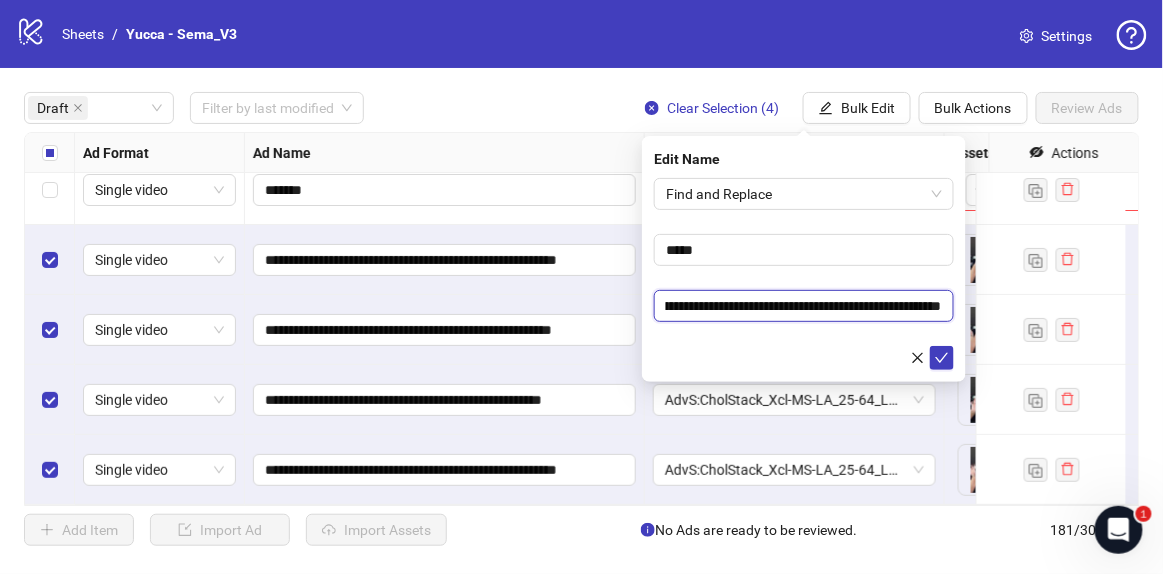 type on "**********" 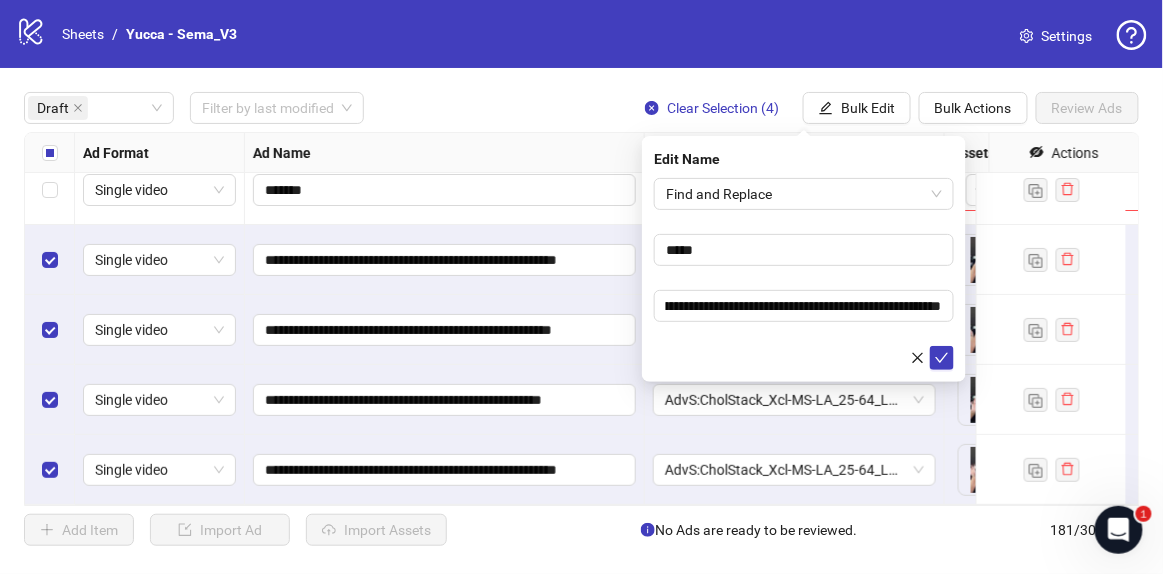 click at bounding box center (804, 358) 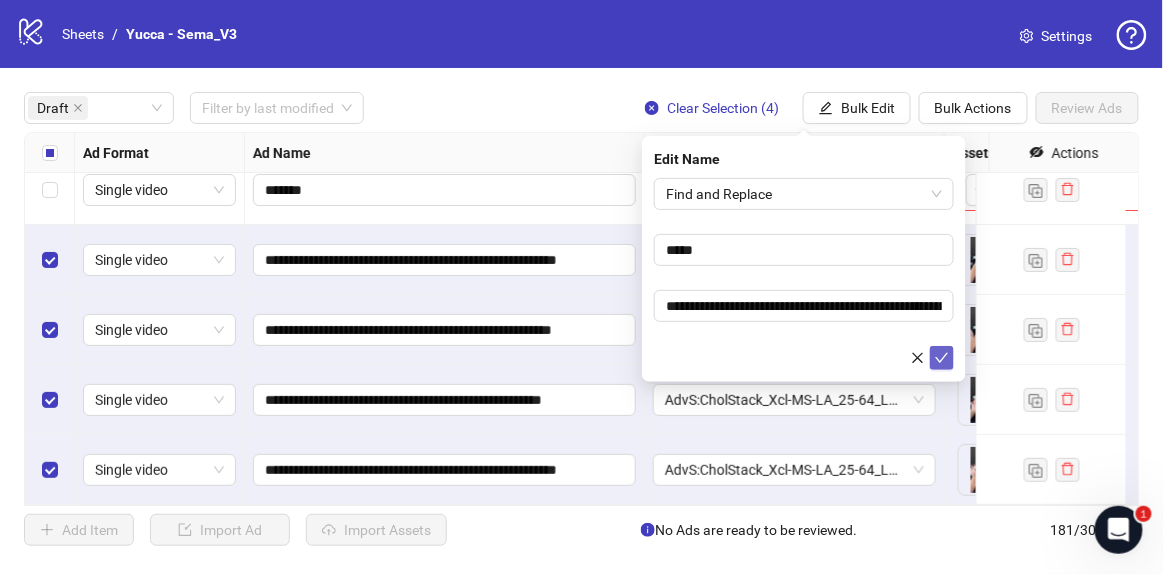click at bounding box center (942, 358) 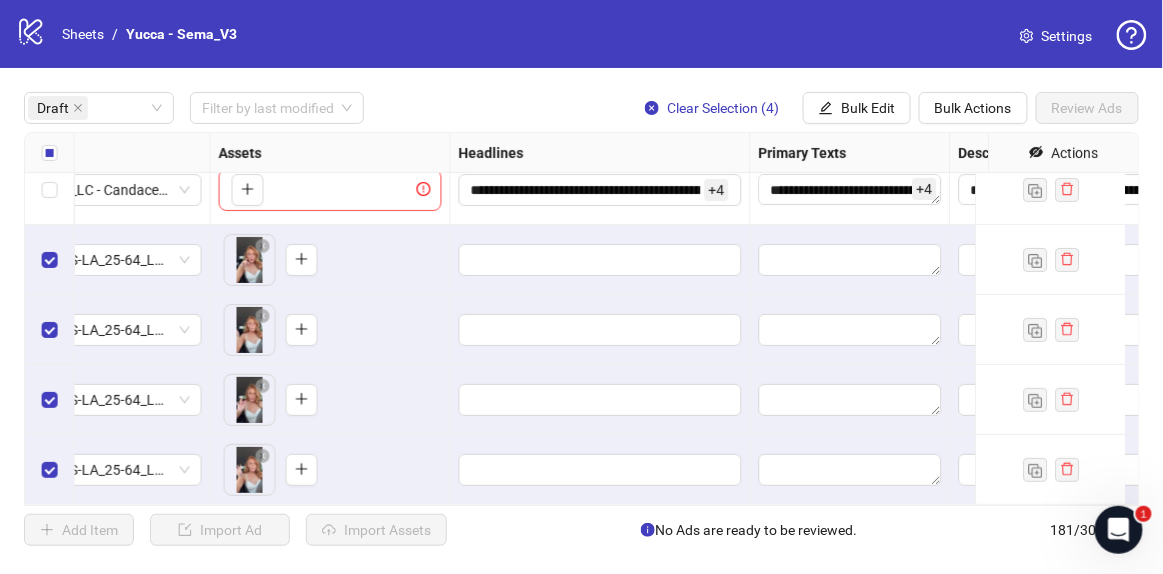 scroll, scrollTop: 31, scrollLeft: 738, axis: both 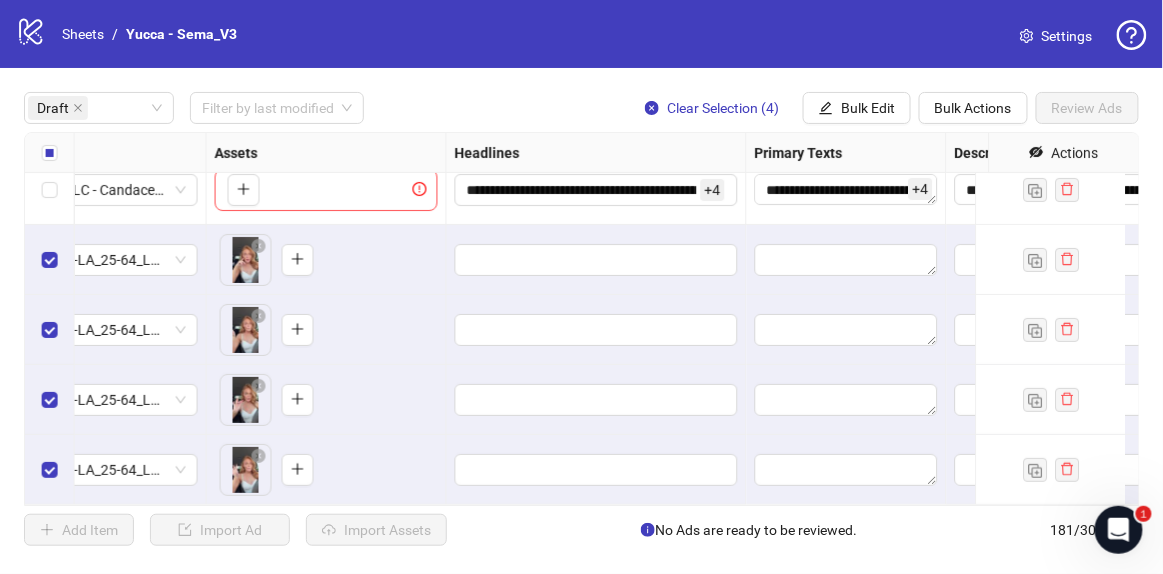 click at bounding box center [50, 153] 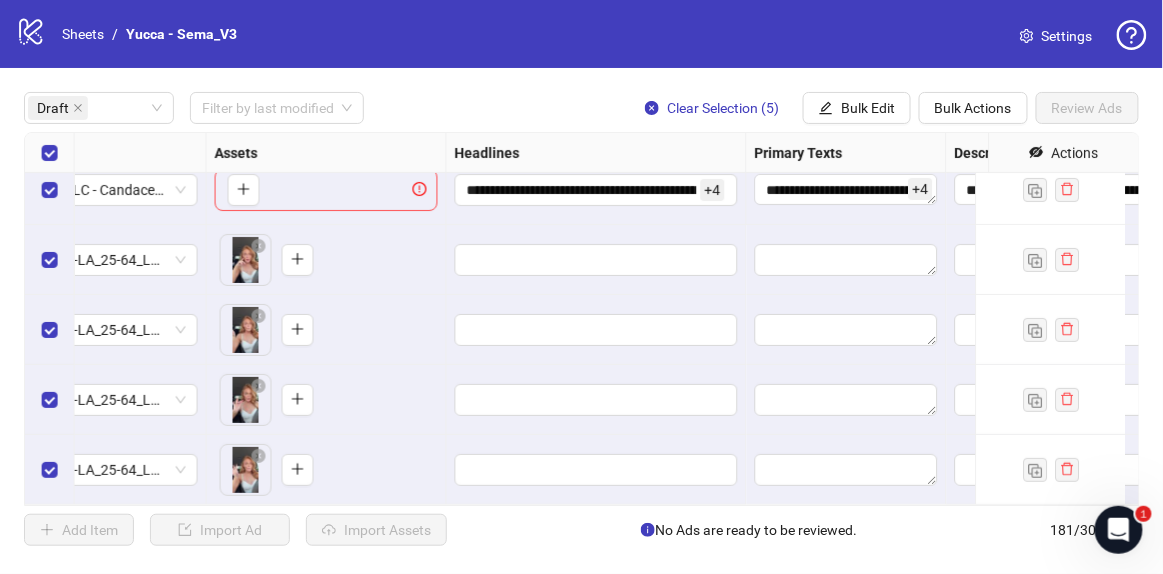 click at bounding box center (50, 153) 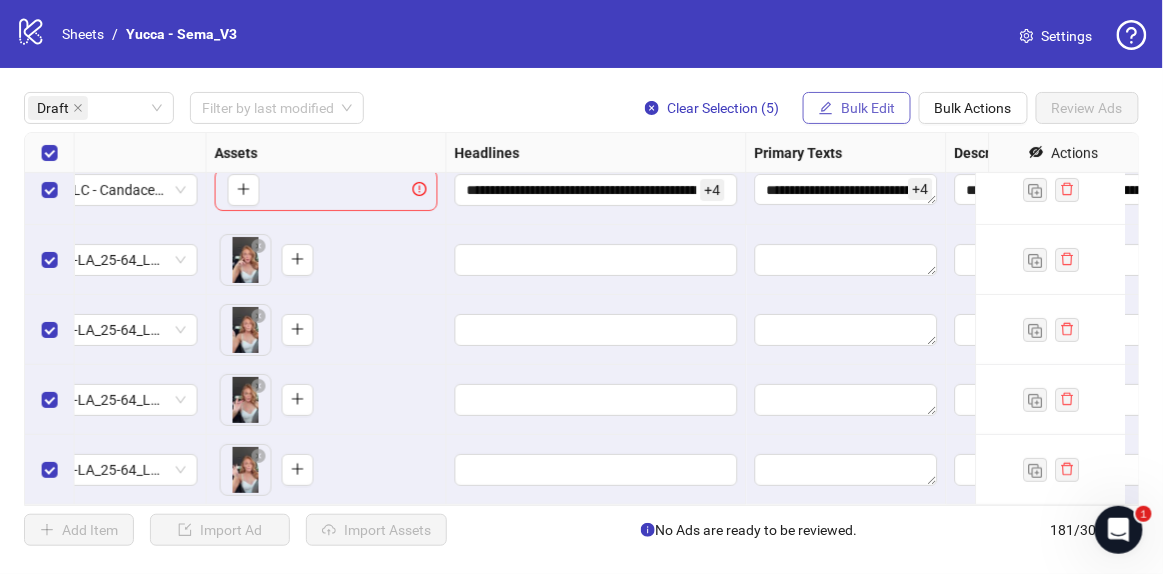 drag, startPoint x: 871, startPoint y: 85, endPoint x: 866, endPoint y: 94, distance: 10.29563 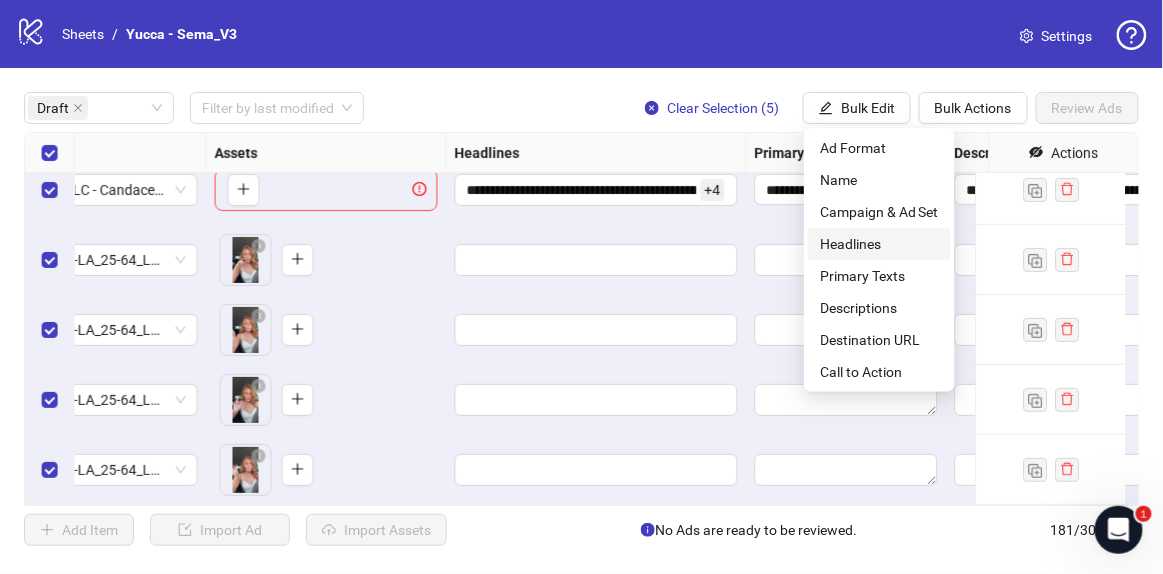 click on "Headlines" at bounding box center [879, 244] 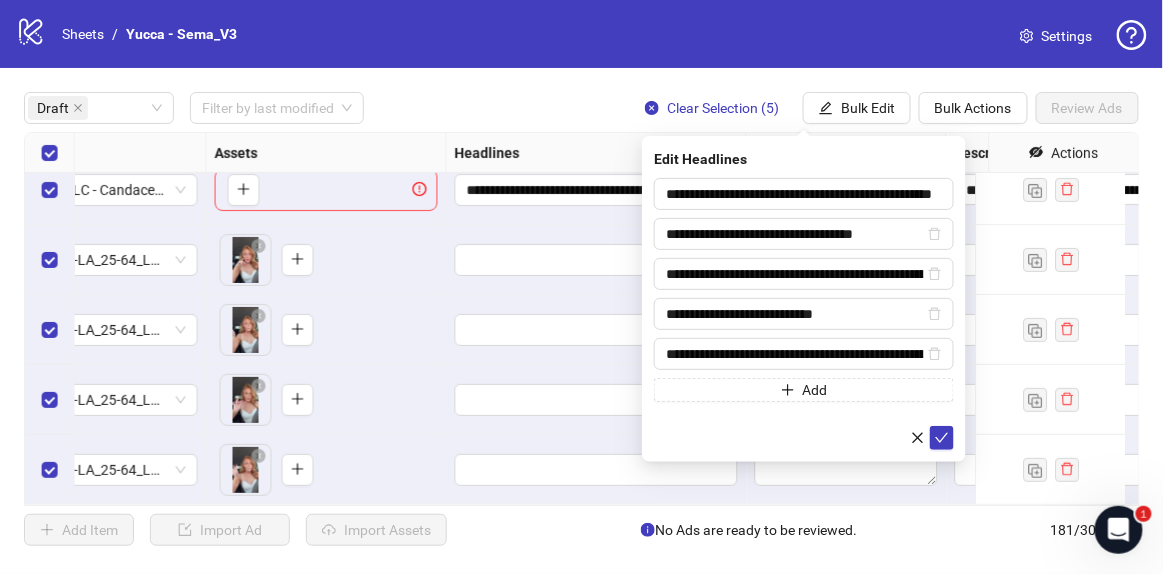 click on "**********" at bounding box center [804, 299] 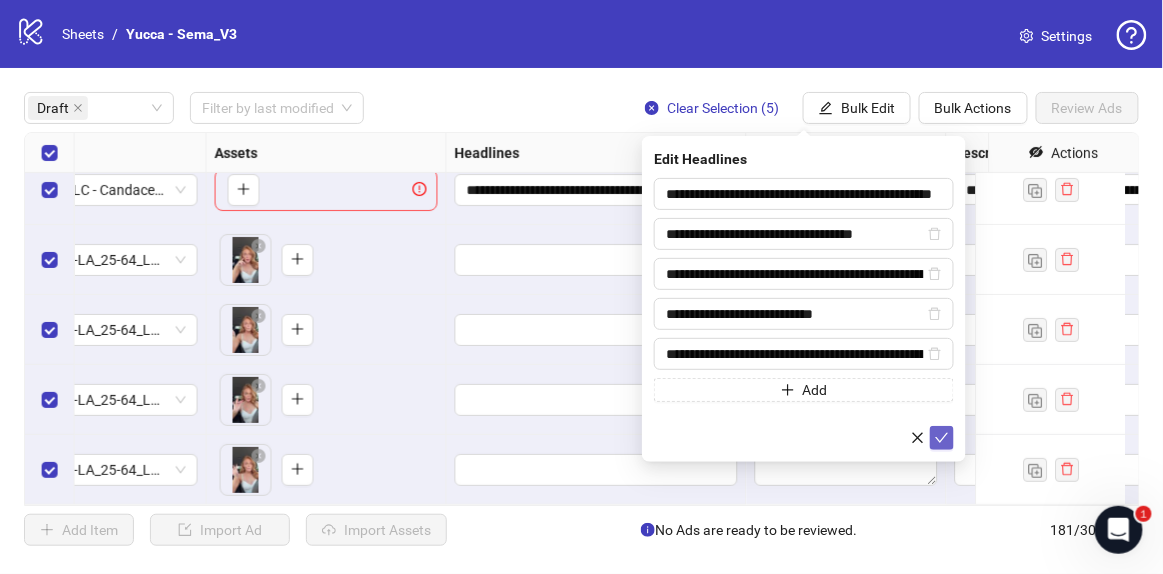 click 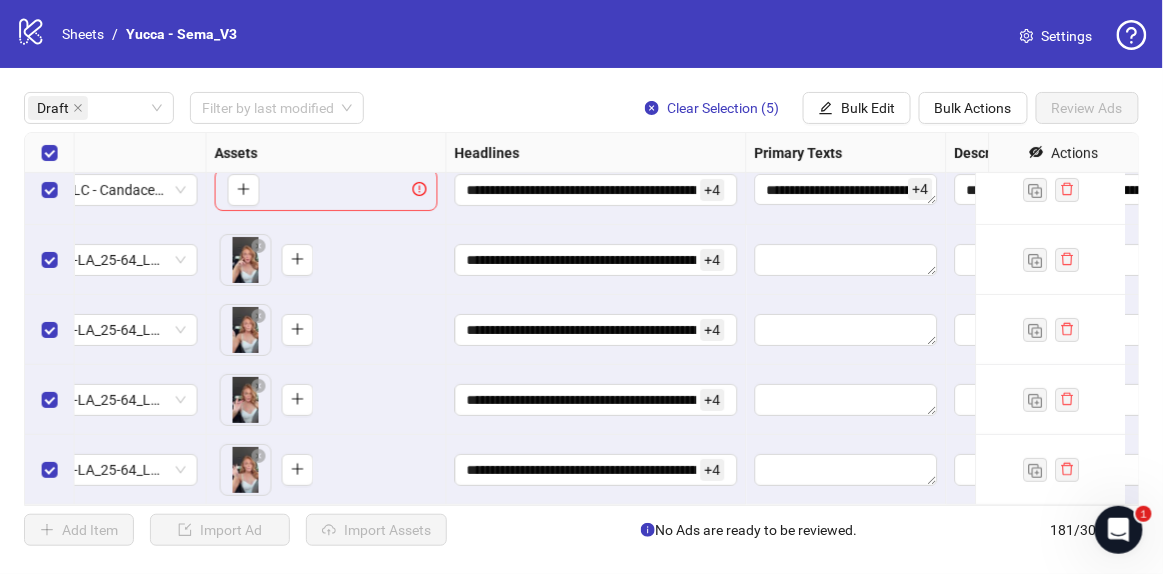 drag, startPoint x: 842, startPoint y: 103, endPoint x: 886, endPoint y: 128, distance: 50.606323 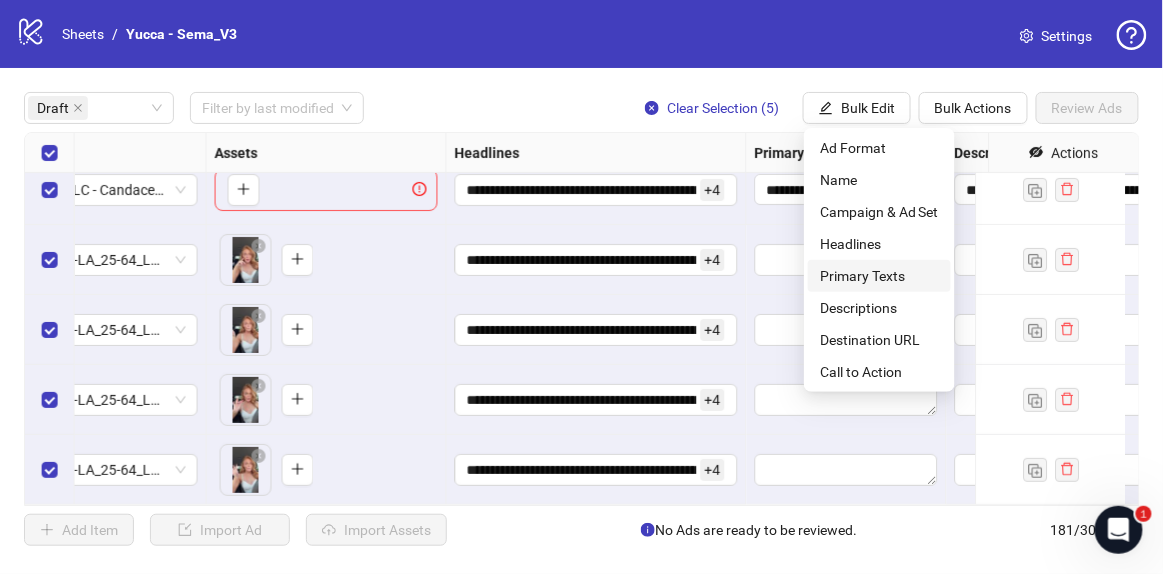 click on "Primary Texts" at bounding box center [879, 276] 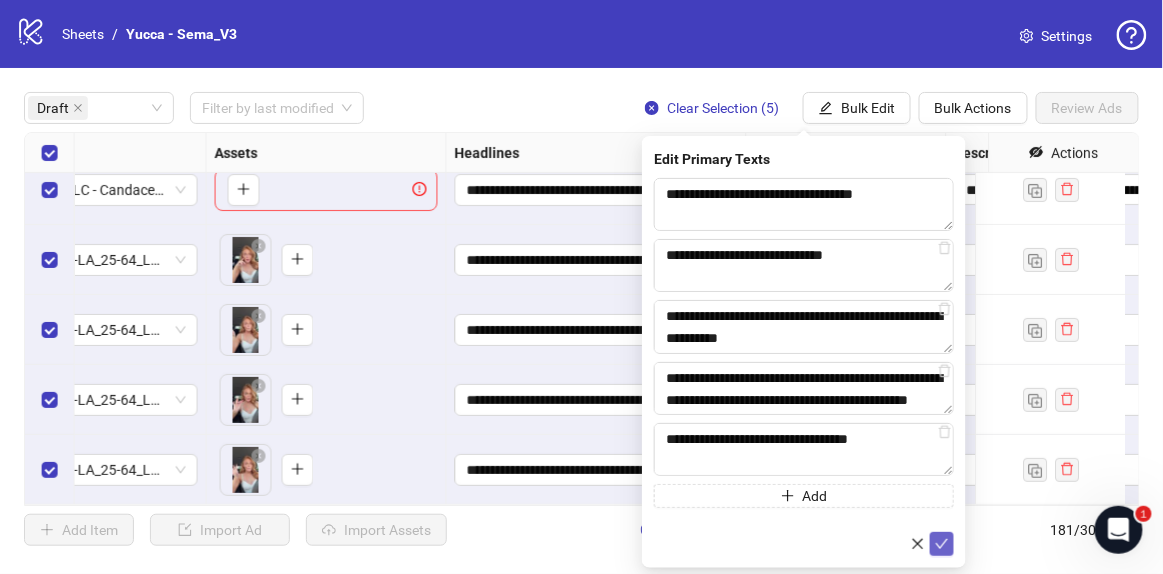 click at bounding box center (942, 544) 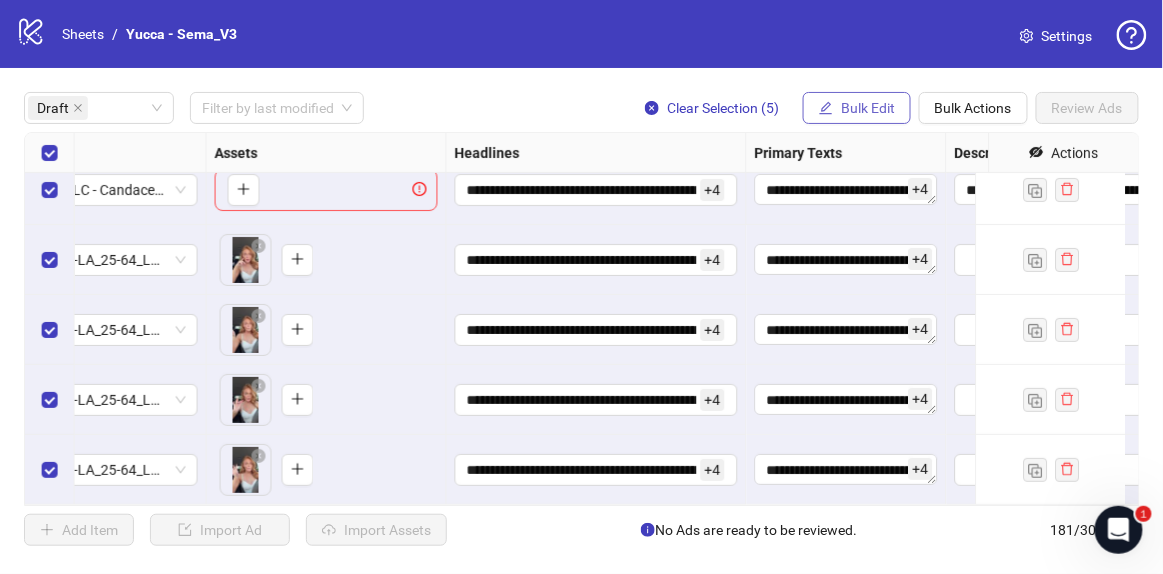click on "Bulk Edit" at bounding box center [868, 108] 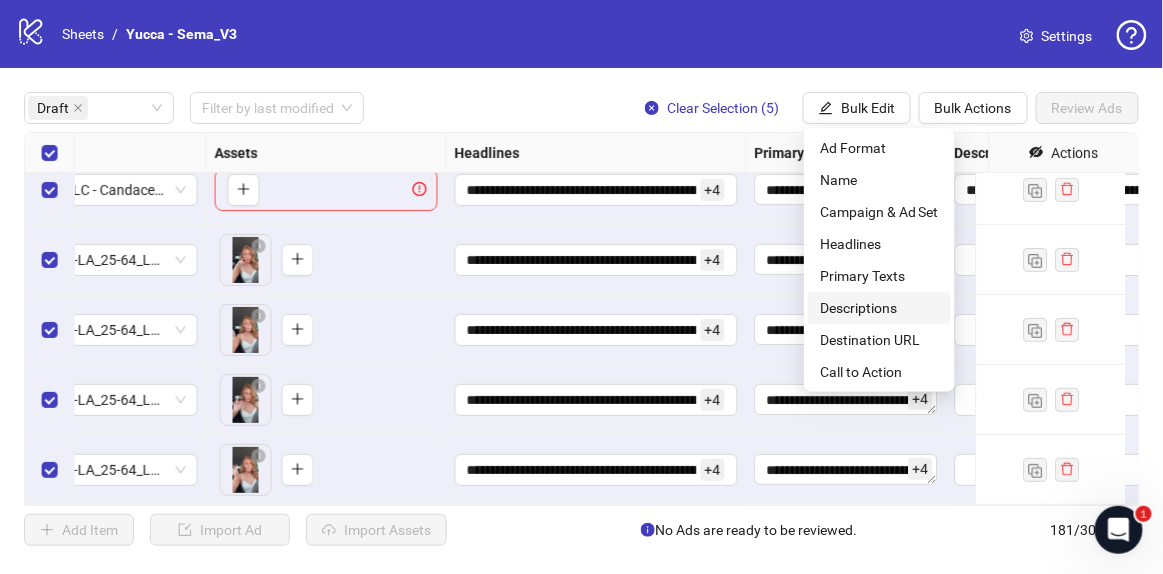 click on "Descriptions" at bounding box center (879, 308) 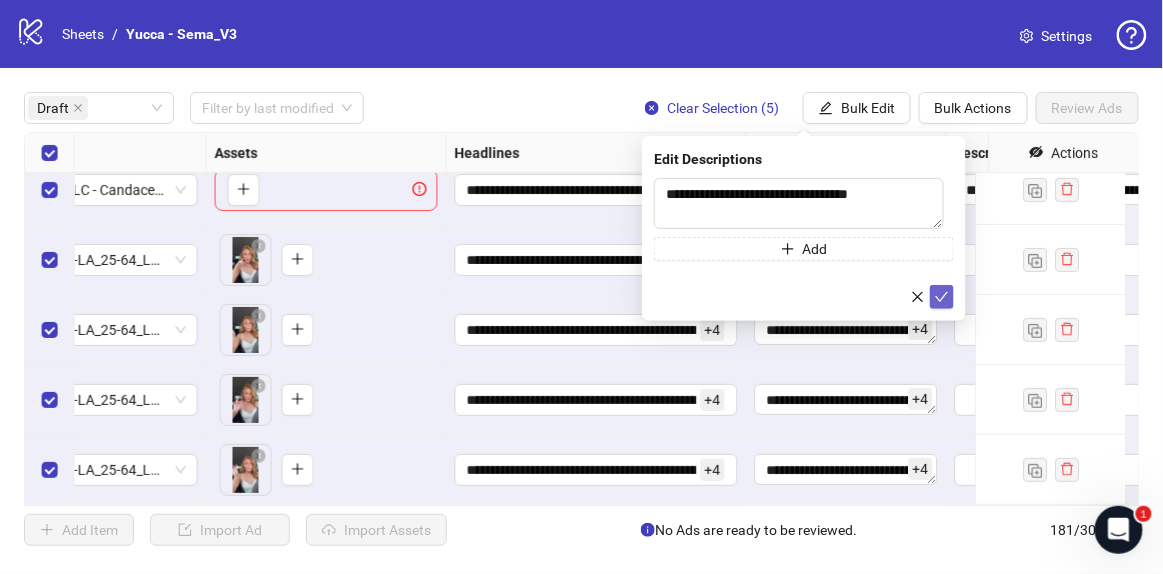 click 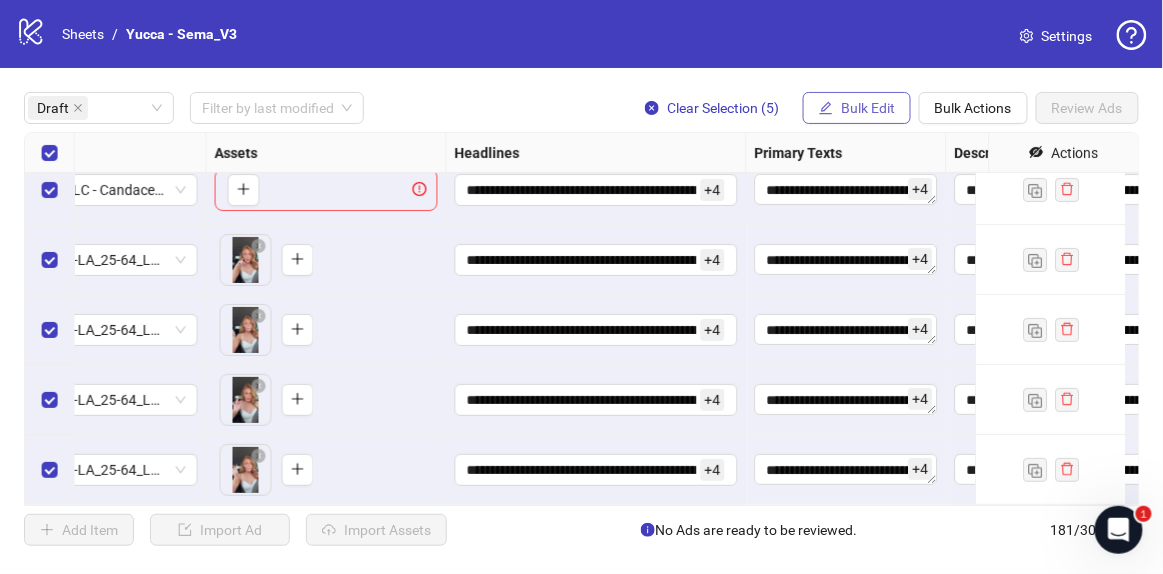 click on "Bulk Edit" at bounding box center (868, 108) 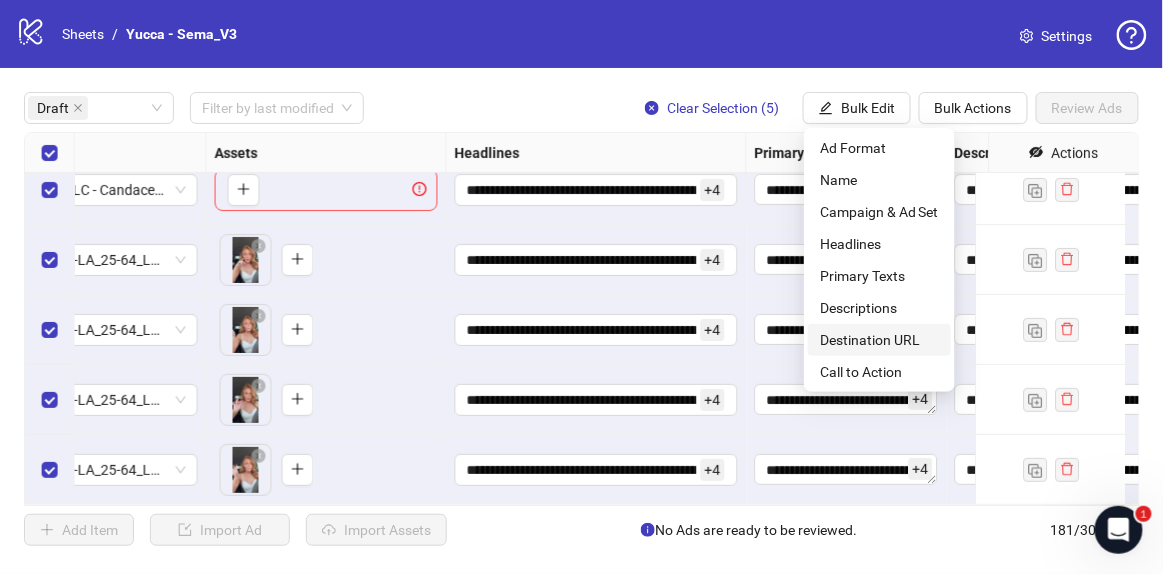 click on "Destination URL" at bounding box center (879, 340) 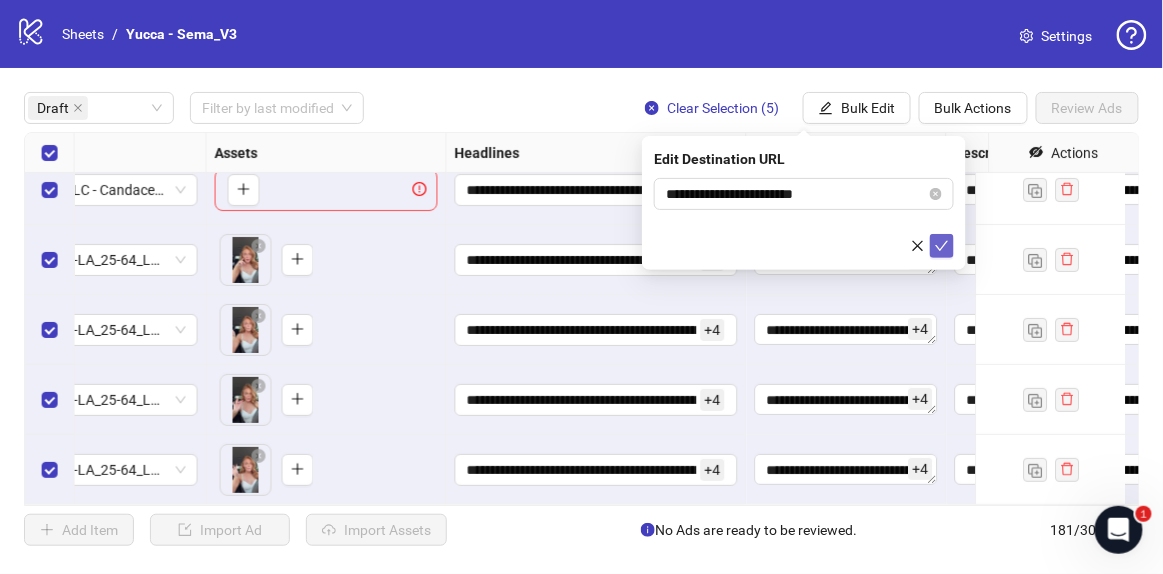 click 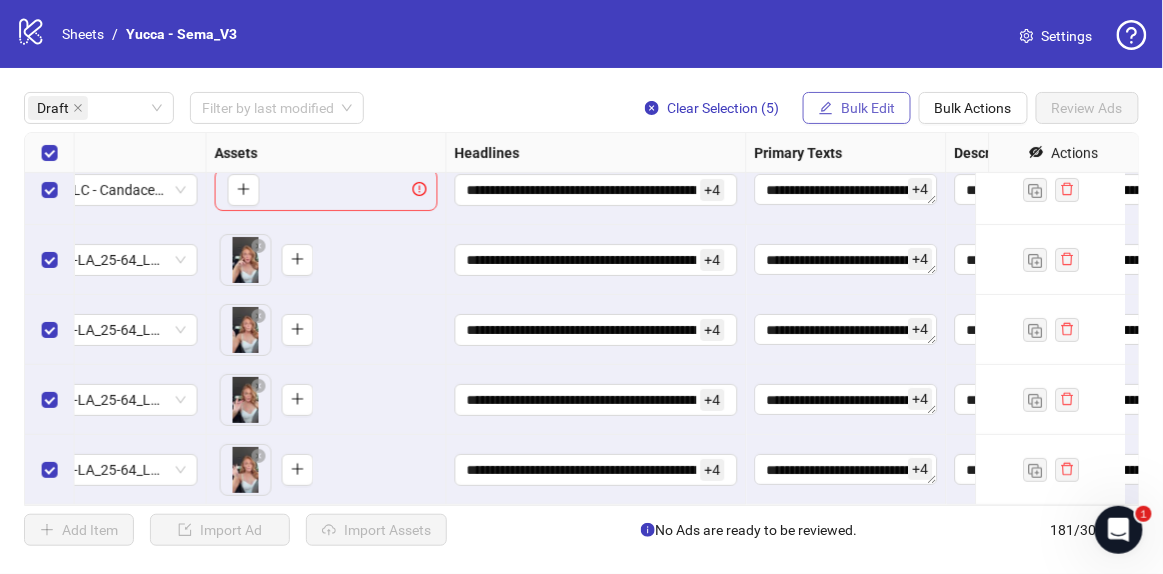 click on "Bulk Edit" at bounding box center (868, 108) 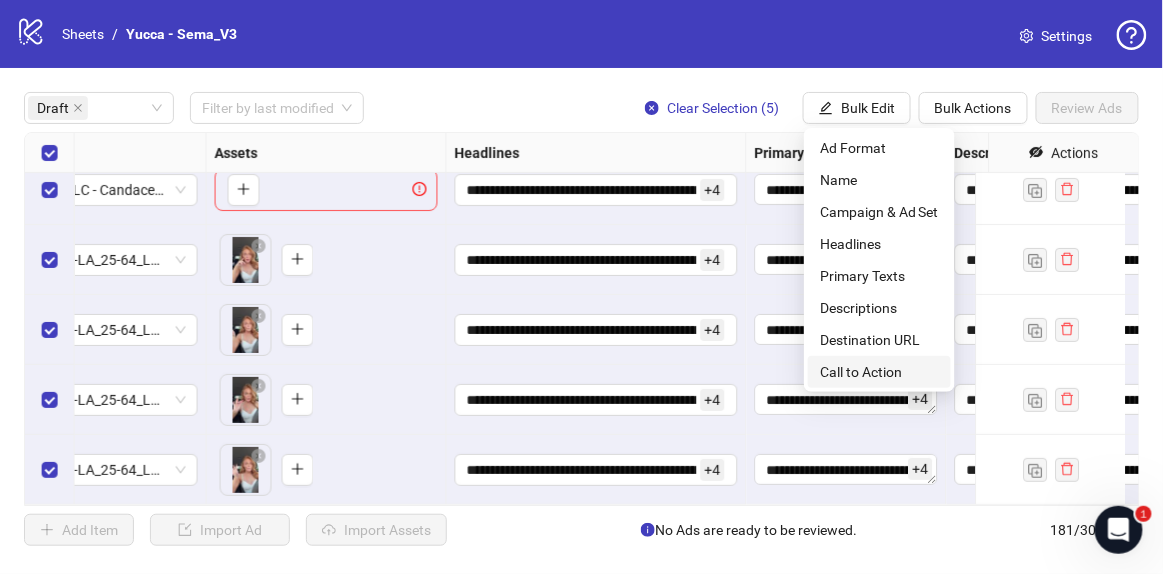 click on "Call to Action" at bounding box center [879, 372] 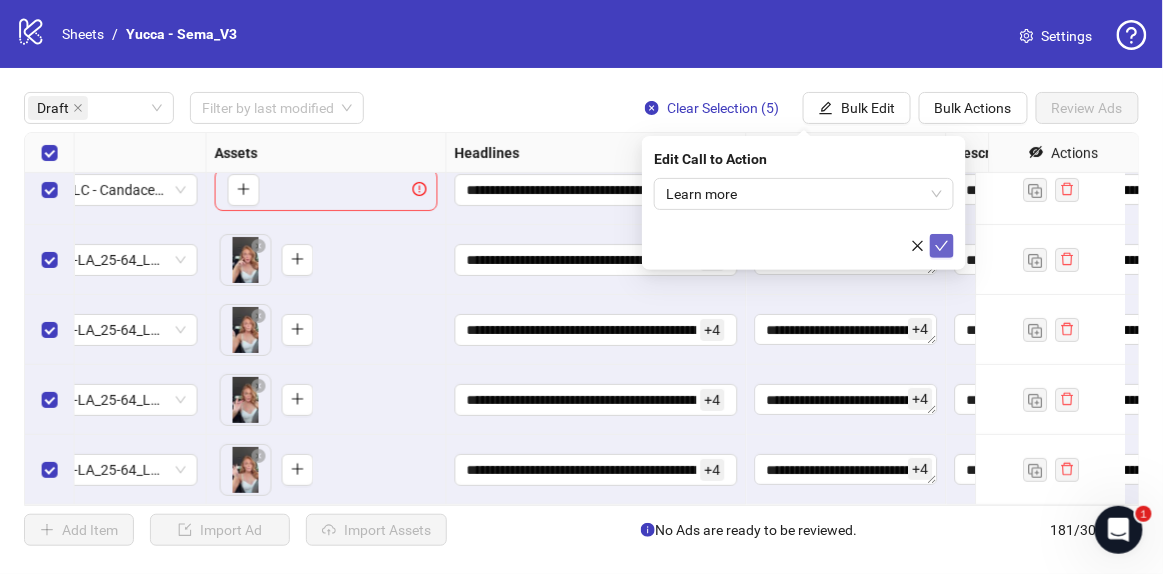 click 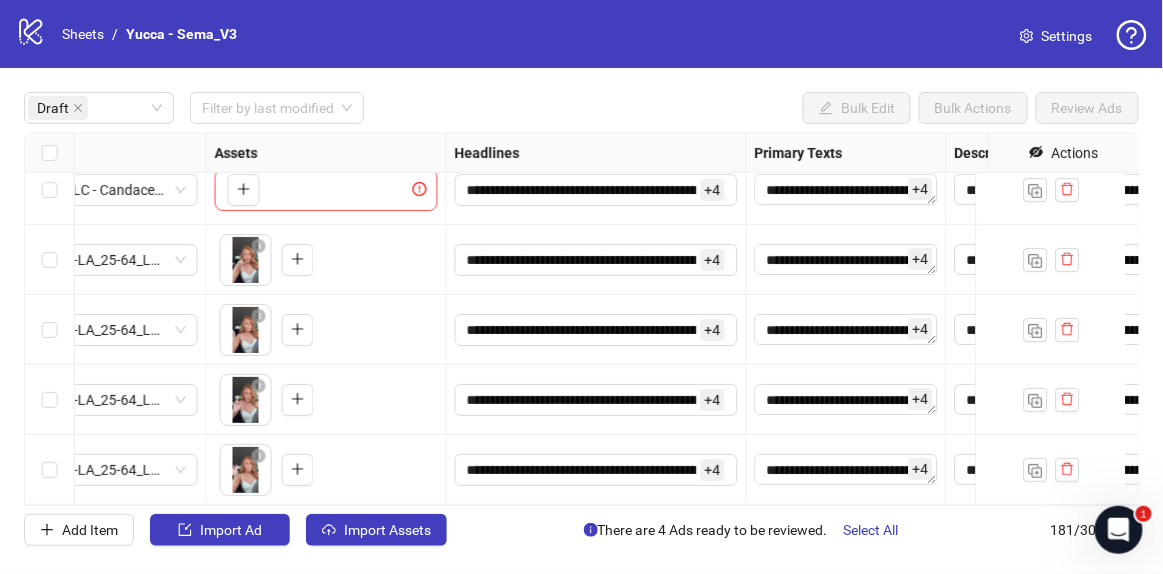 scroll, scrollTop: 0, scrollLeft: 738, axis: horizontal 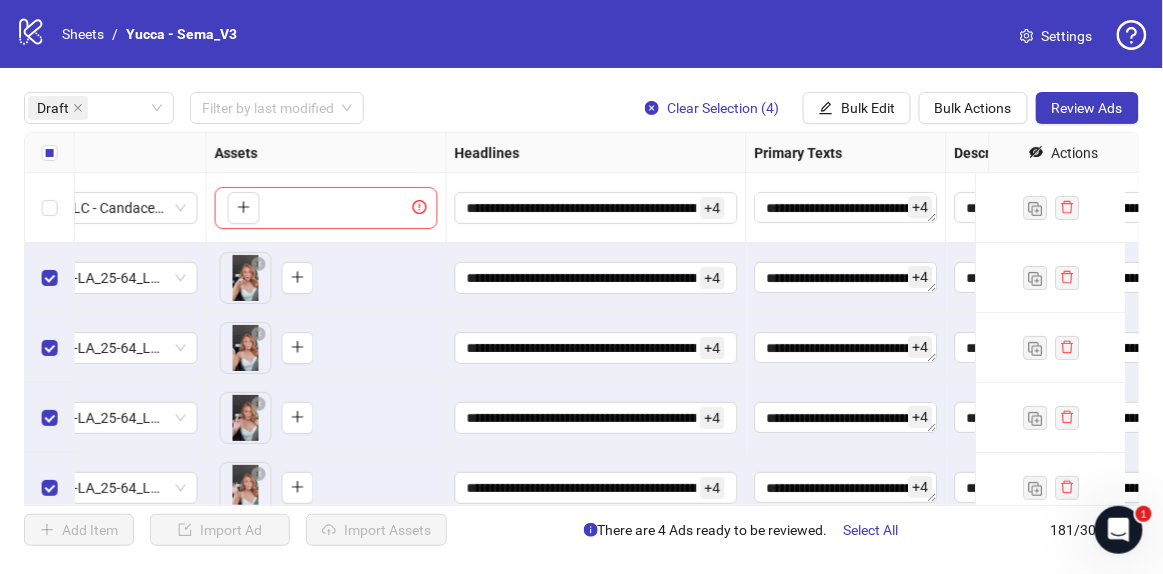 click on "**********" at bounding box center [581, 319] 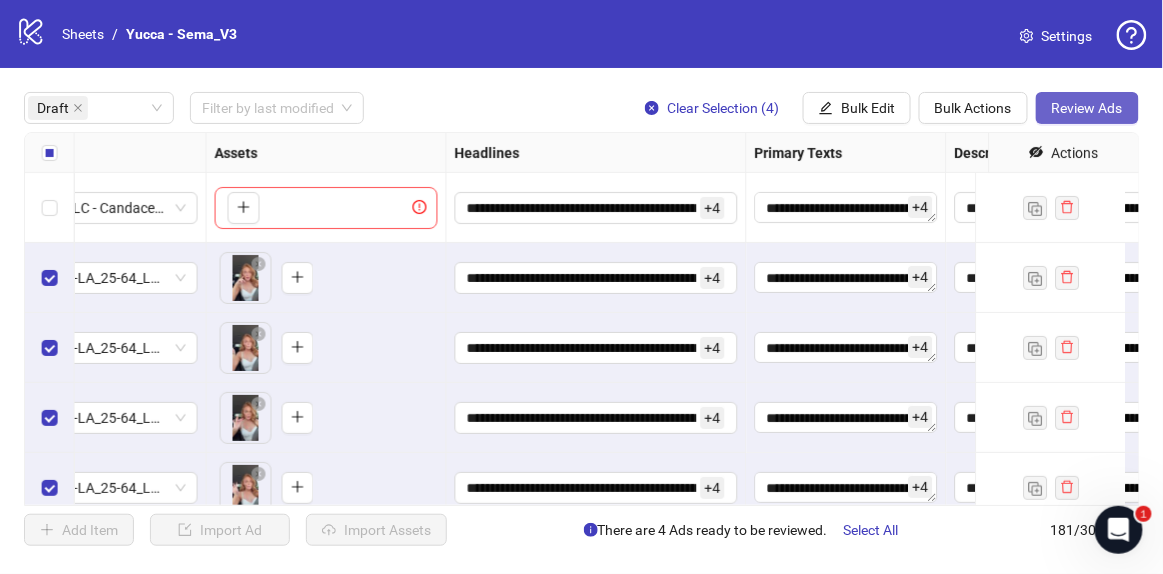 click on "Review Ads" at bounding box center (1087, 108) 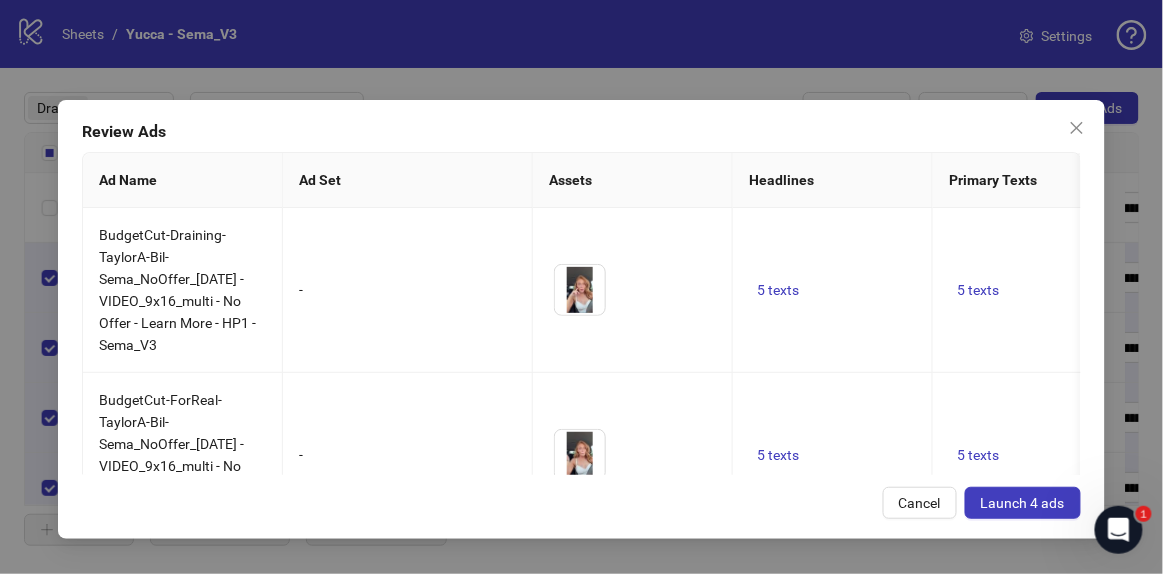 click on "Launch 4 ads" at bounding box center [1023, 503] 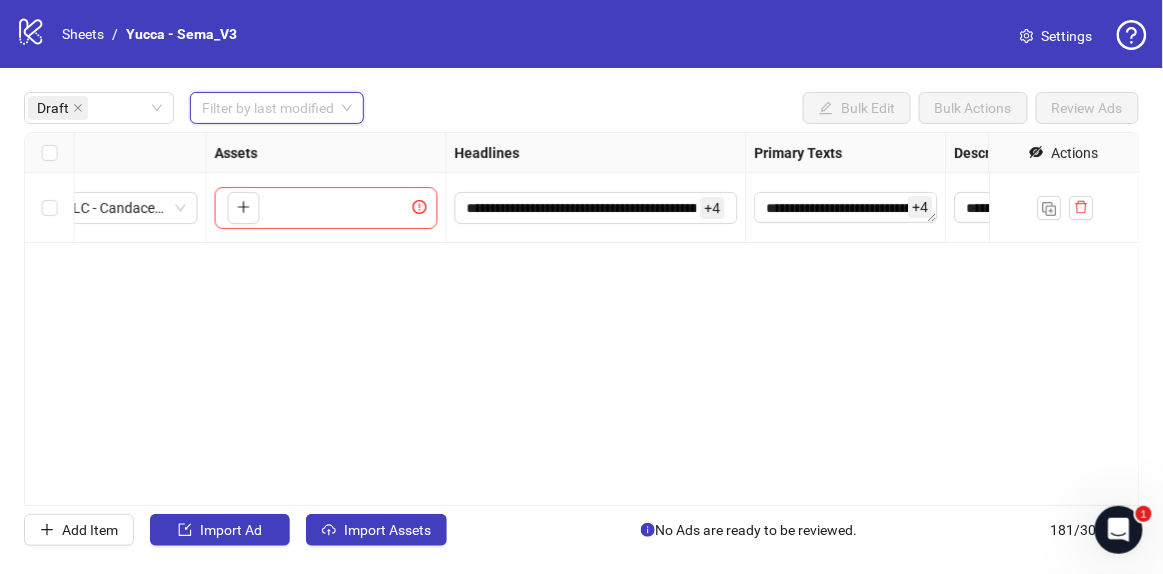 drag, startPoint x: 215, startPoint y: 99, endPoint x: 251, endPoint y: 113, distance: 38.626415 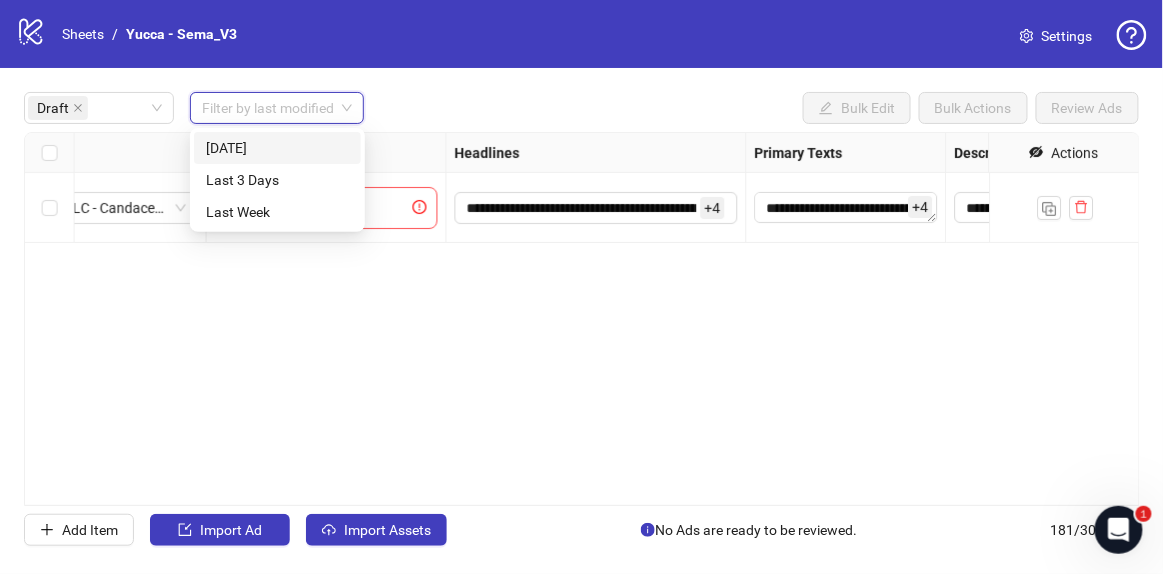 click on "[DATE]" at bounding box center (277, 148) 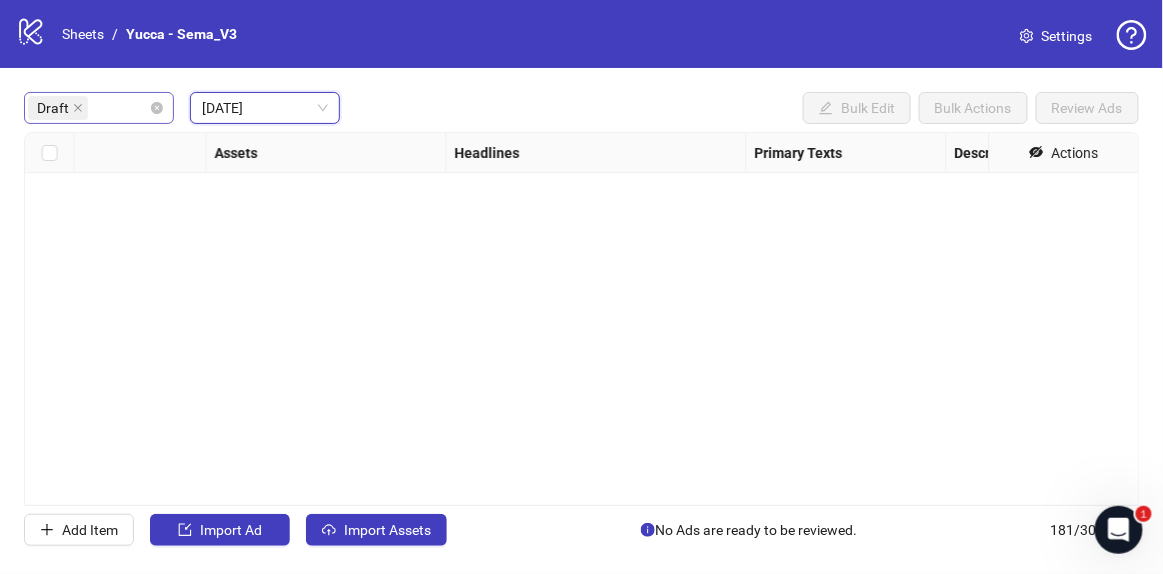 click on "Draft" at bounding box center [99, 108] 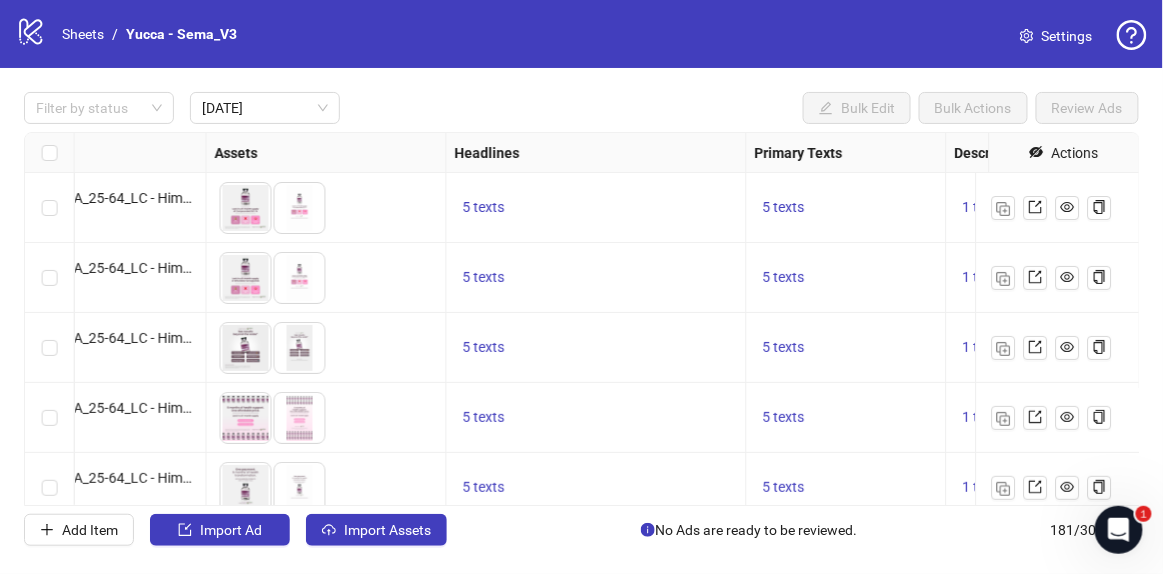 click on "Filter by status [DATE] Bulk Edit Bulk Actions Review Ads" at bounding box center (581, 108) 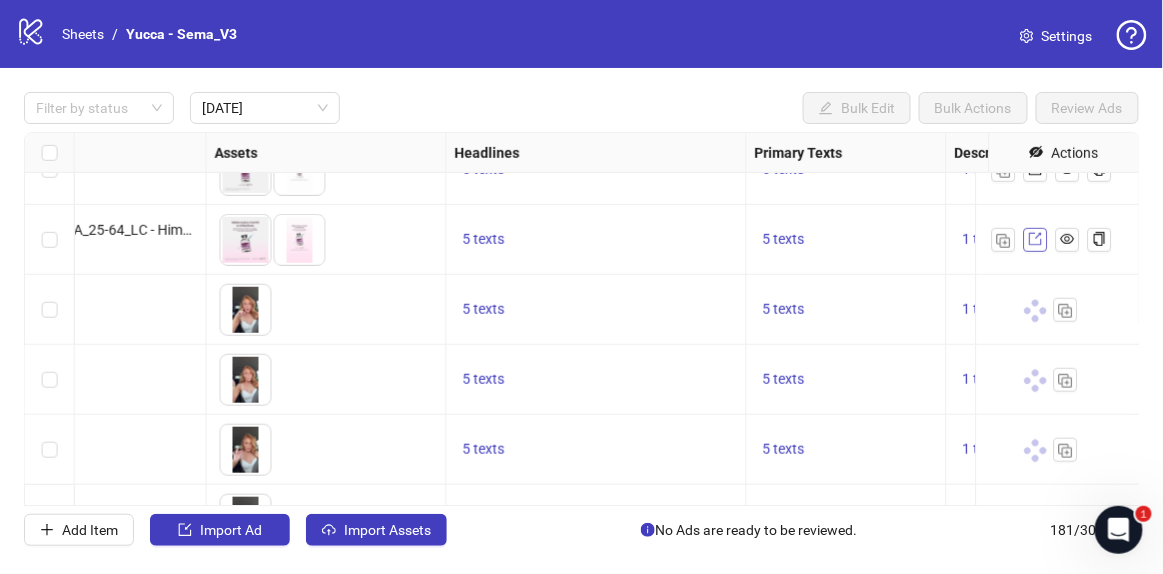 scroll, scrollTop: 290, scrollLeft: 738, axis: both 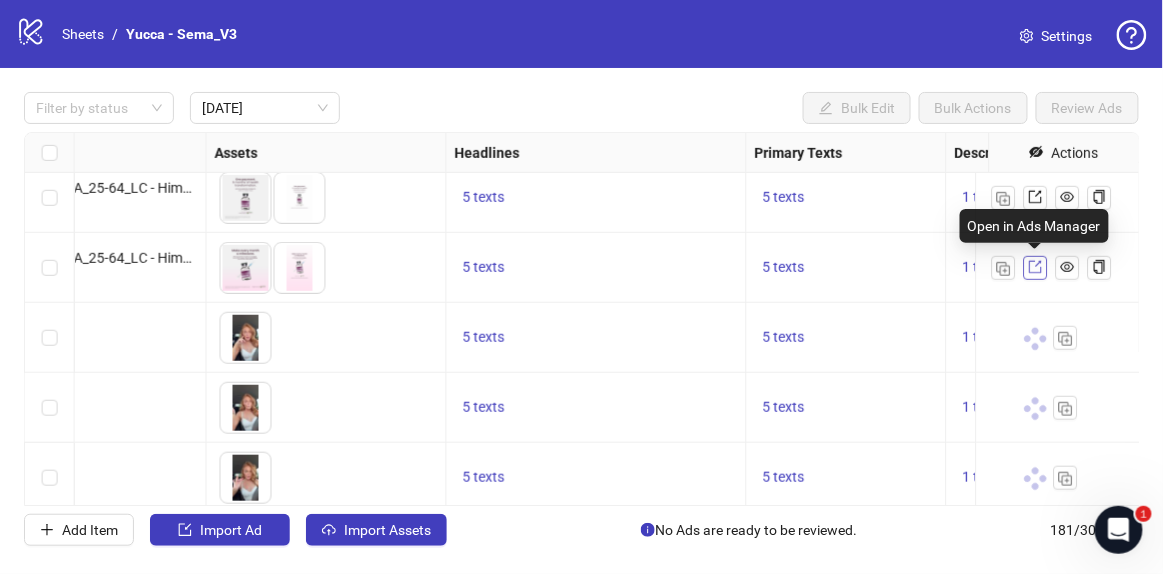 click 